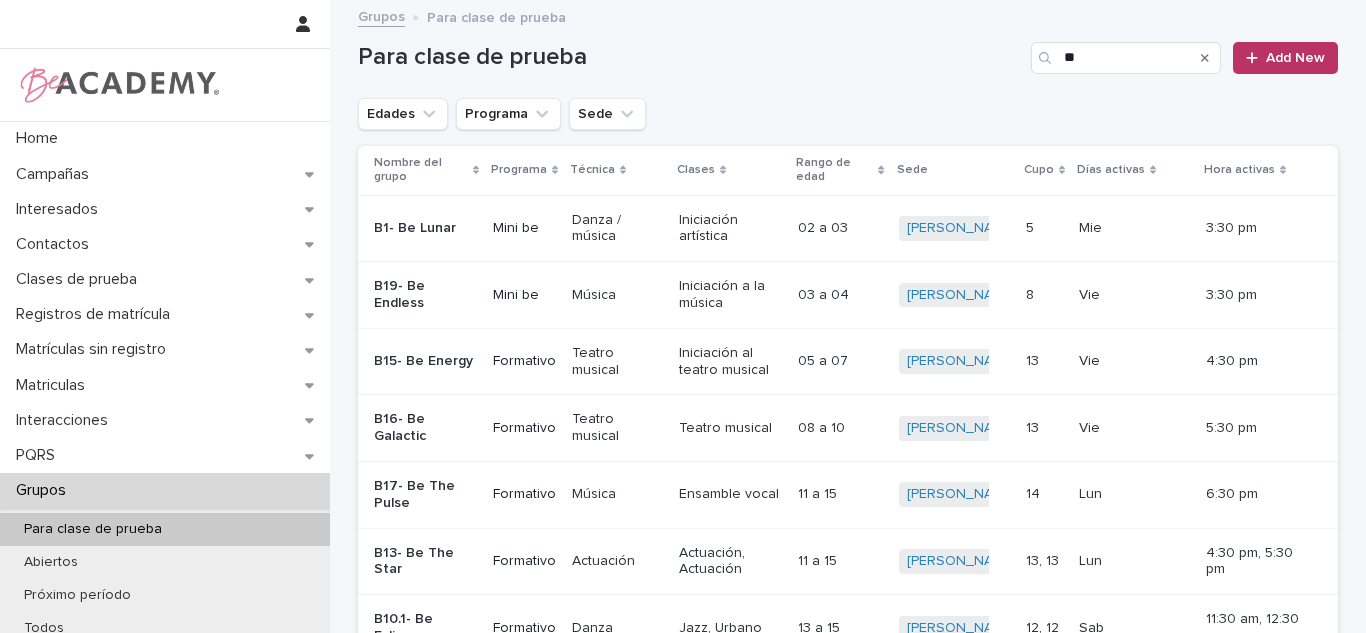 scroll, scrollTop: 0, scrollLeft: 0, axis: both 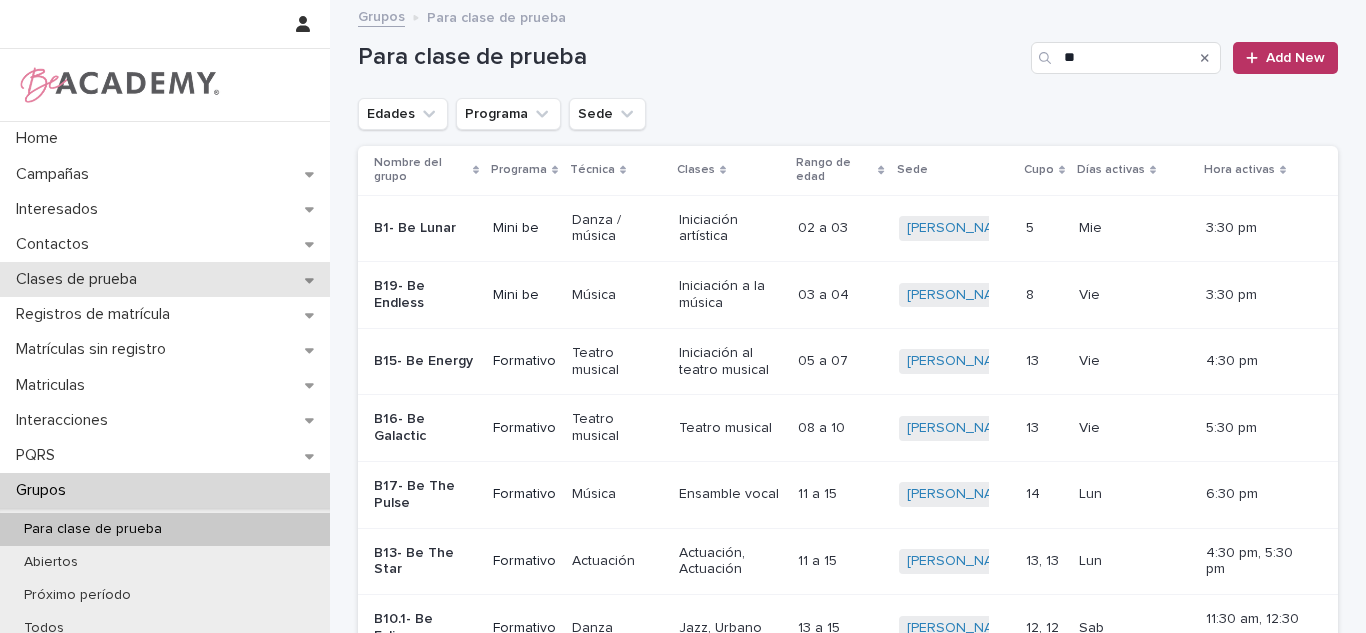 drag, startPoint x: 0, startPoint y: 0, endPoint x: 133, endPoint y: 281, distance: 310.88583 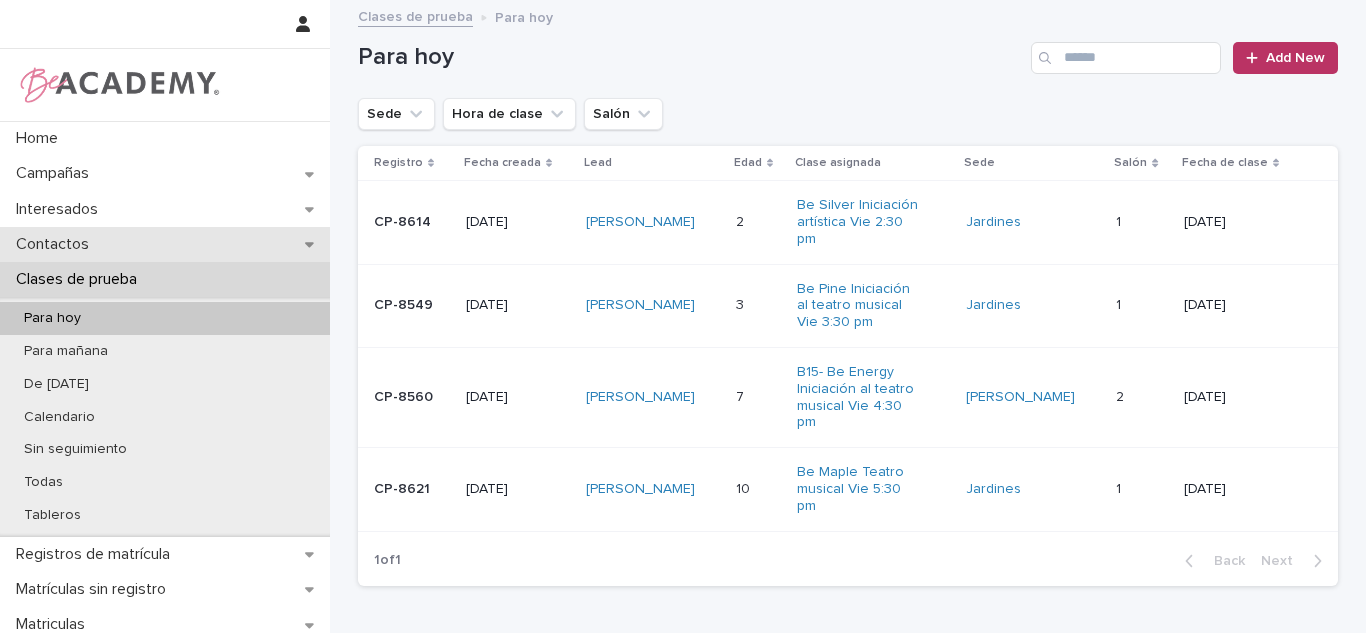 click on "Contactos" at bounding box center [56, 244] 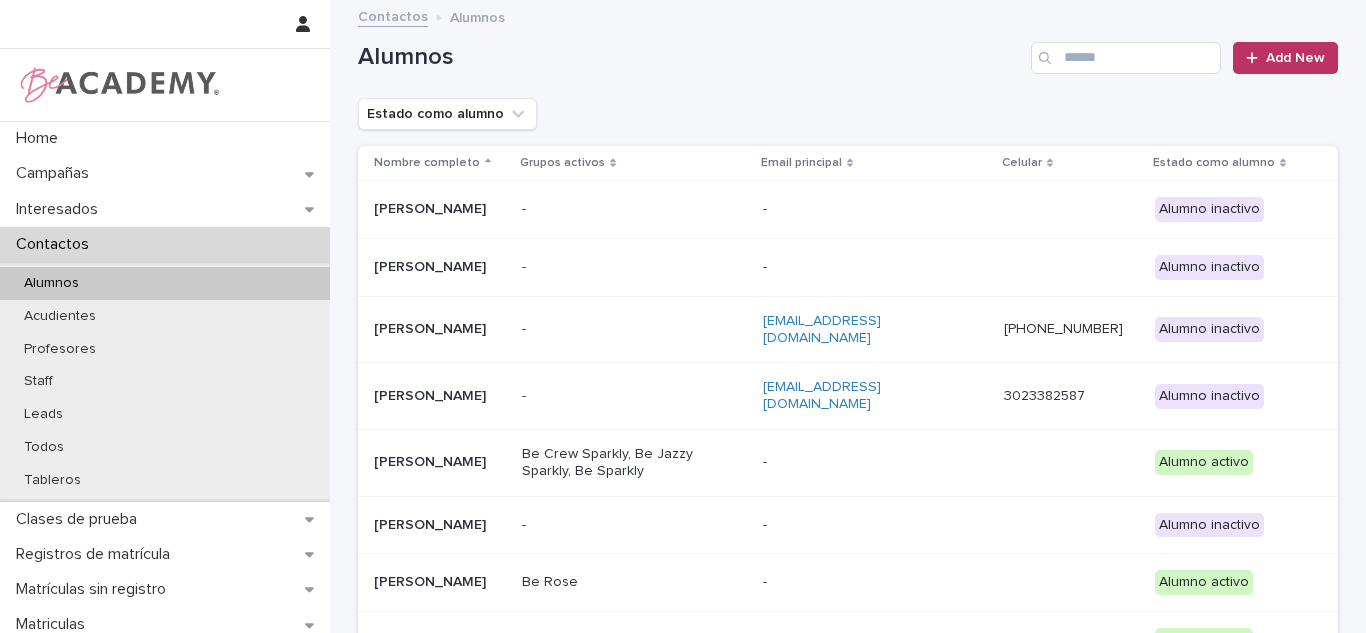 click on "Alumnos Add New" at bounding box center (848, 50) 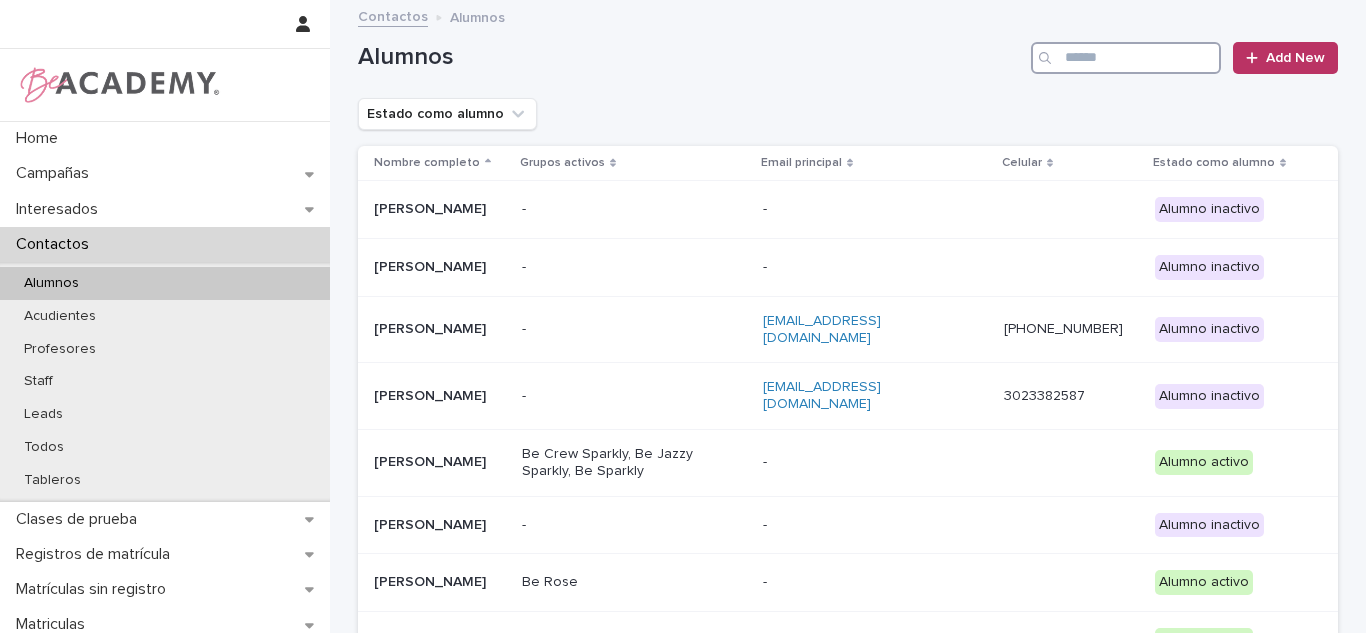 click at bounding box center [1126, 58] 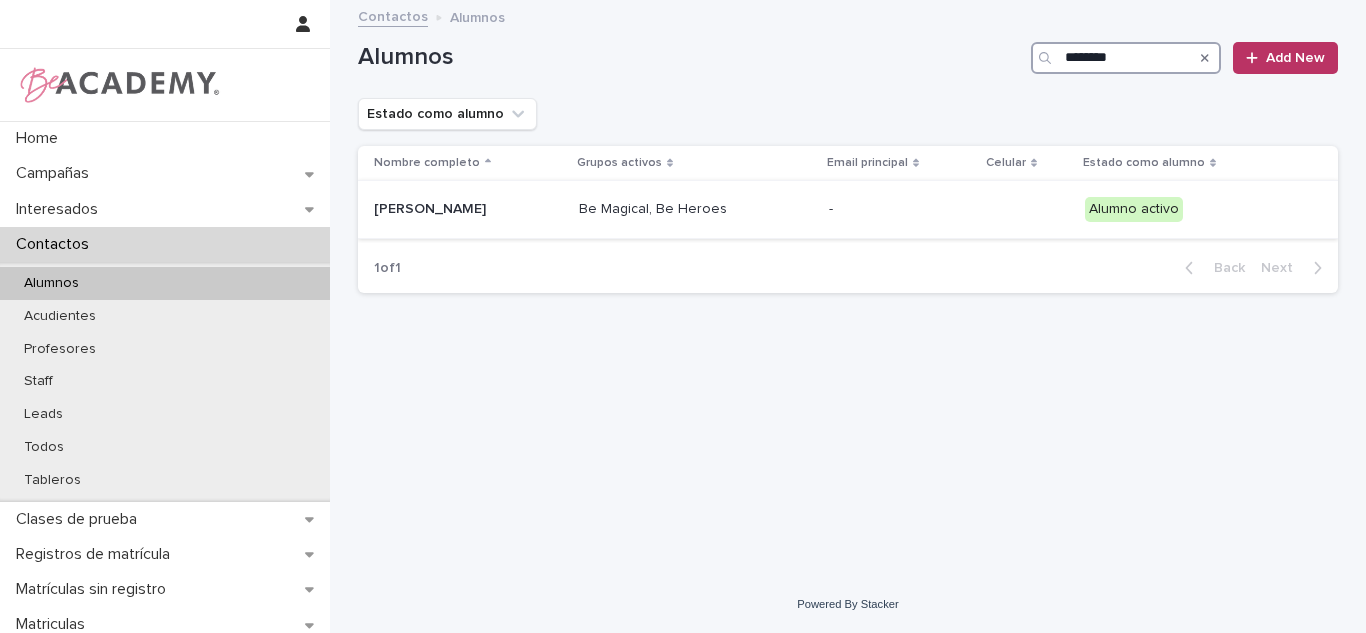 type on "********" 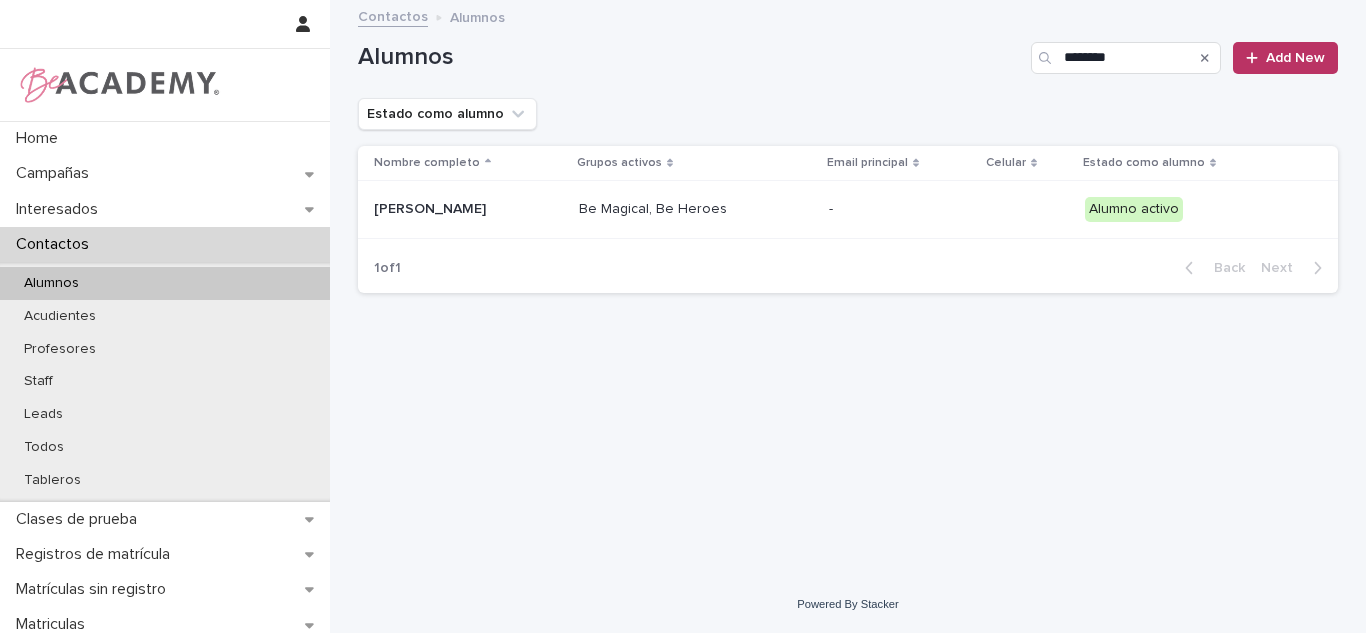 click on "-" at bounding box center [900, 209] 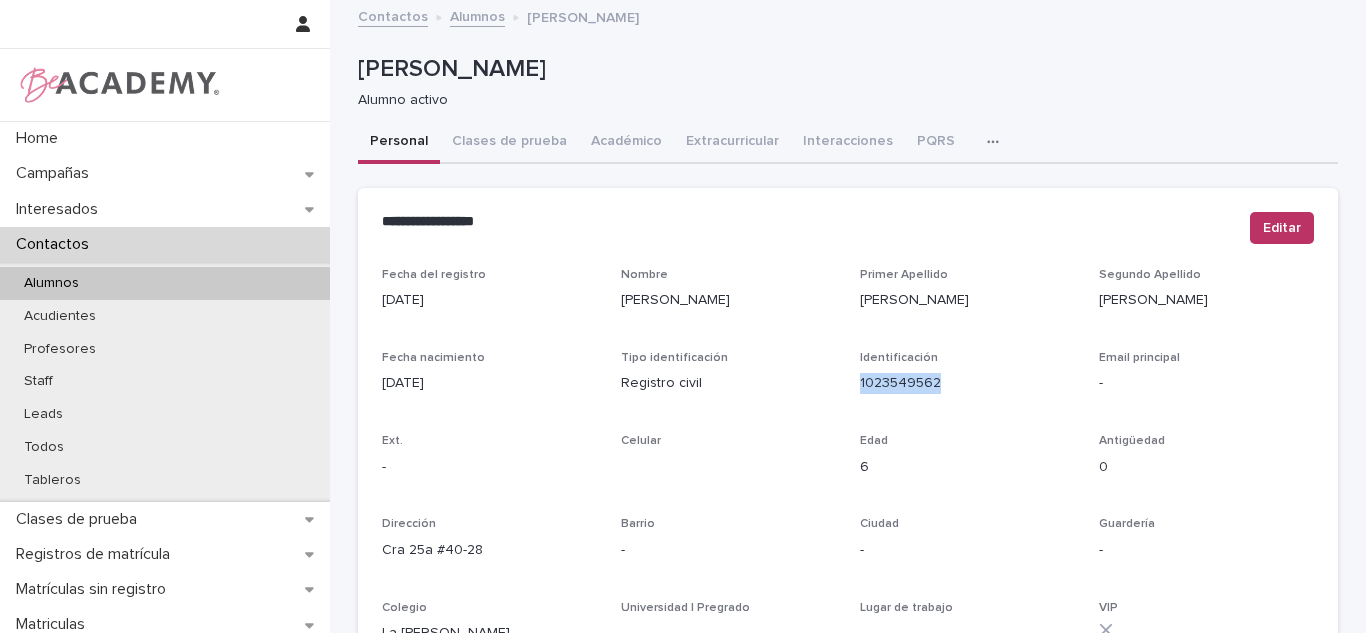 drag, startPoint x: 929, startPoint y: 381, endPoint x: 848, endPoint y: 385, distance: 81.09871 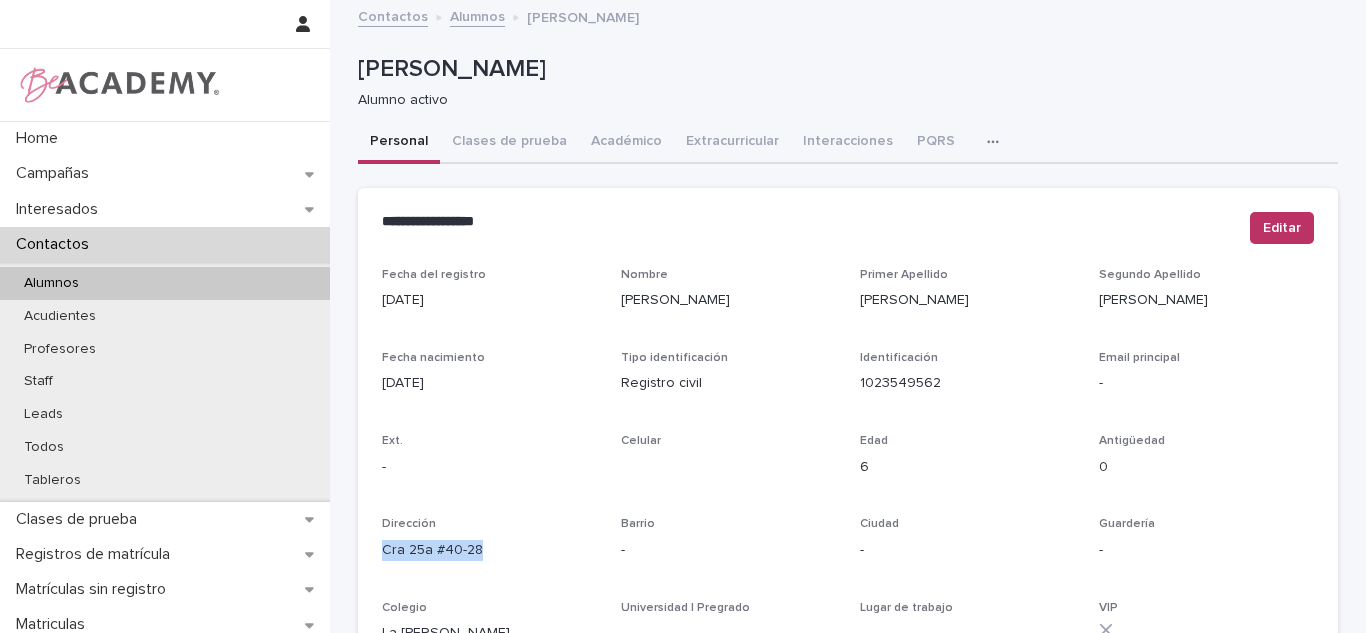 drag, startPoint x: 486, startPoint y: 552, endPoint x: 366, endPoint y: 559, distance: 120.203995 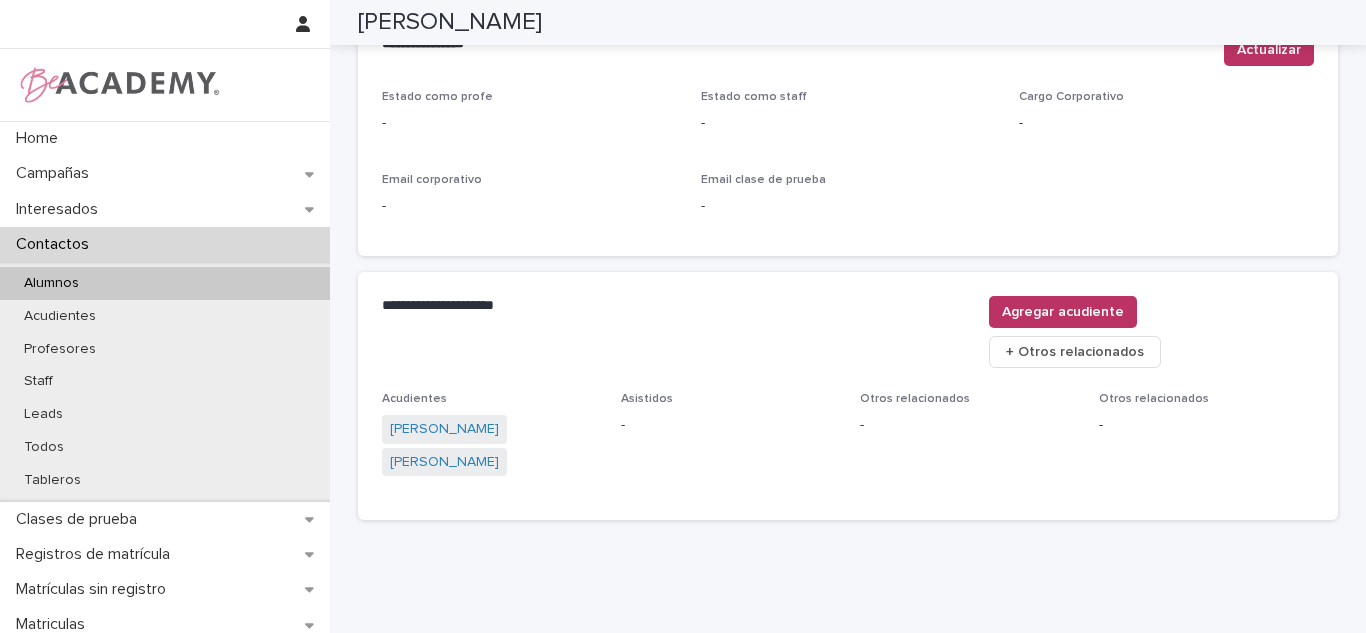 scroll, scrollTop: 888, scrollLeft: 0, axis: vertical 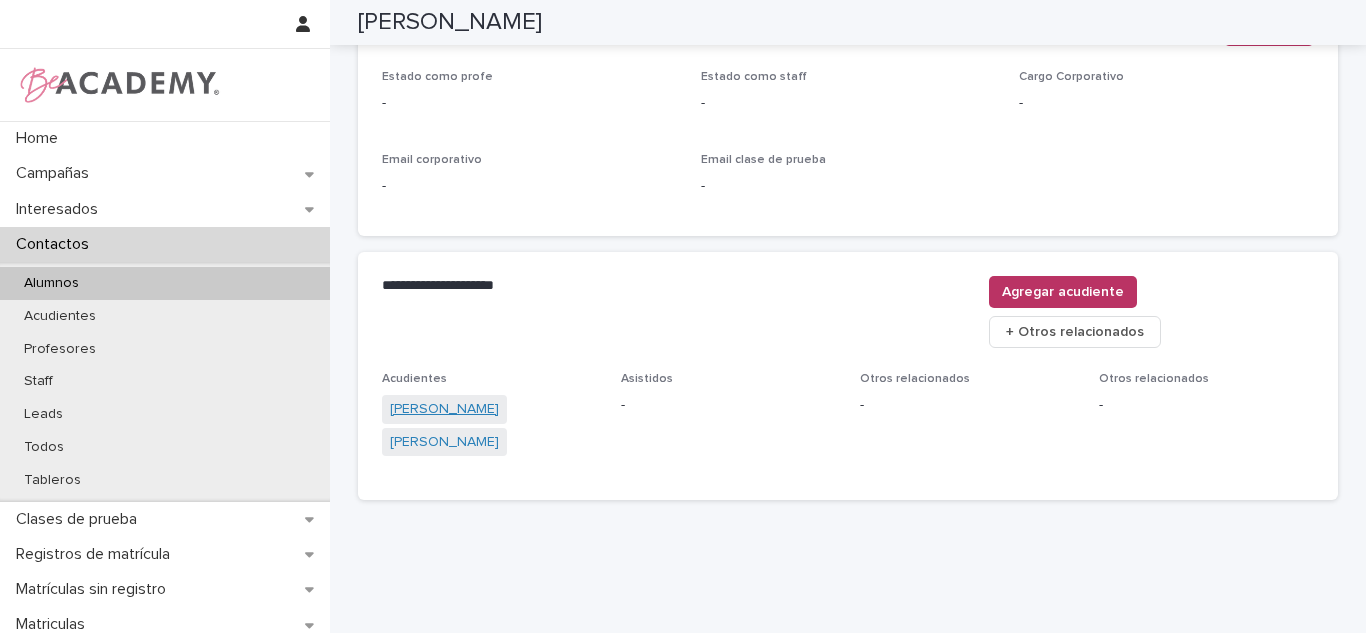 click on "Lyzet Valentina Cardona Diaz" at bounding box center [444, 409] 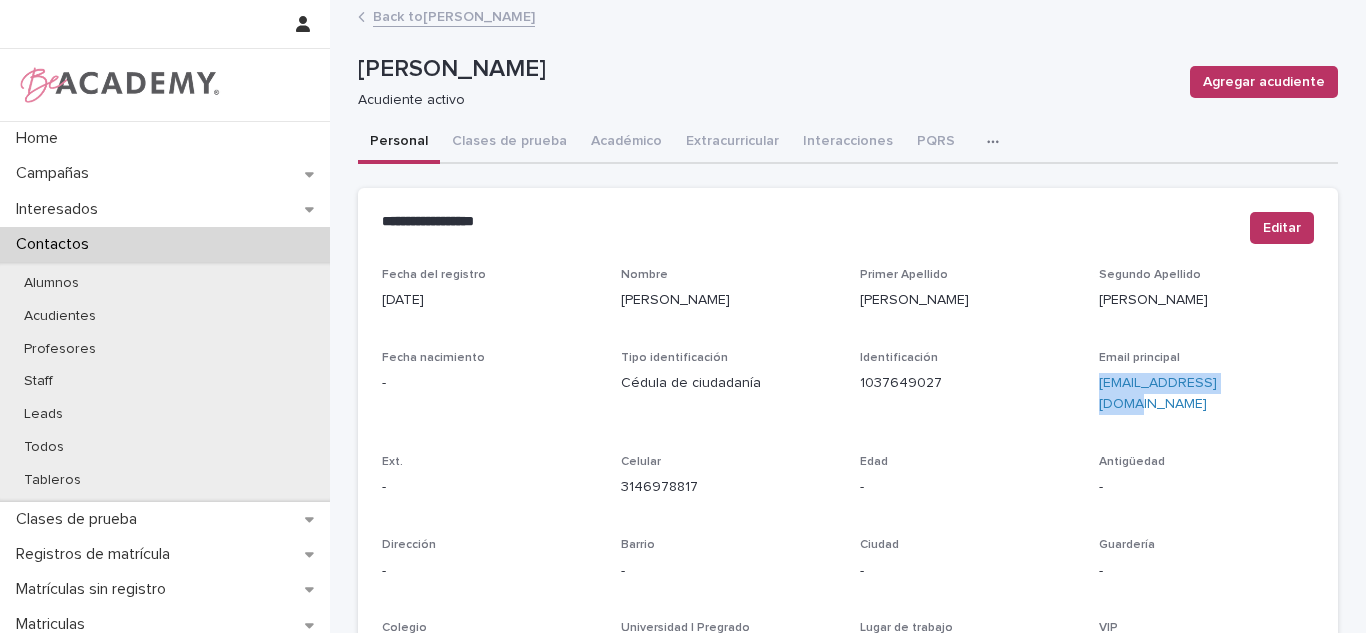 drag, startPoint x: 1253, startPoint y: 378, endPoint x: 1090, endPoint y: 397, distance: 164.10362 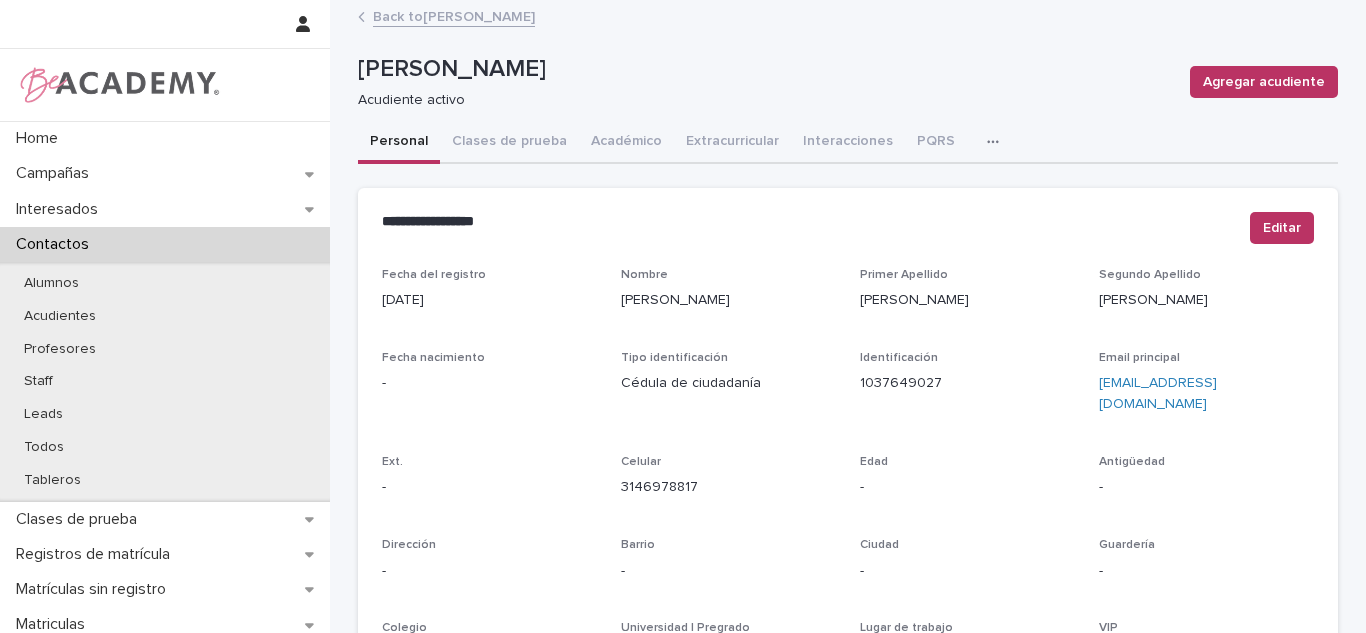 drag, startPoint x: 947, startPoint y: 407, endPoint x: 740, endPoint y: 426, distance: 207.87015 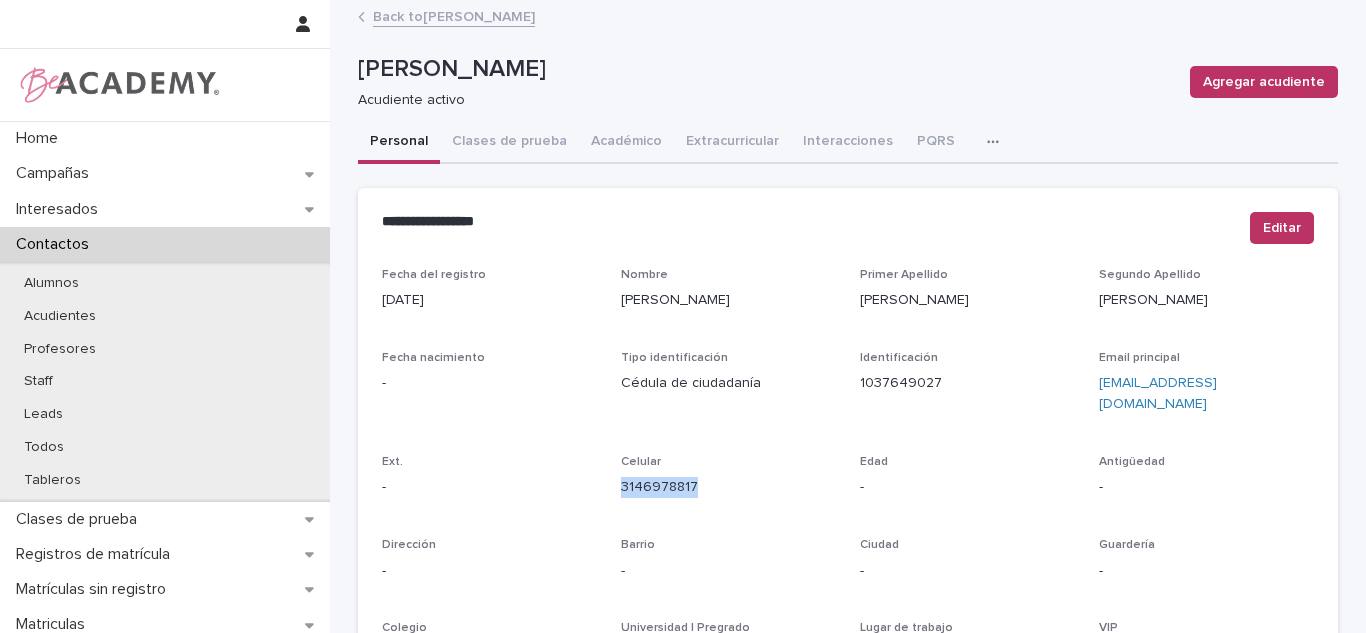drag, startPoint x: 597, startPoint y: 484, endPoint x: 605, endPoint y: 493, distance: 12.0415945 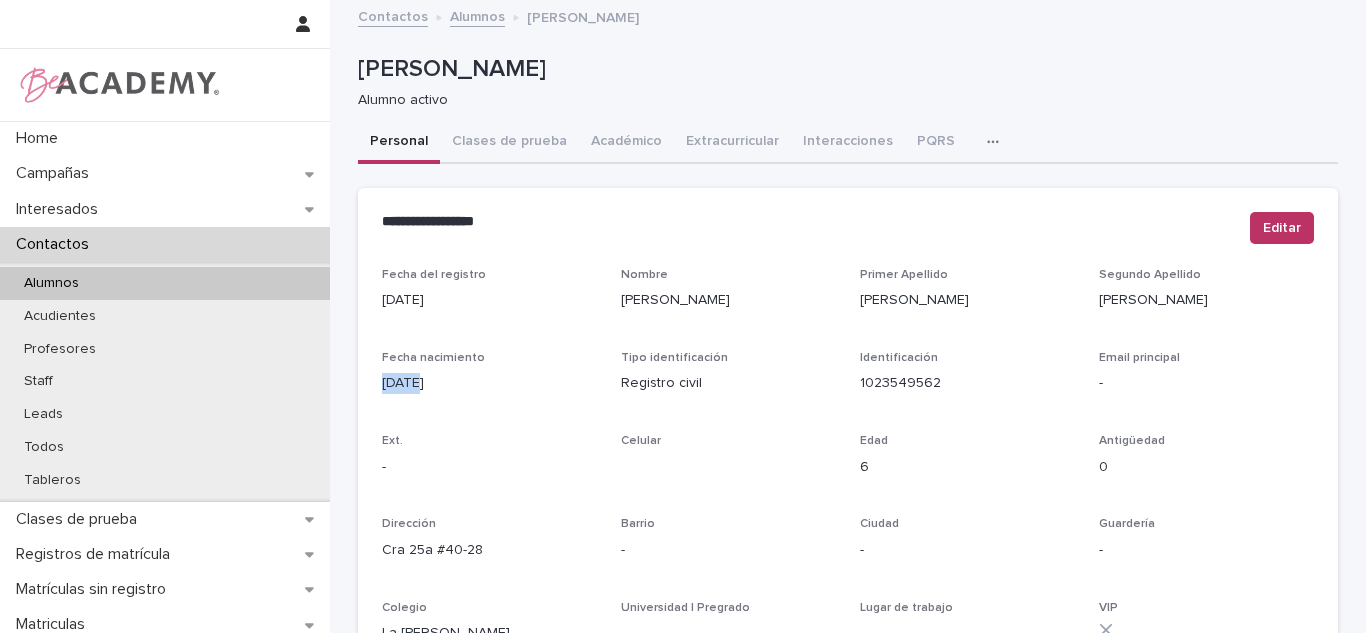drag, startPoint x: 373, startPoint y: 380, endPoint x: 402, endPoint y: 386, distance: 29.614185 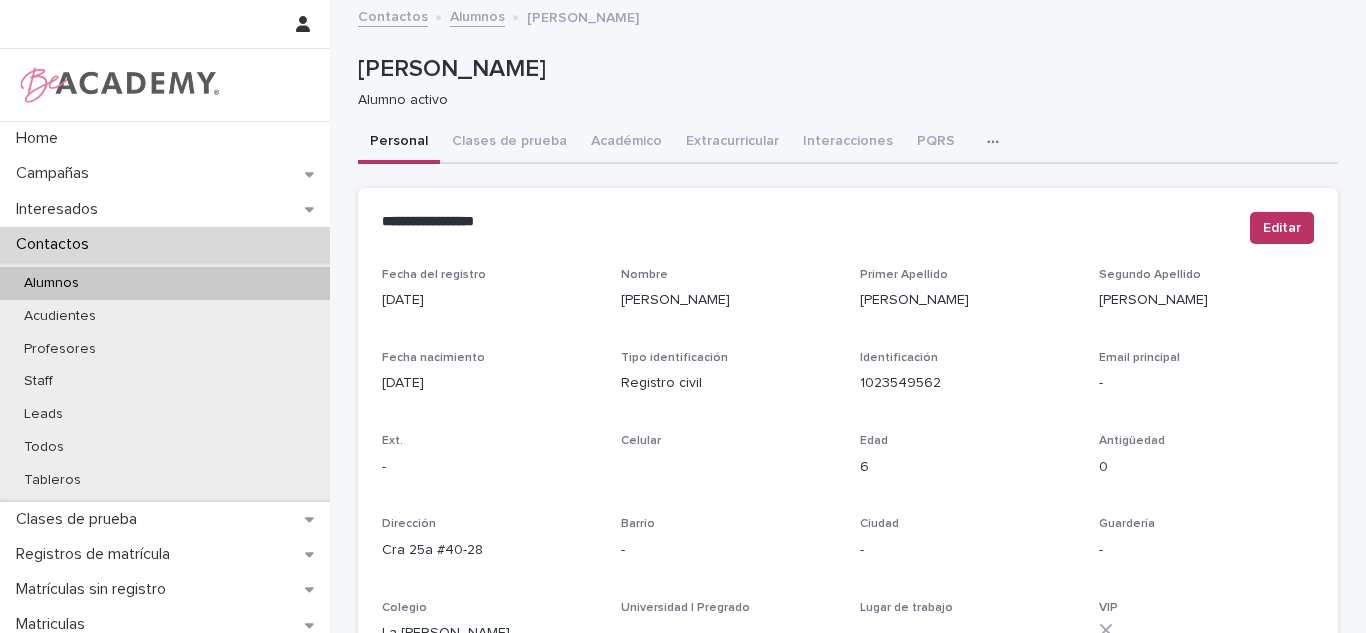 click on "Fecha nacimiento 15/12/2018" at bounding box center [489, 380] 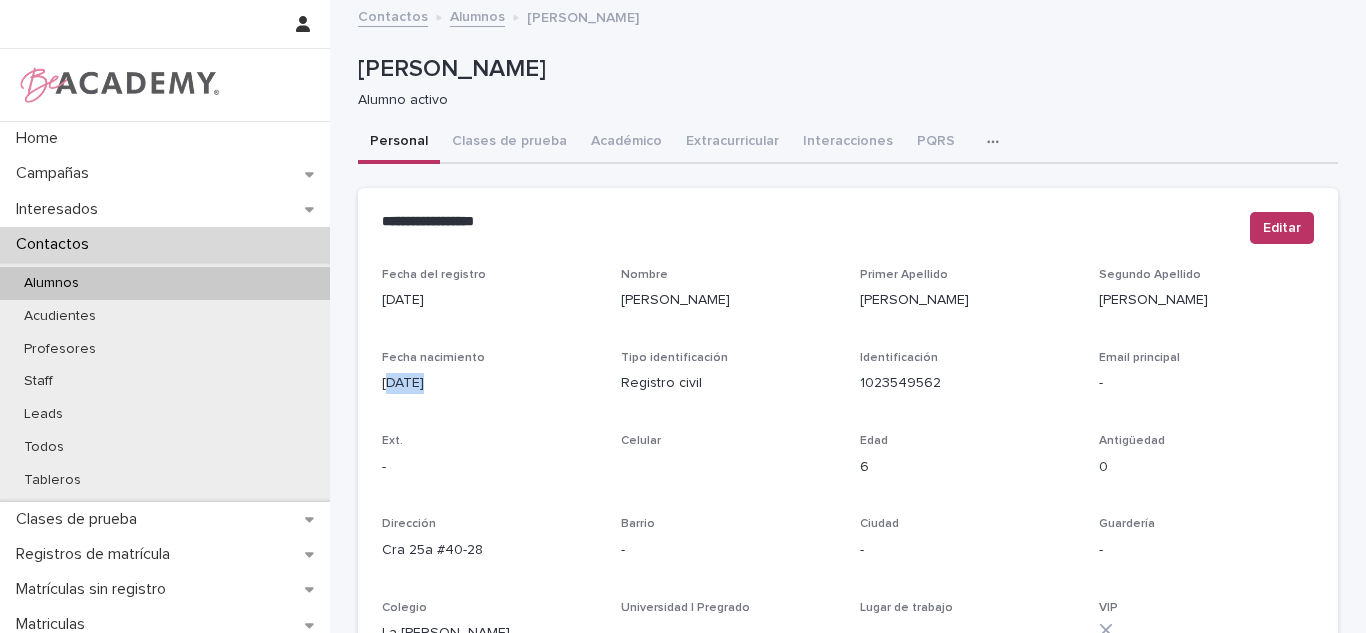 drag, startPoint x: 379, startPoint y: 389, endPoint x: 407, endPoint y: 389, distance: 28 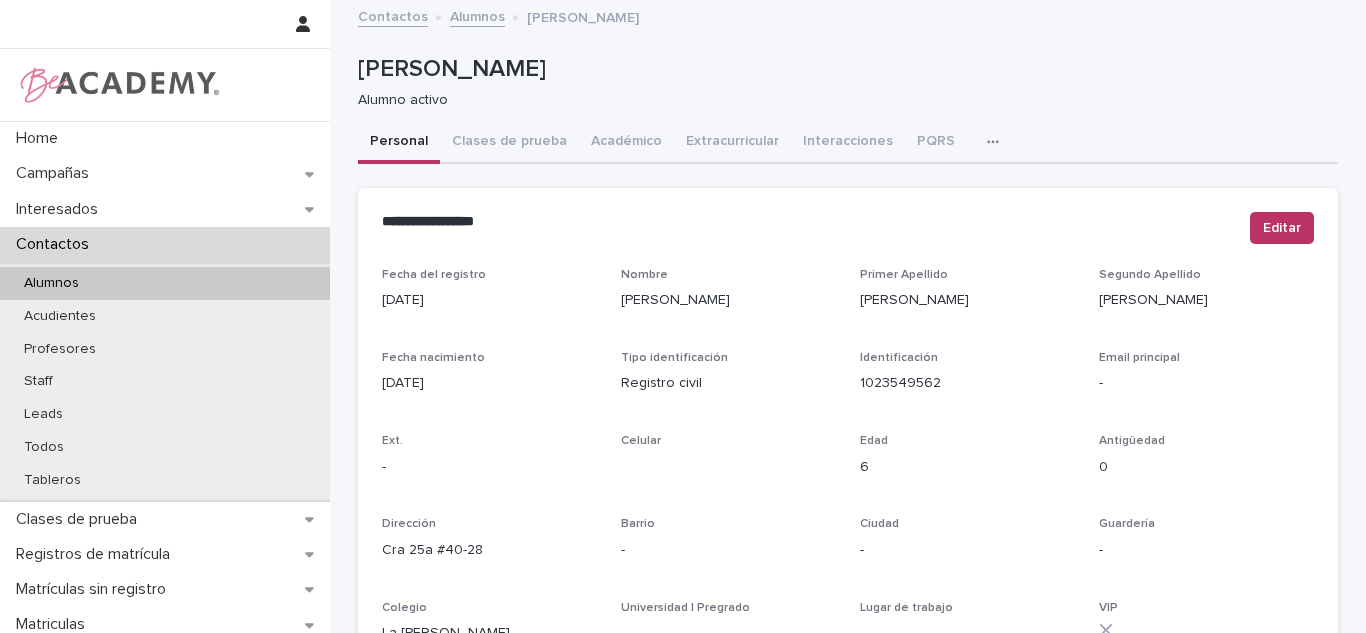 click on "Ext. -" at bounding box center [489, 463] 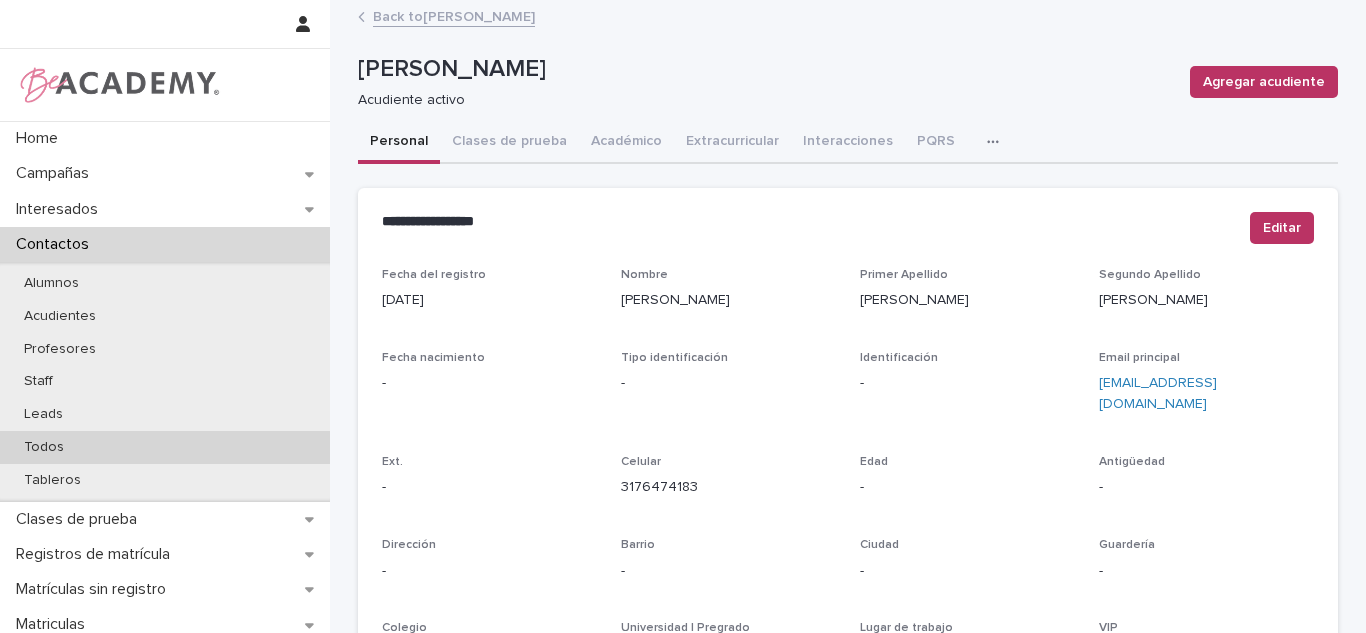 scroll, scrollTop: 0, scrollLeft: 0, axis: both 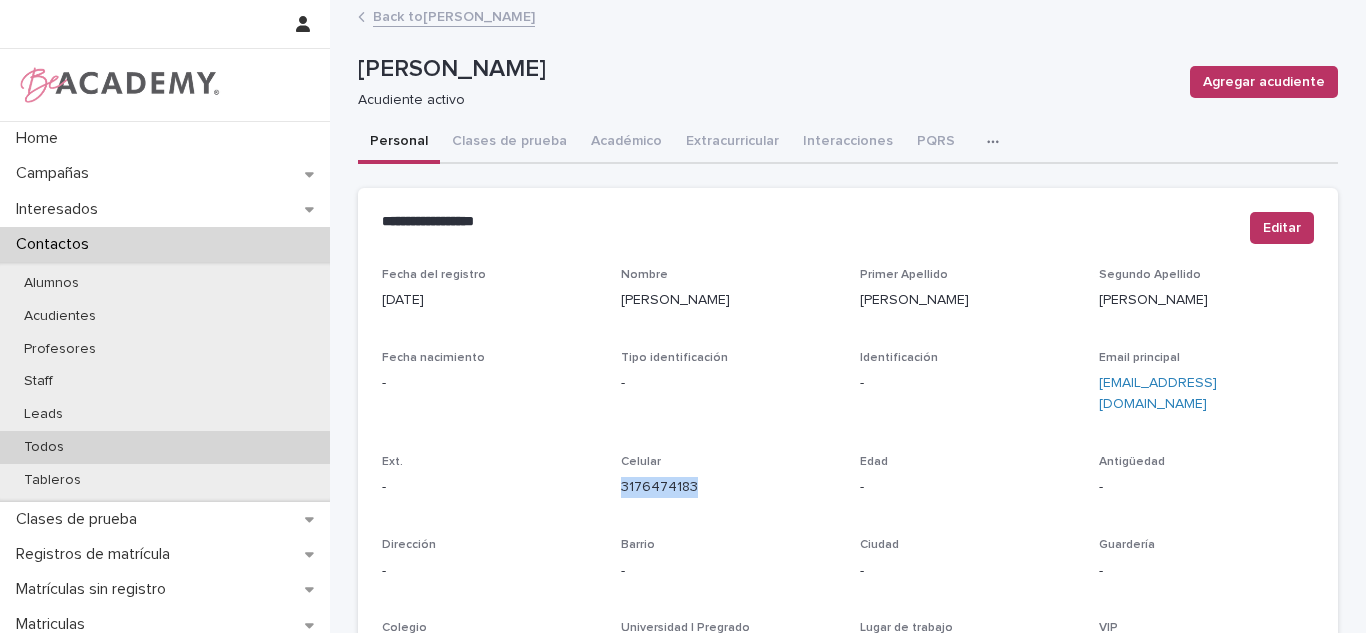 click on "Todos" at bounding box center [44, 447] 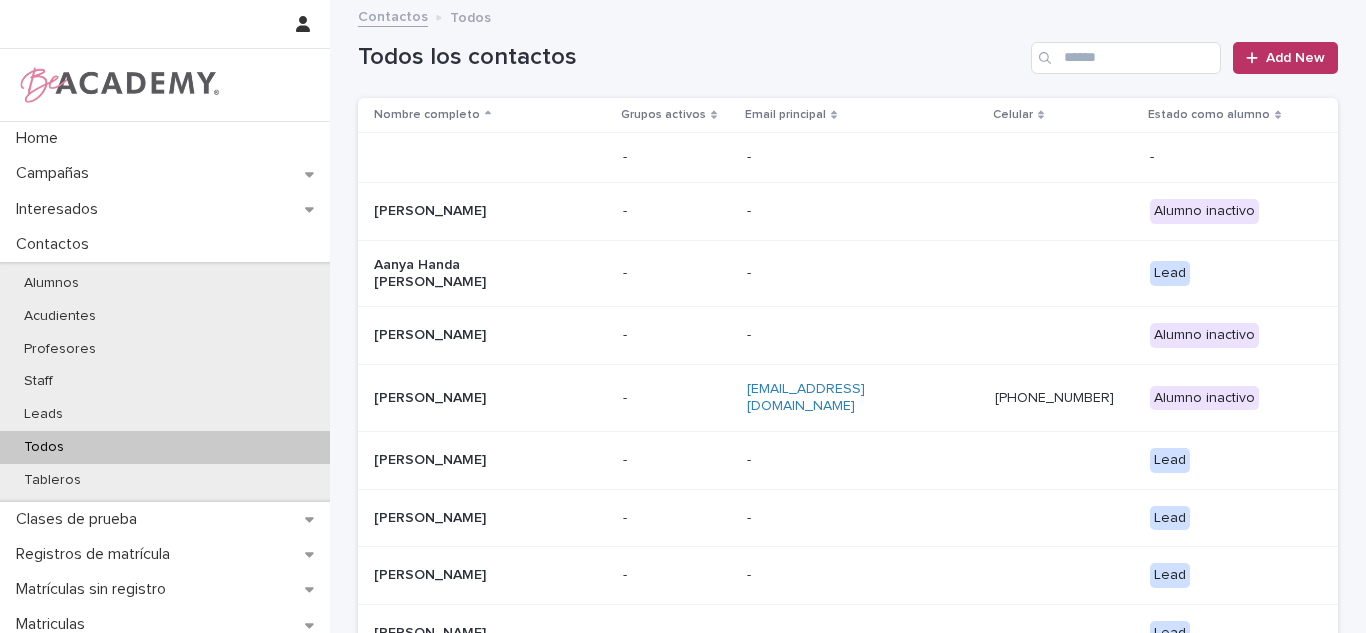 click on "Todos los contactos Add New" at bounding box center (848, 50) 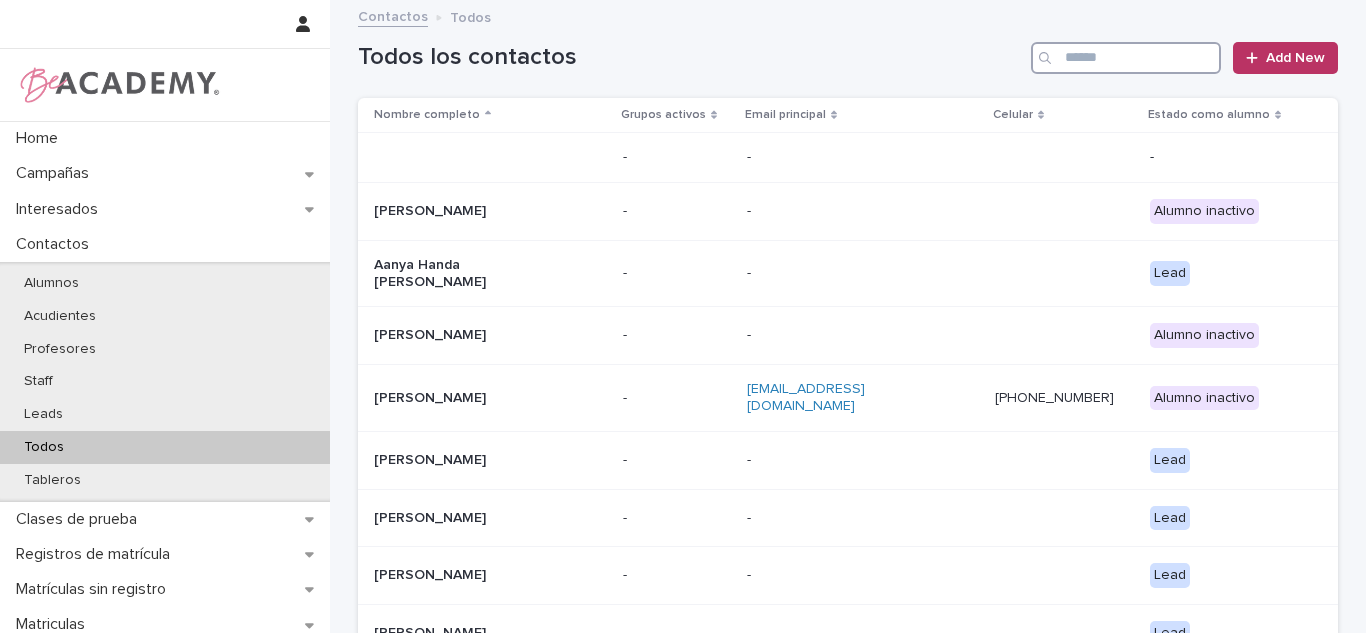click at bounding box center (1126, 58) 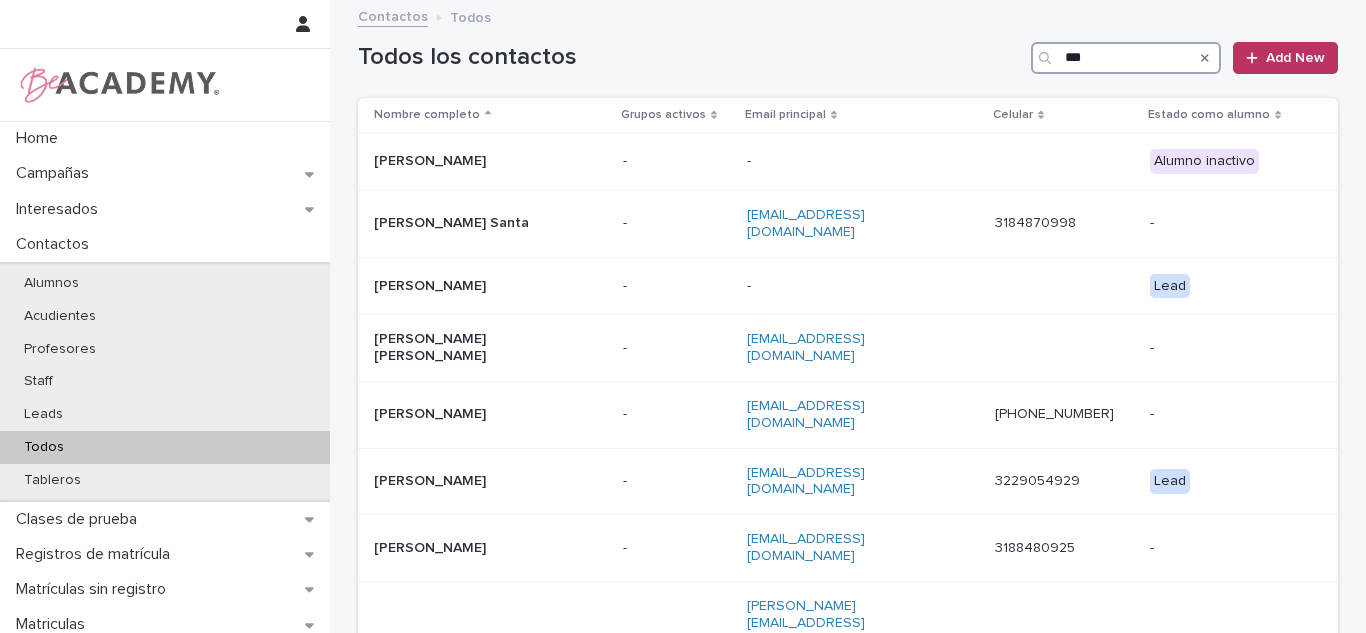 click on "***" at bounding box center (1126, 58) 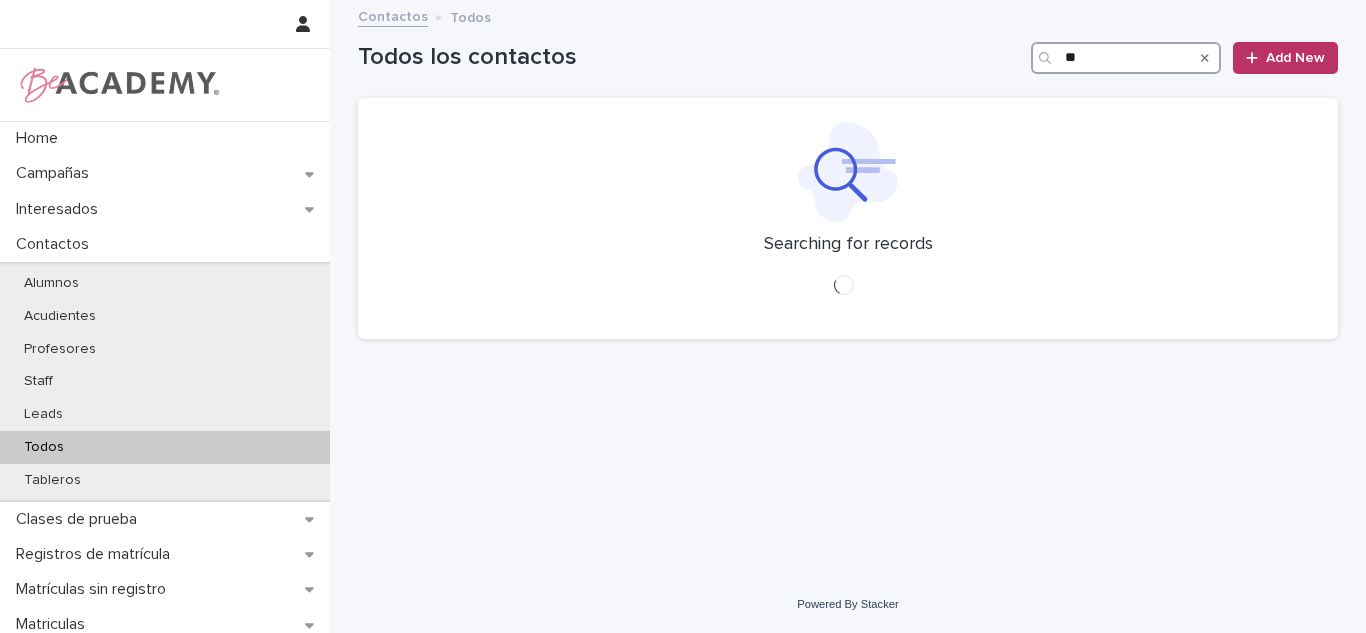 type on "*" 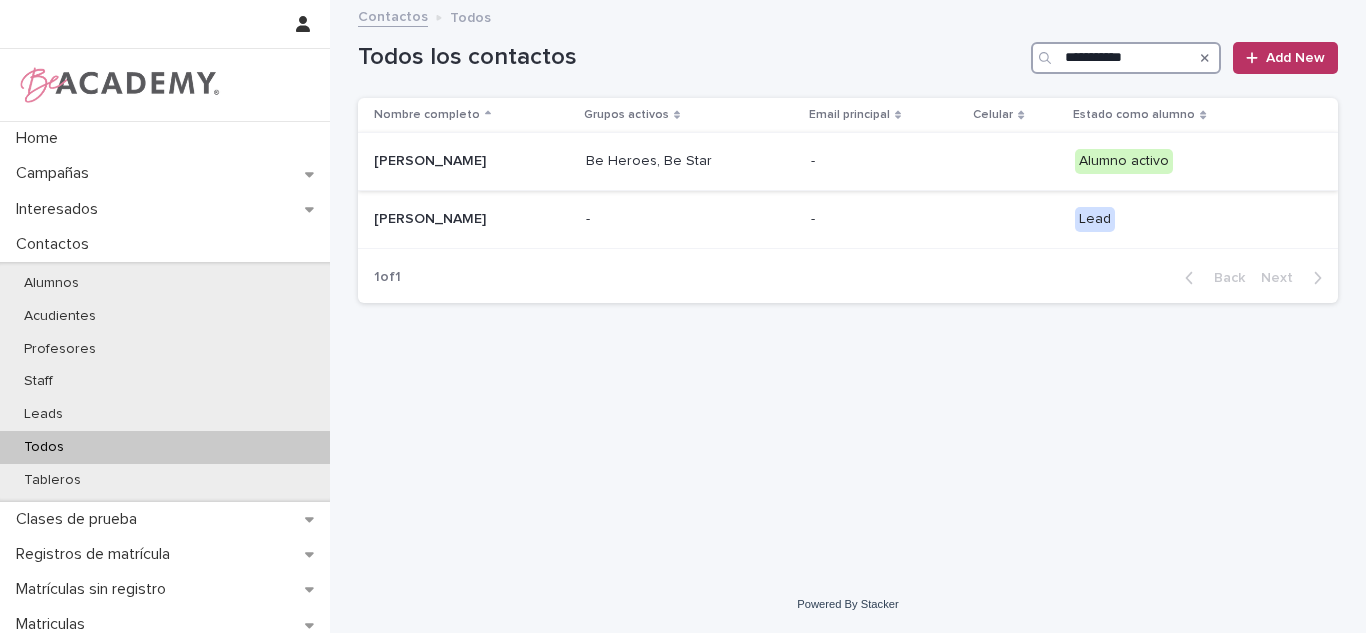 type on "**********" 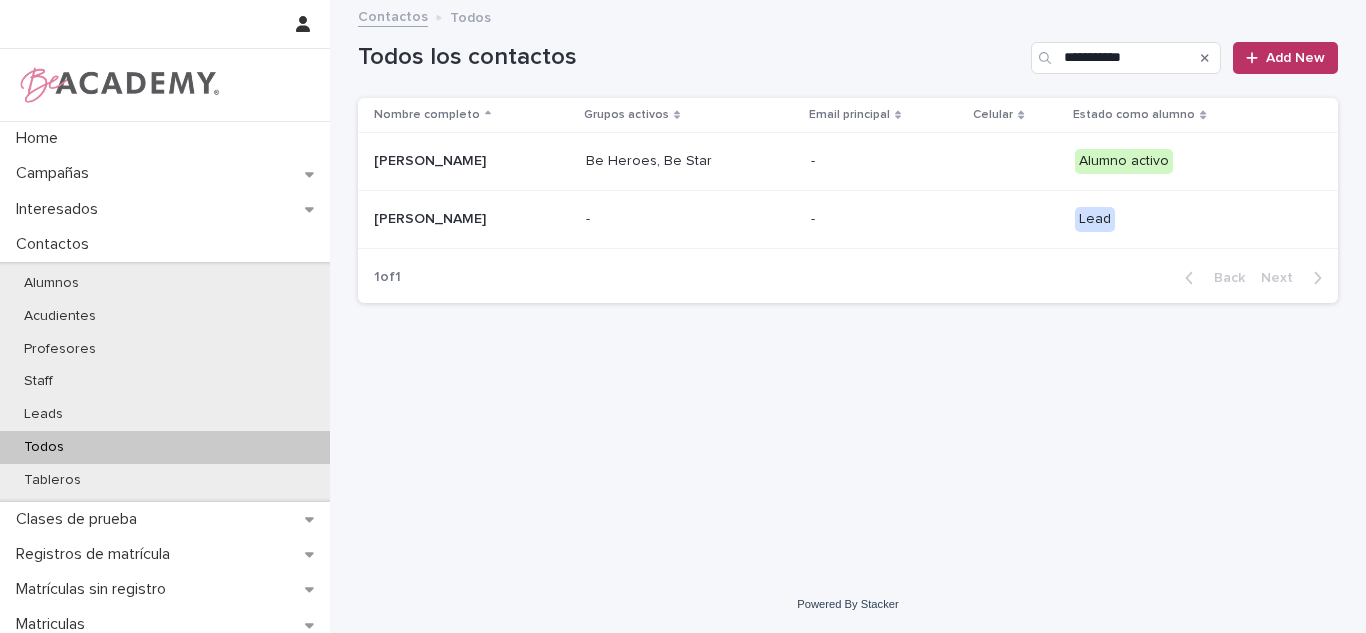 click on "Celeste Arango Posada" at bounding box center (472, 161) 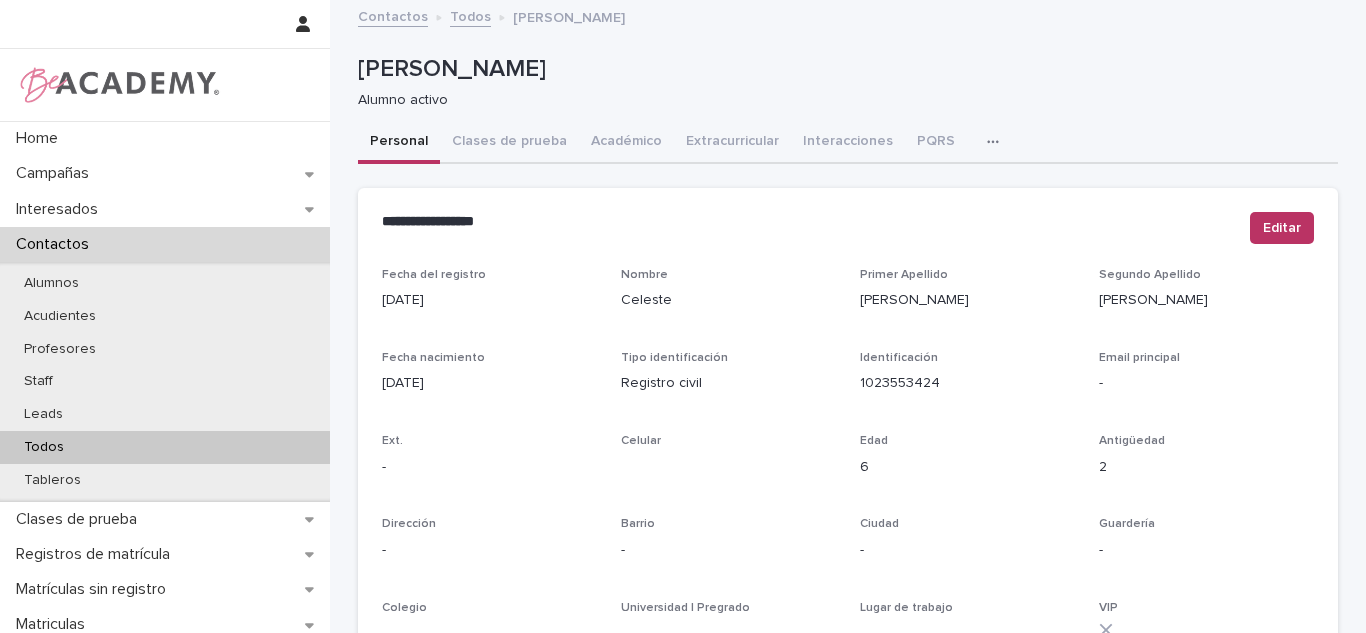 scroll, scrollTop: 843, scrollLeft: 0, axis: vertical 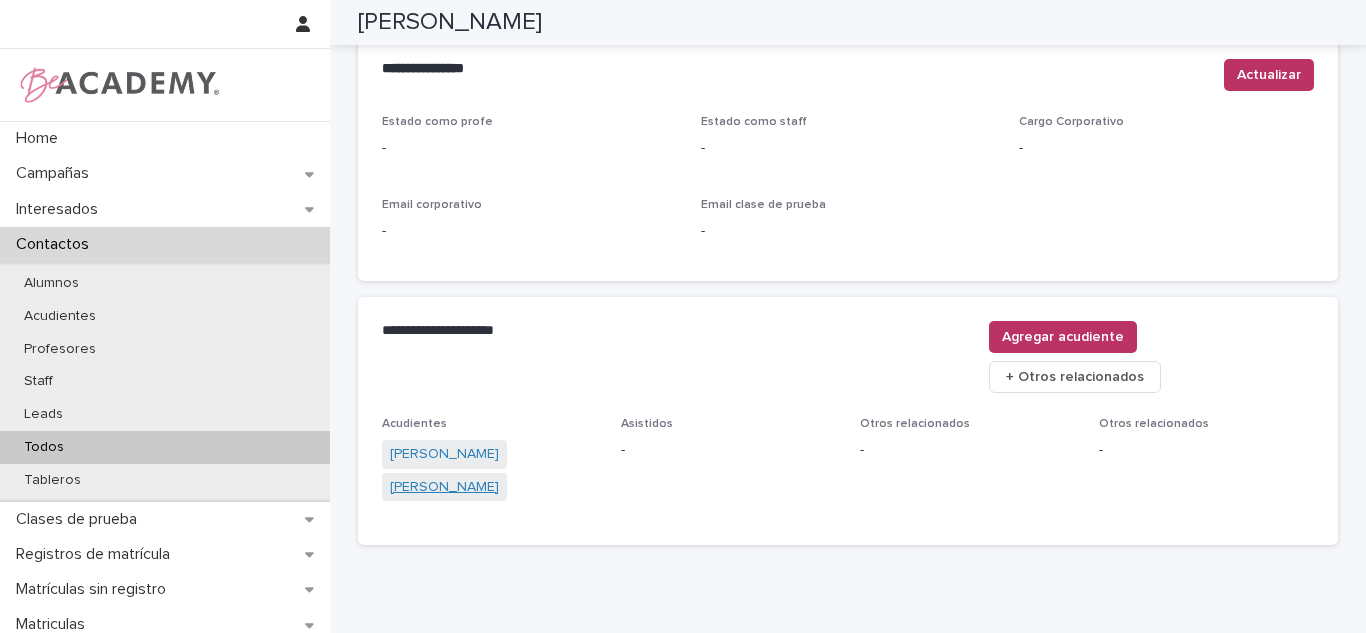 click on "Susana Posada Sanin" at bounding box center [444, 487] 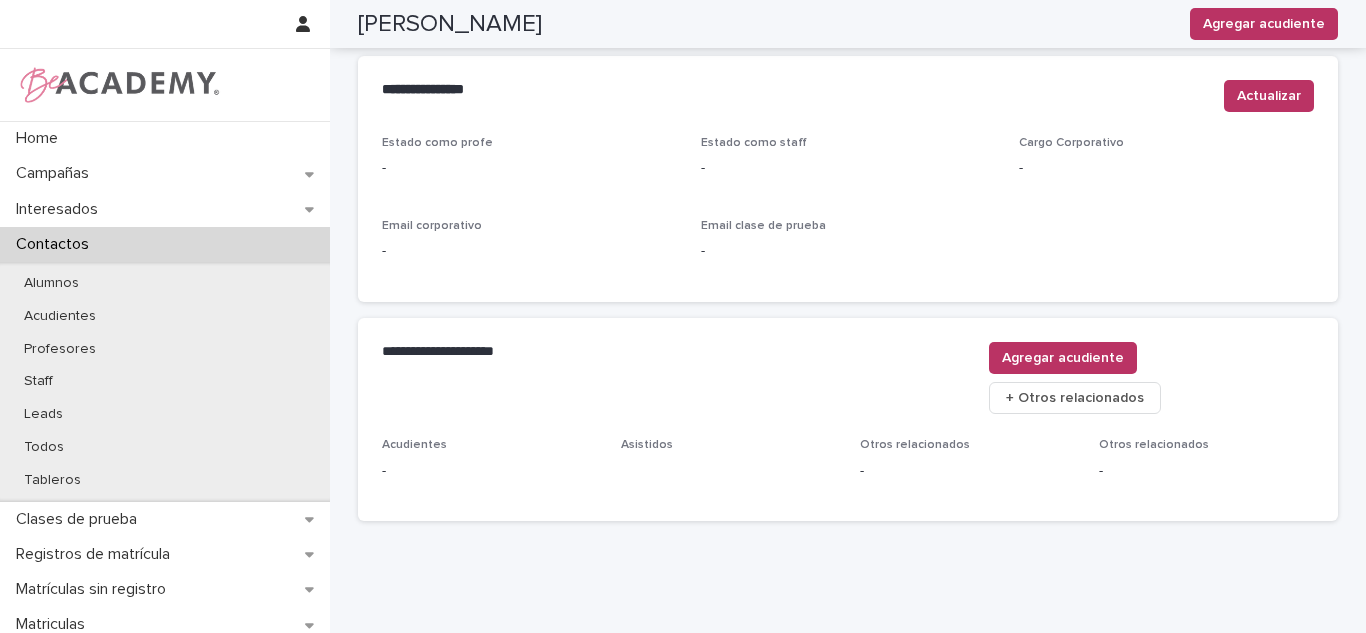 scroll, scrollTop: 845, scrollLeft: 0, axis: vertical 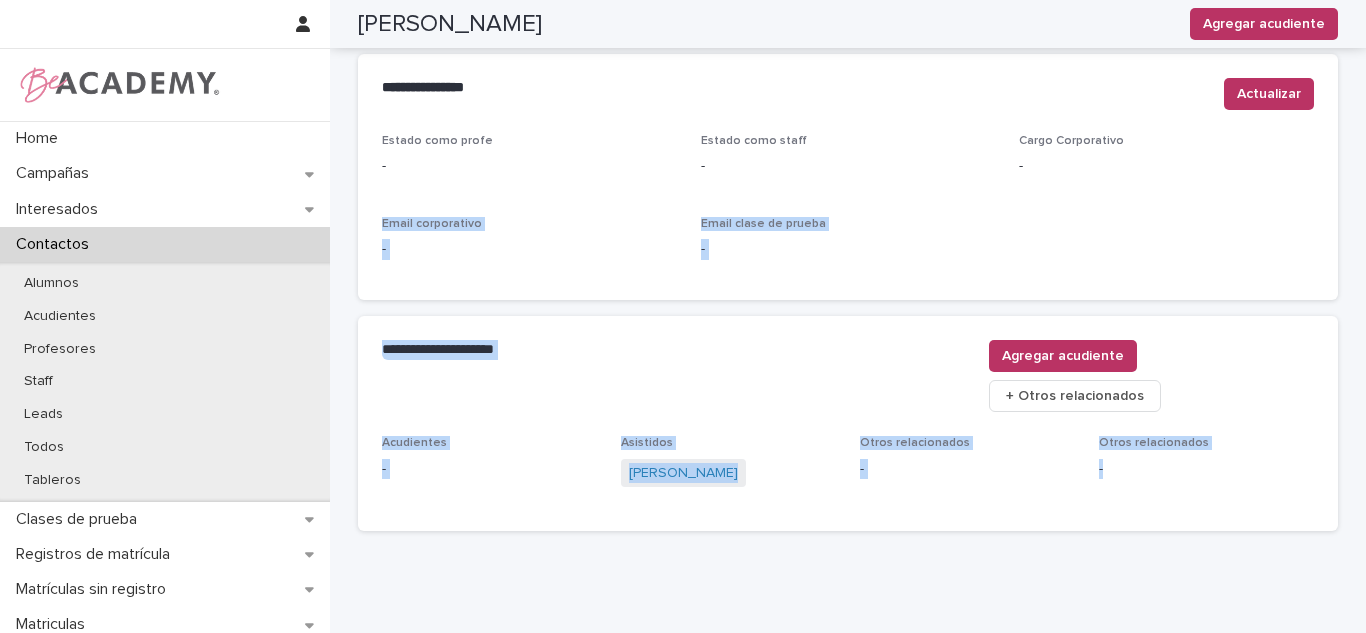 drag, startPoint x: 1347, startPoint y: 444, endPoint x: 1365, endPoint y: 200, distance: 244.66304 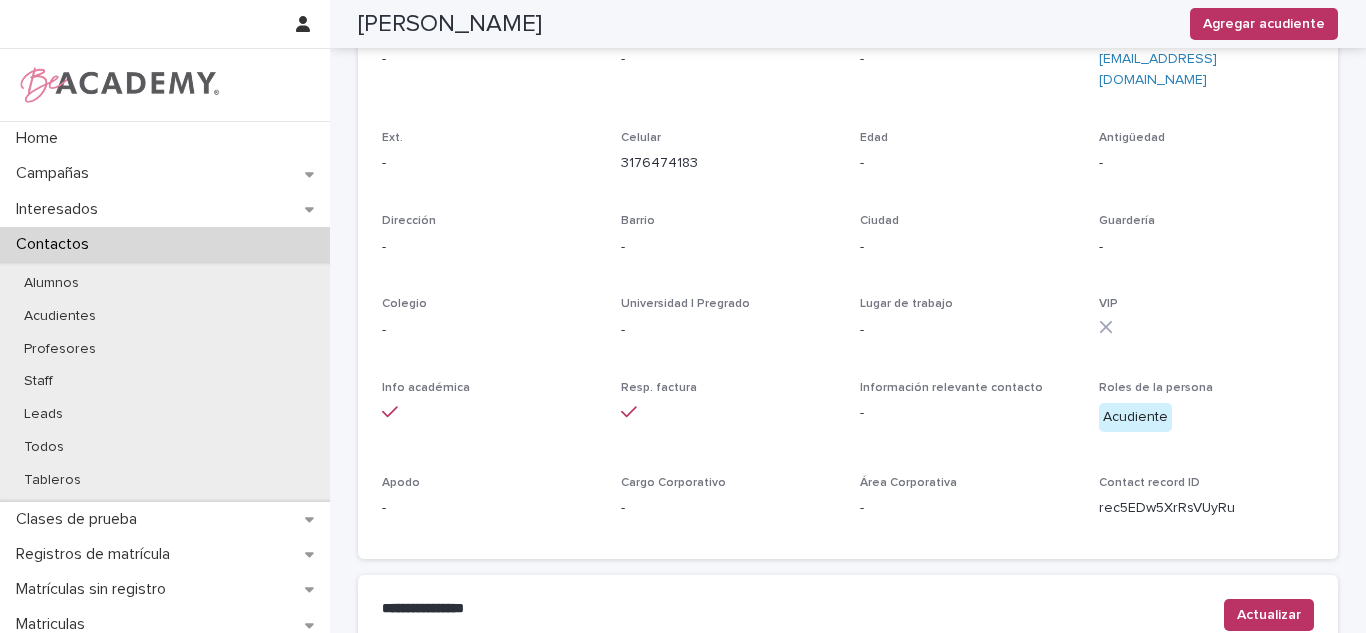 scroll, scrollTop: 299, scrollLeft: 0, axis: vertical 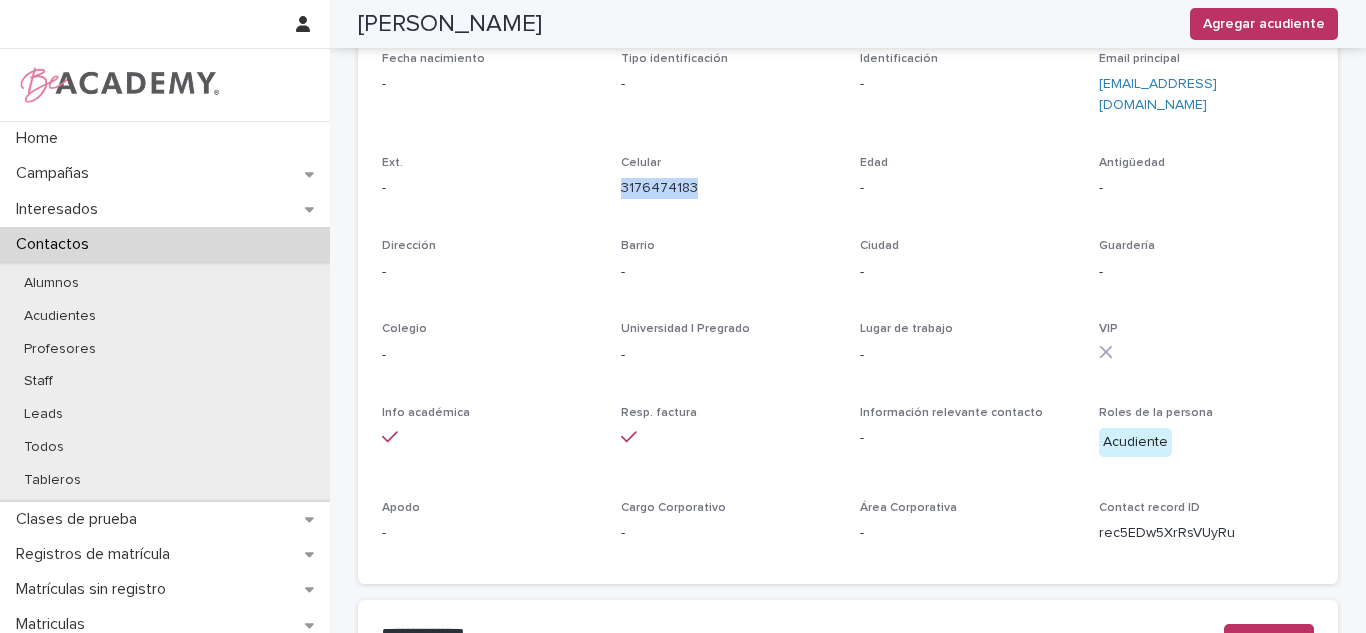 drag, startPoint x: 703, startPoint y: 181, endPoint x: 610, endPoint y: 171, distance: 93.53609 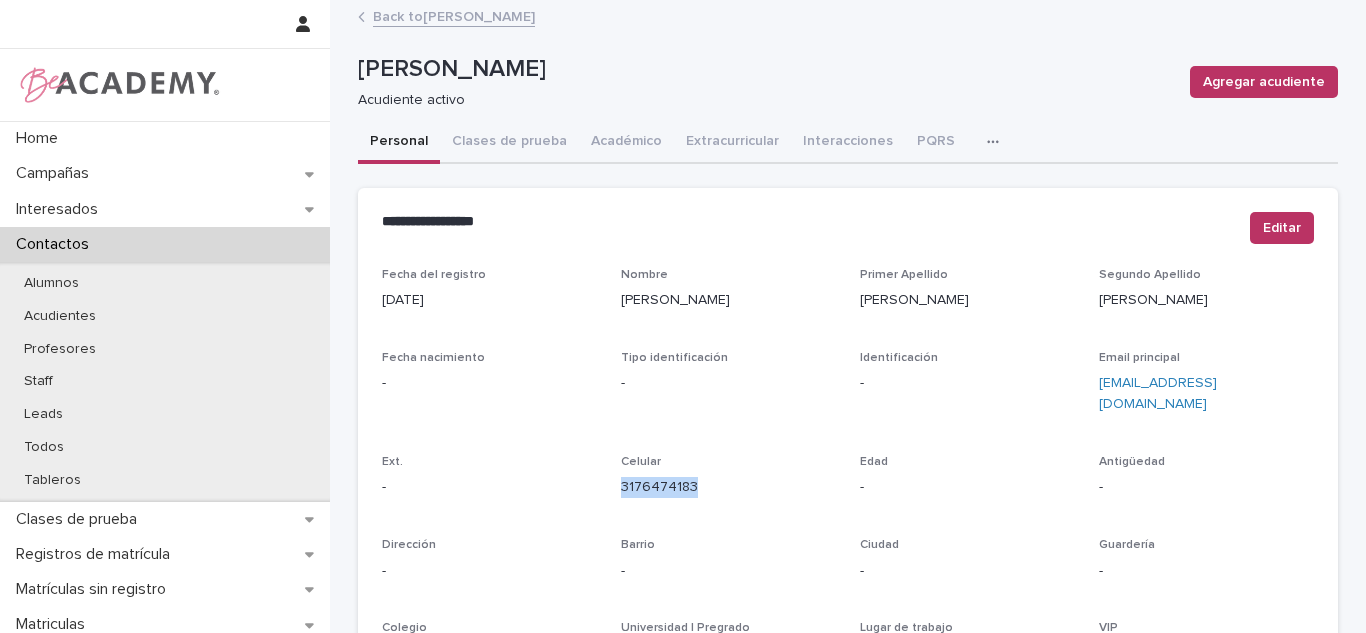 click on "Back to  Celeste Arango Posada" at bounding box center [454, 15] 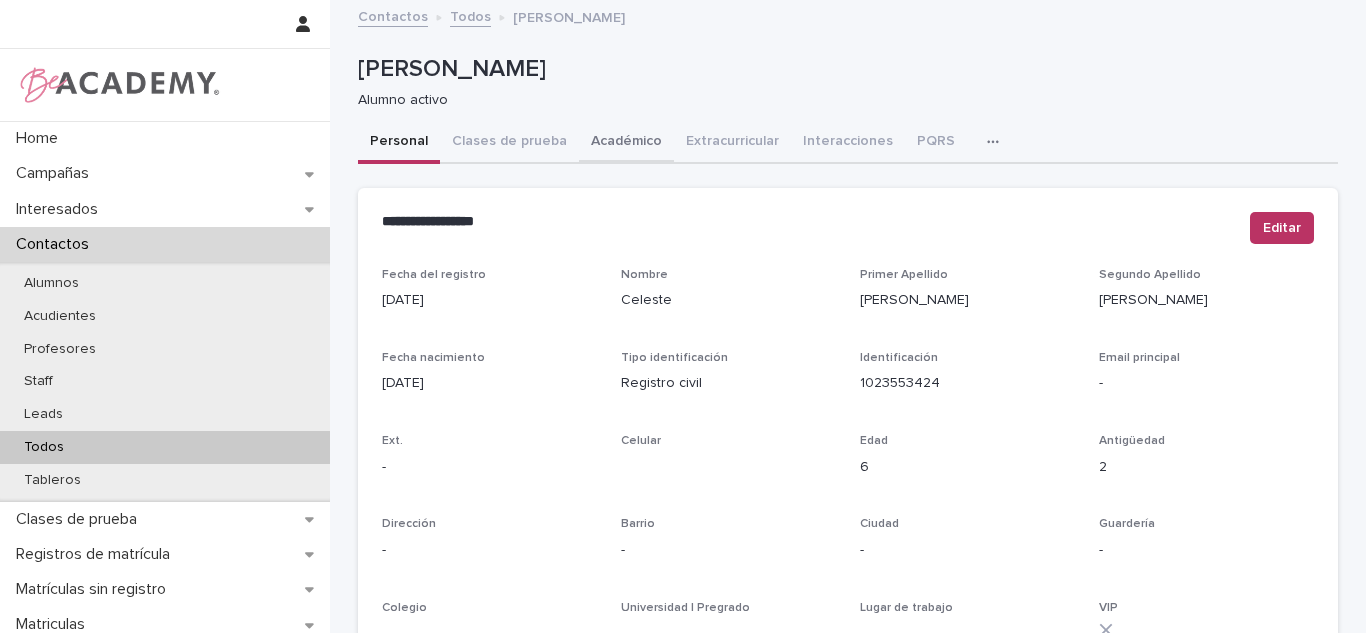 click on "Académico" at bounding box center [626, 143] 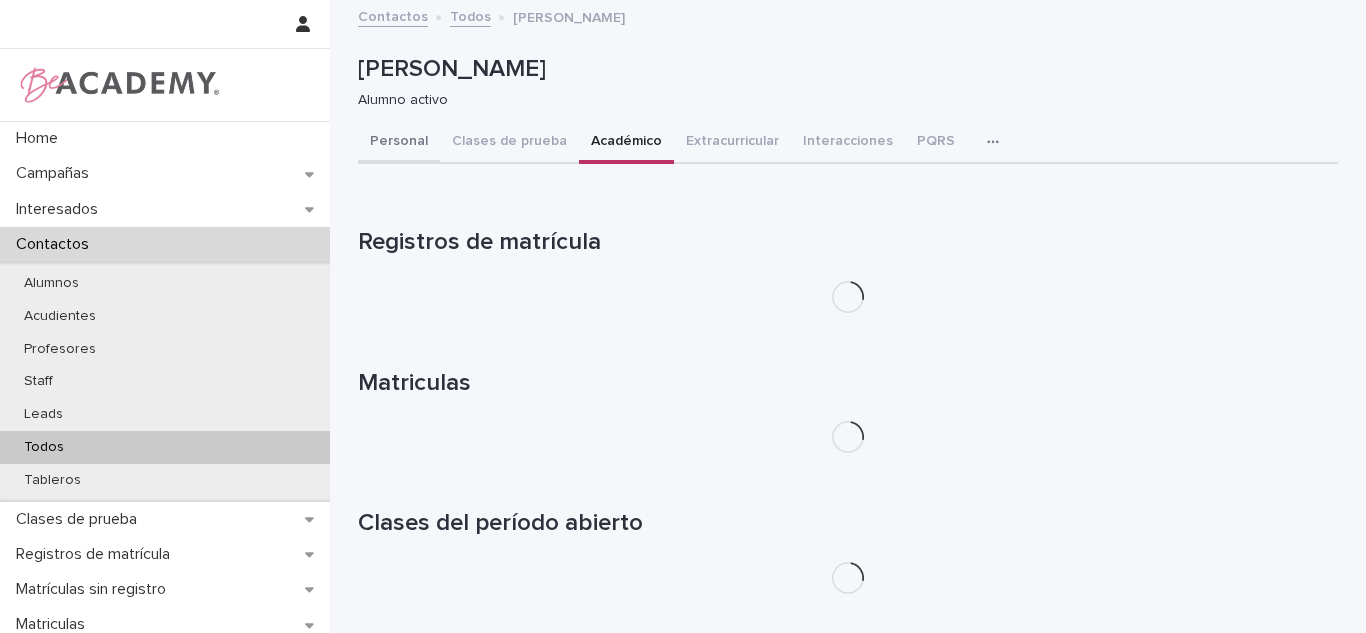 drag, startPoint x: 392, startPoint y: 150, endPoint x: 399, endPoint y: 6, distance: 144.17004 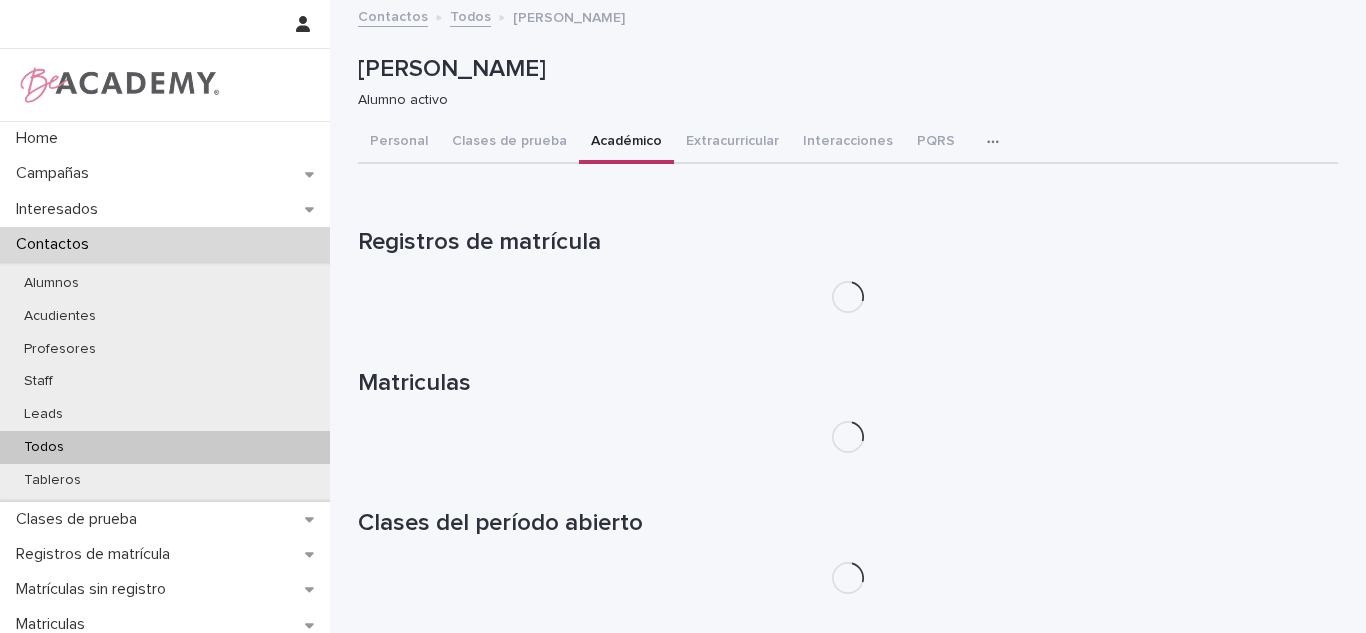 click on "Personal" at bounding box center [399, 143] 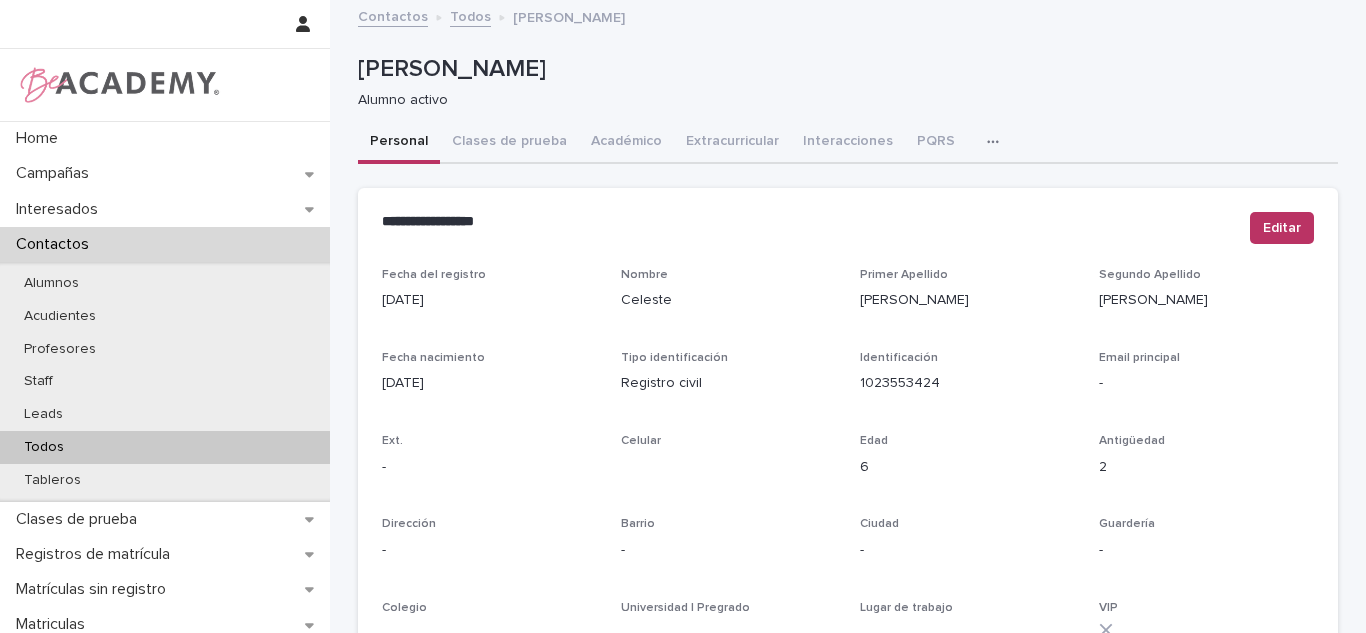 click on "Todos" at bounding box center [165, 447] 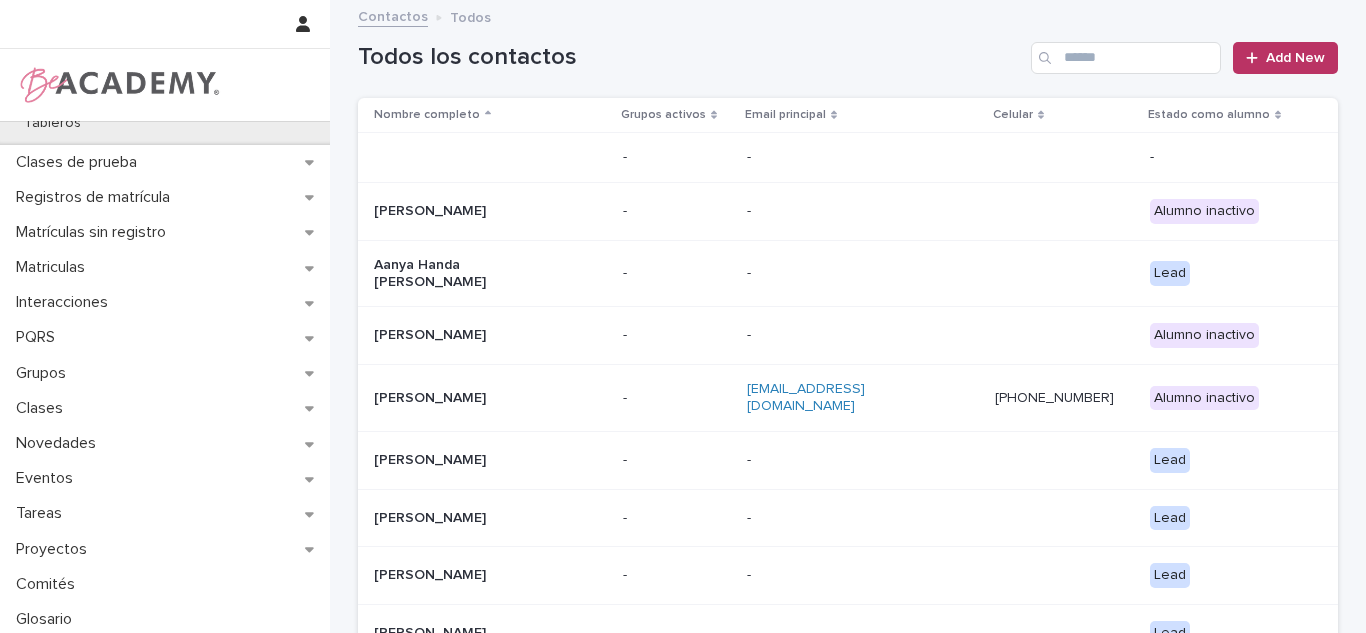 scroll, scrollTop: 361, scrollLeft: 0, axis: vertical 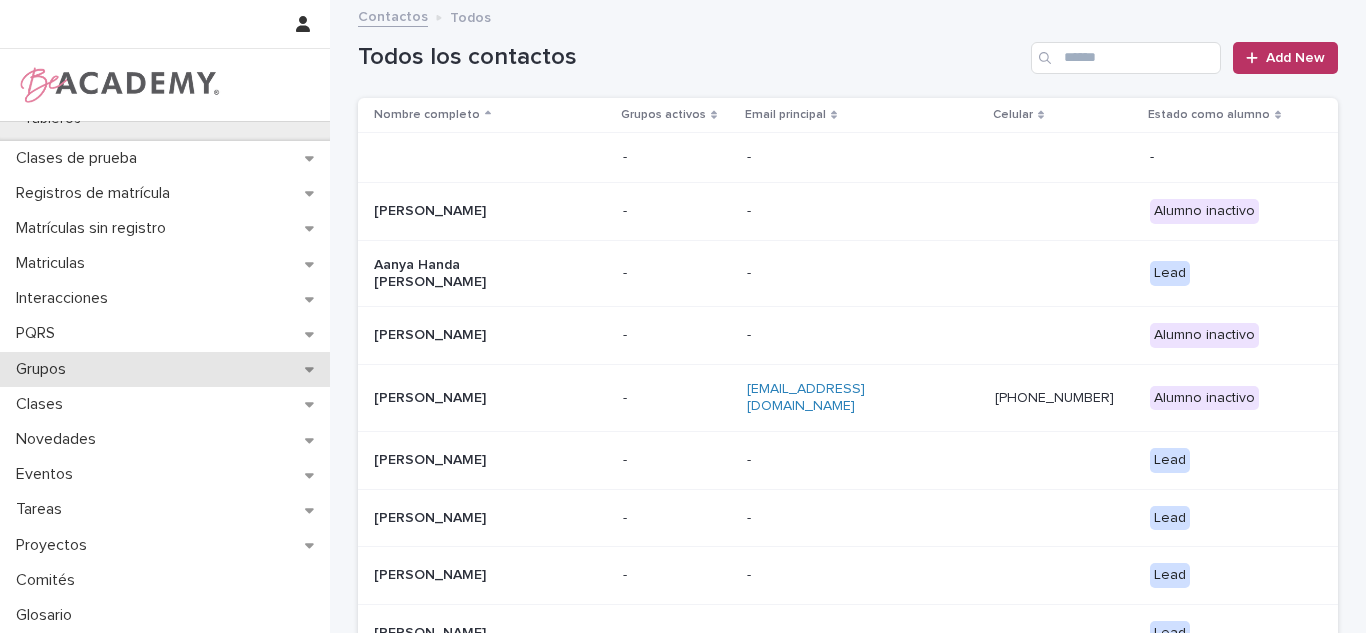 click on "Grupos" at bounding box center (165, 369) 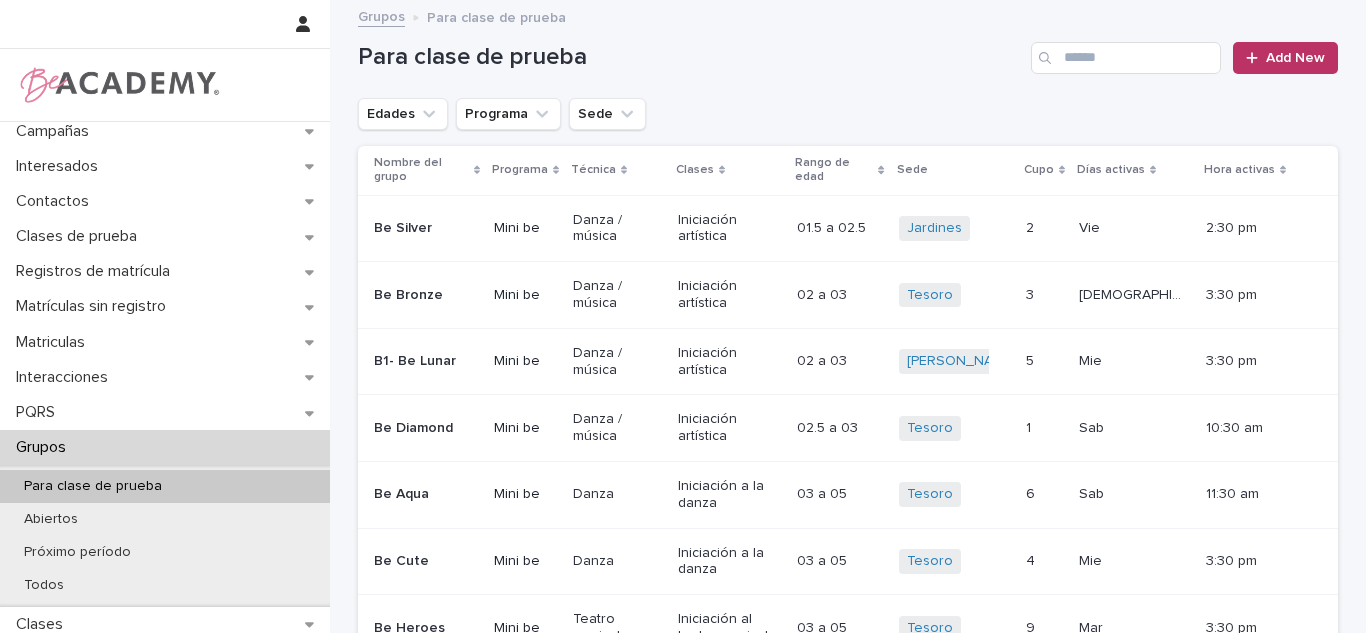 scroll, scrollTop: 0, scrollLeft: 0, axis: both 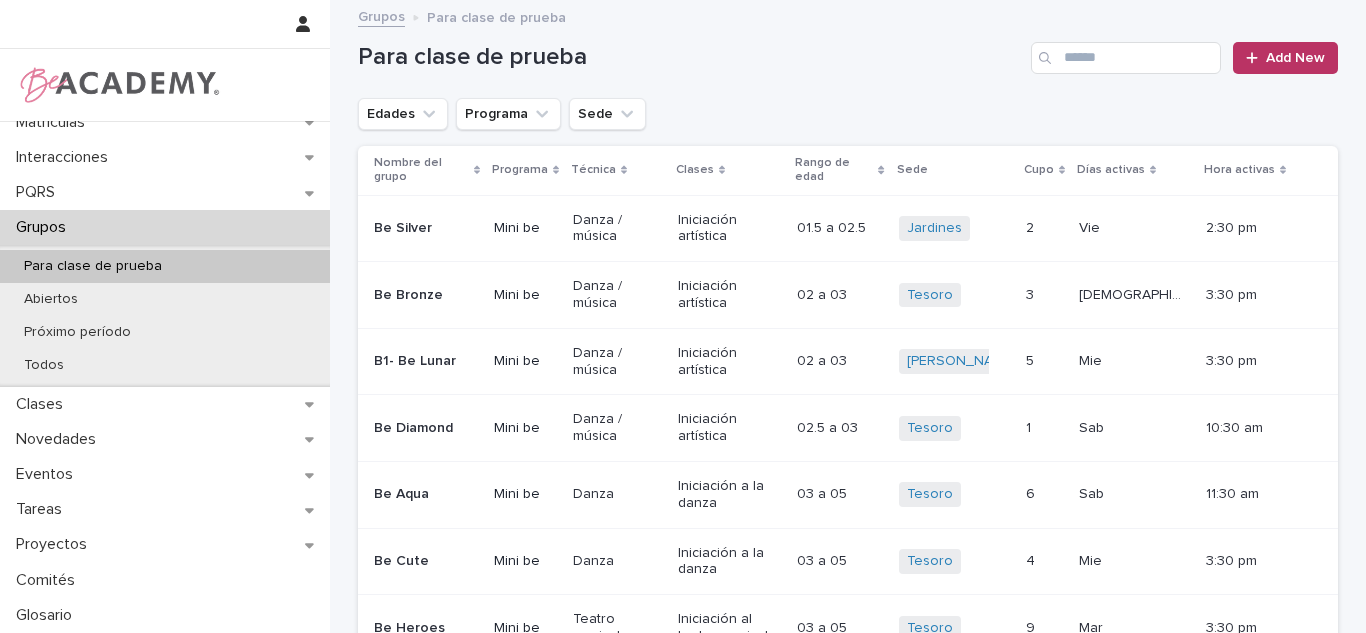 click on "Grupos" at bounding box center [165, 227] 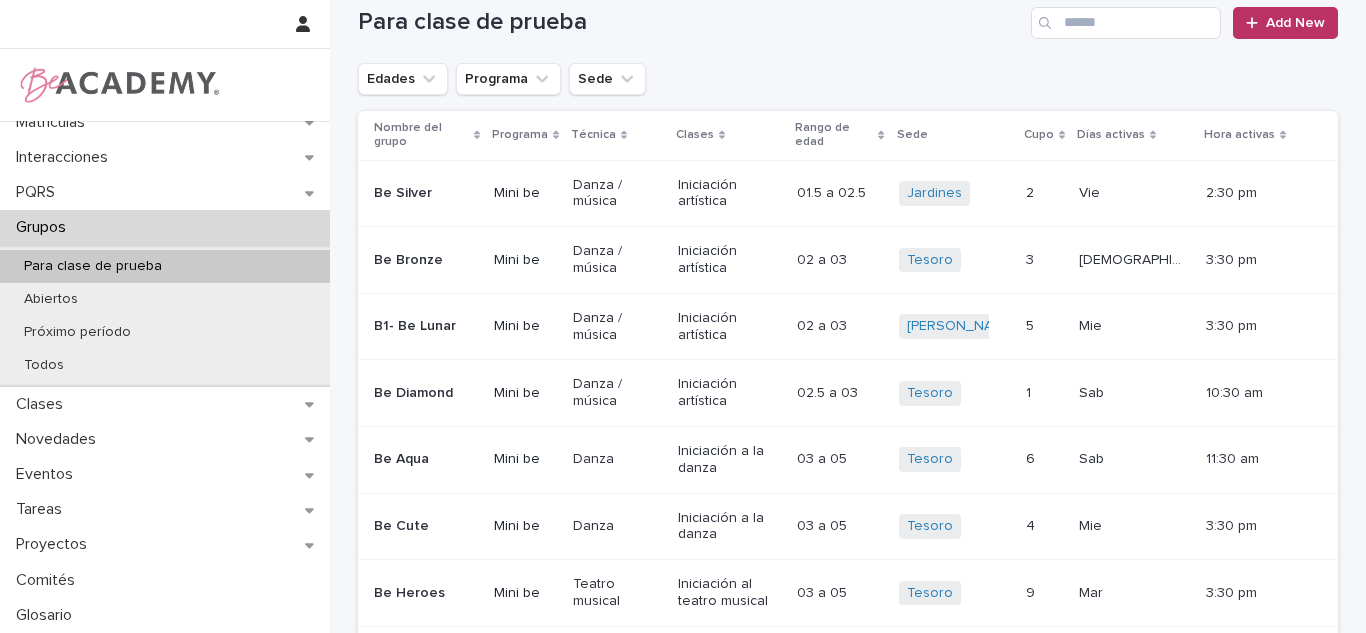 scroll, scrollTop: 0, scrollLeft: 0, axis: both 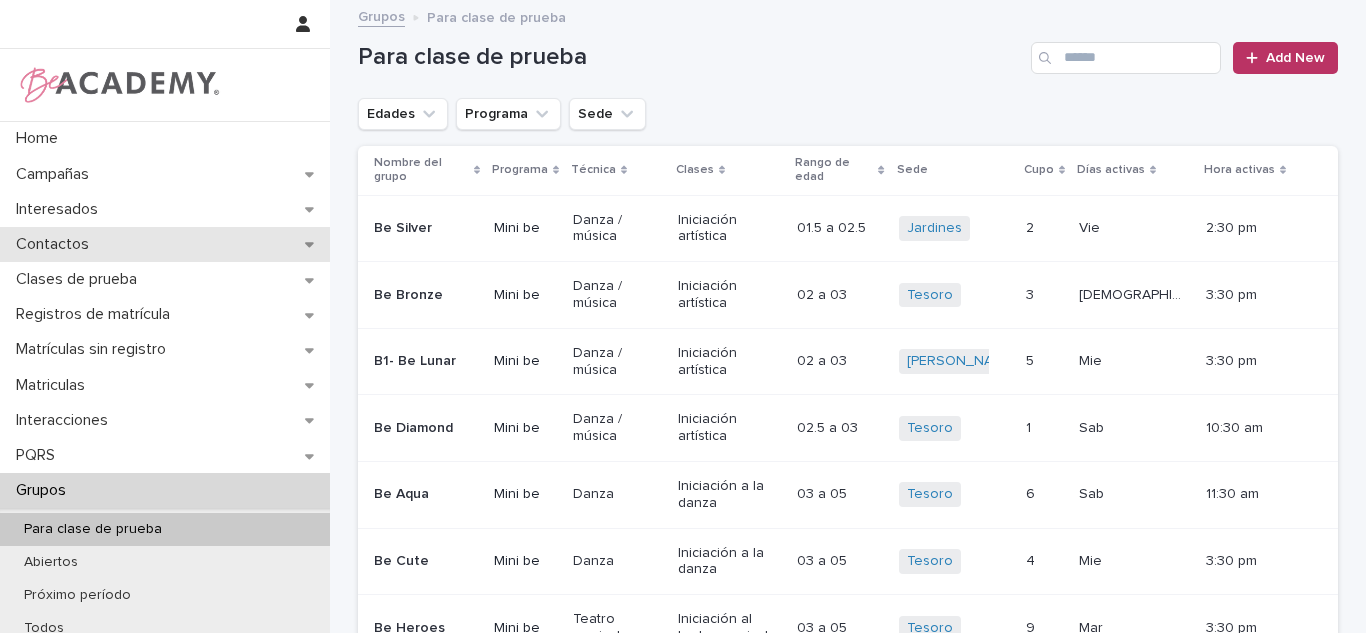 click on "Contactos" at bounding box center (165, 244) 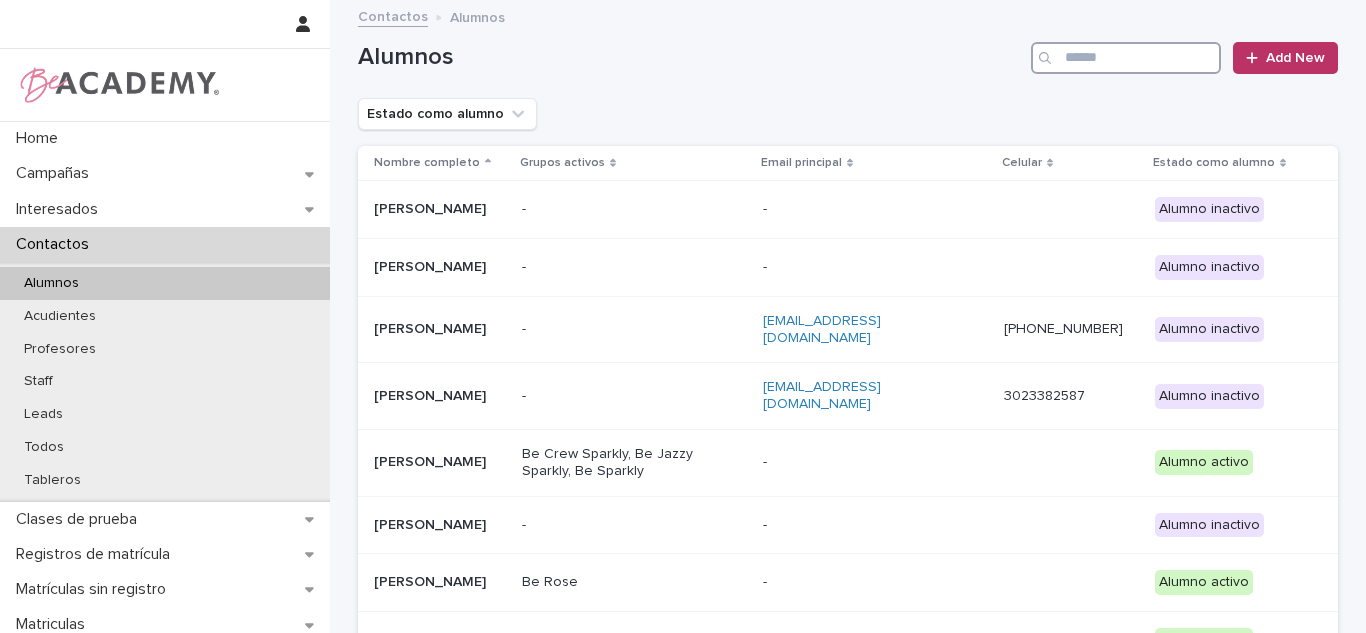 click at bounding box center (1126, 58) 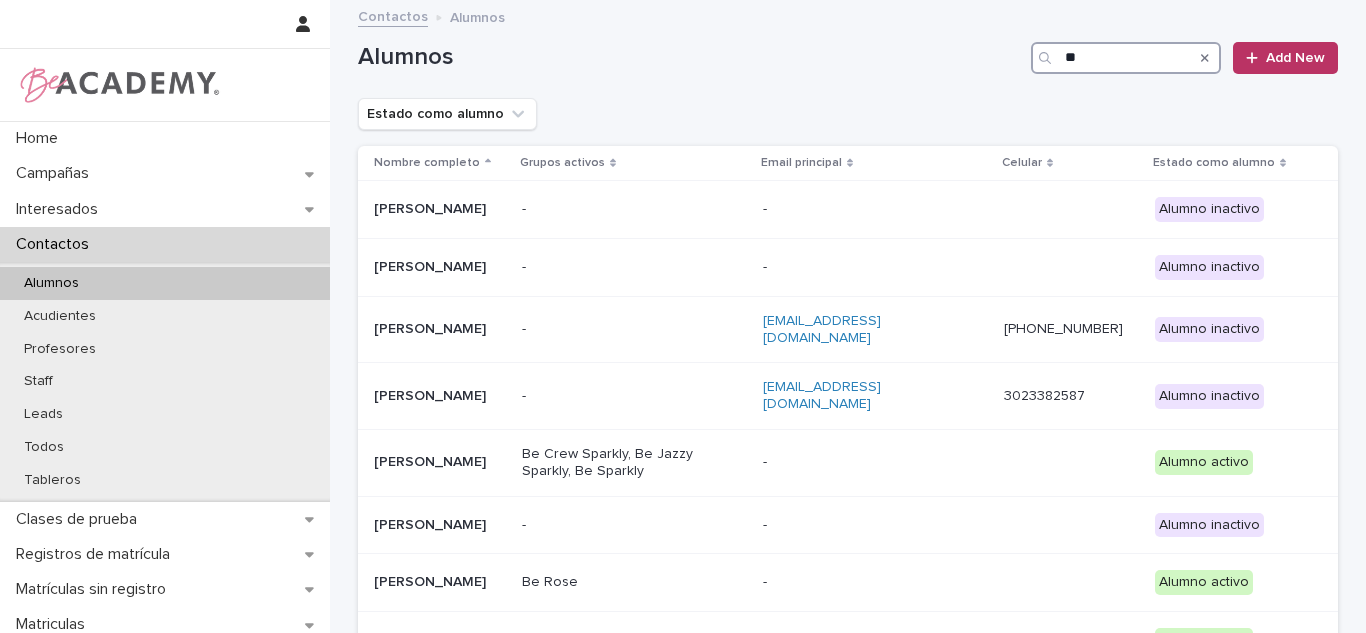type on "*" 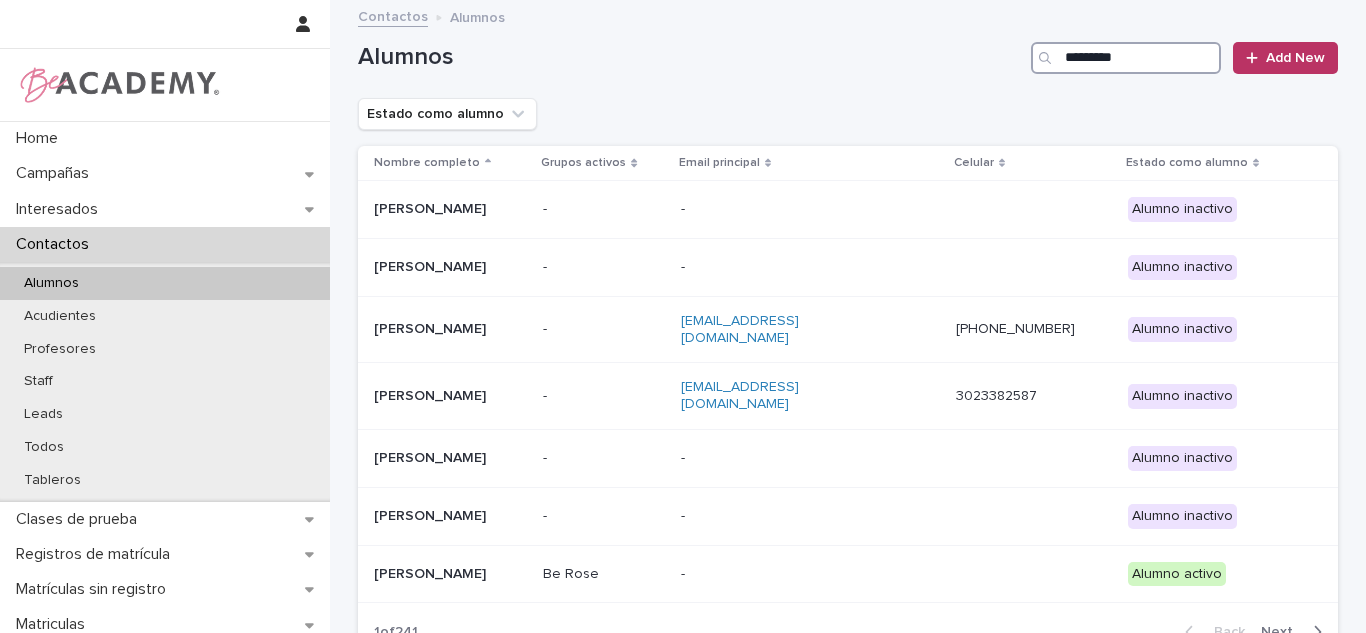 click on "*********" at bounding box center (1126, 58) 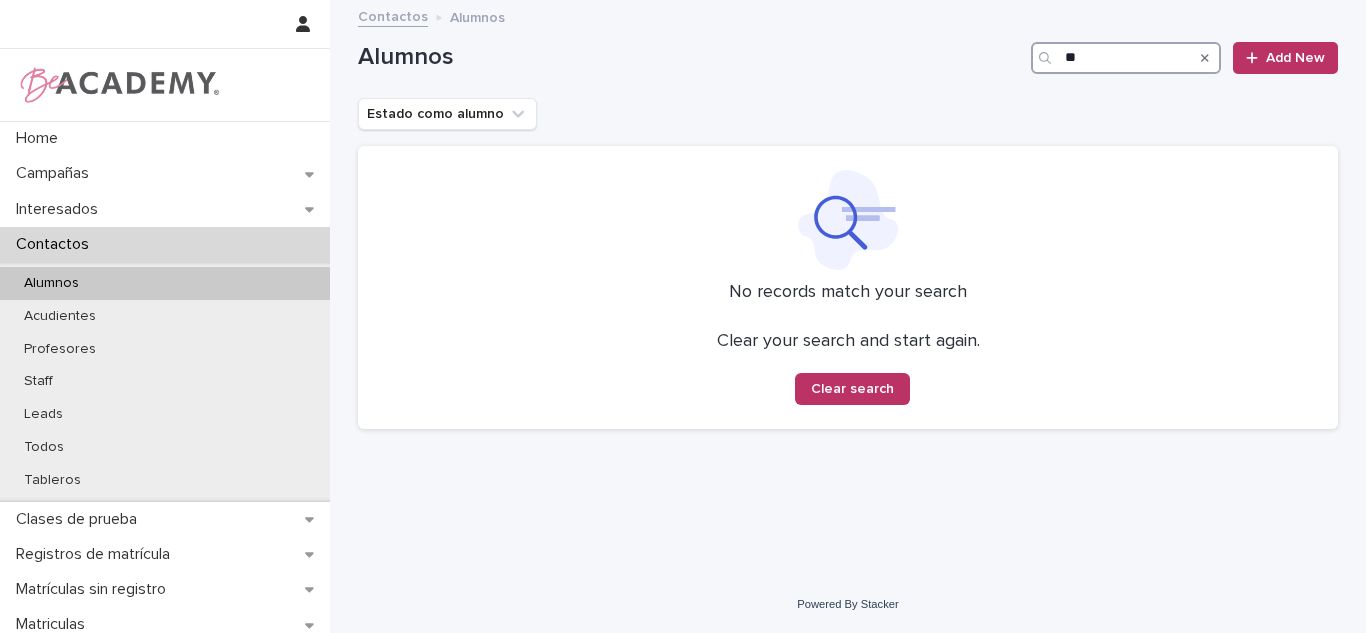 type on "*" 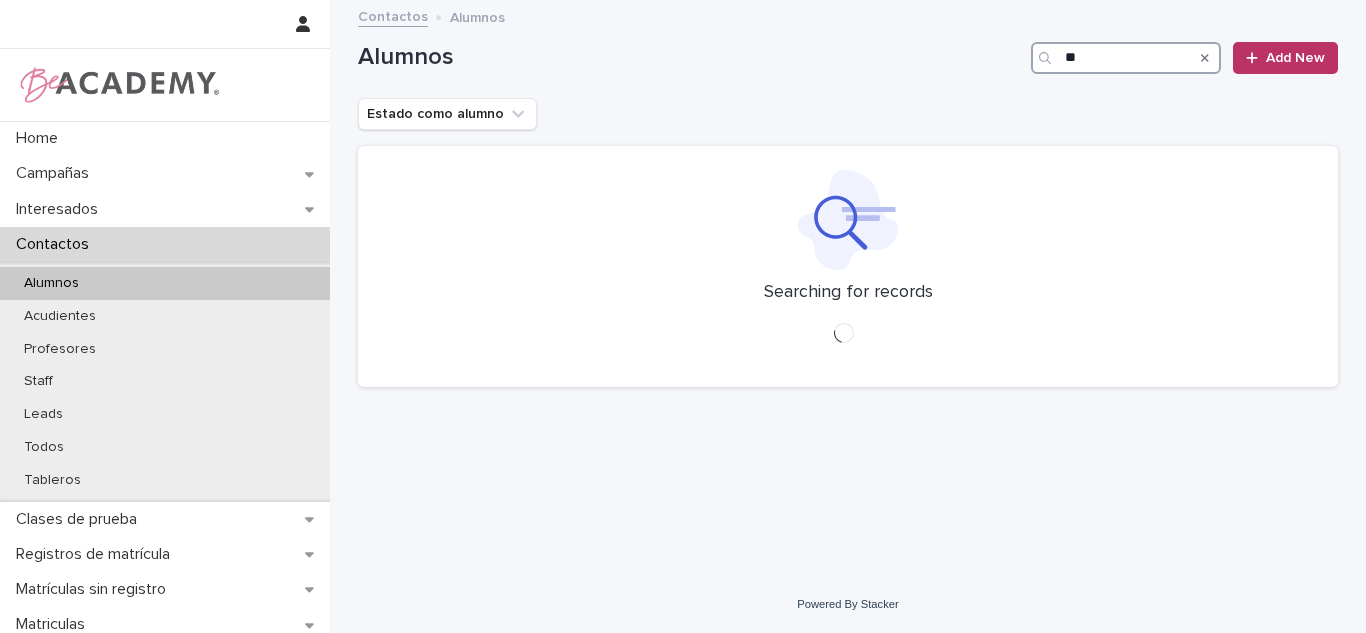 type on "*" 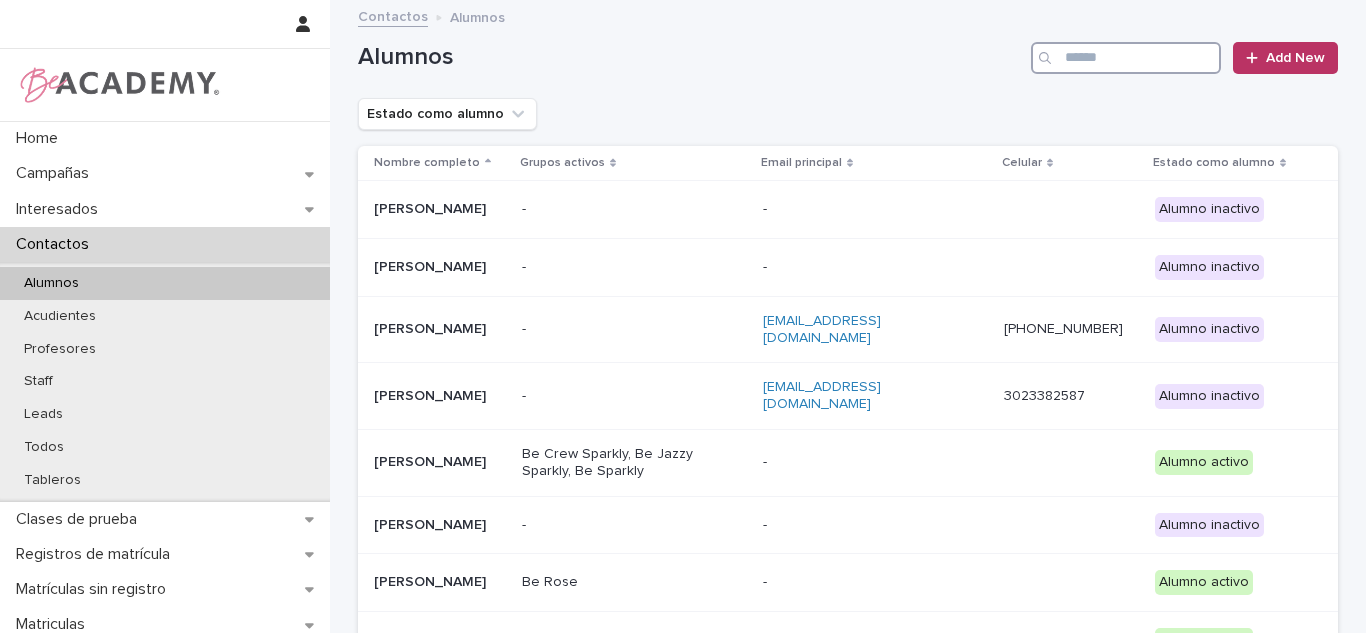 click at bounding box center [1126, 58] 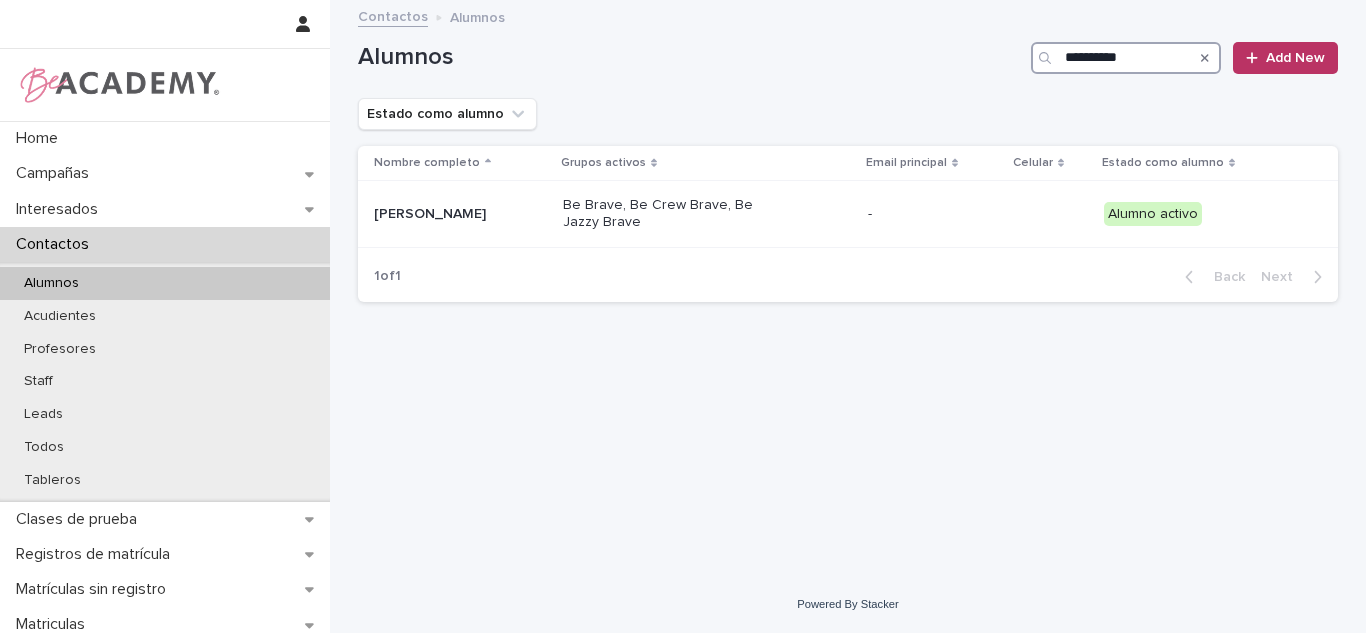 type on "**********" 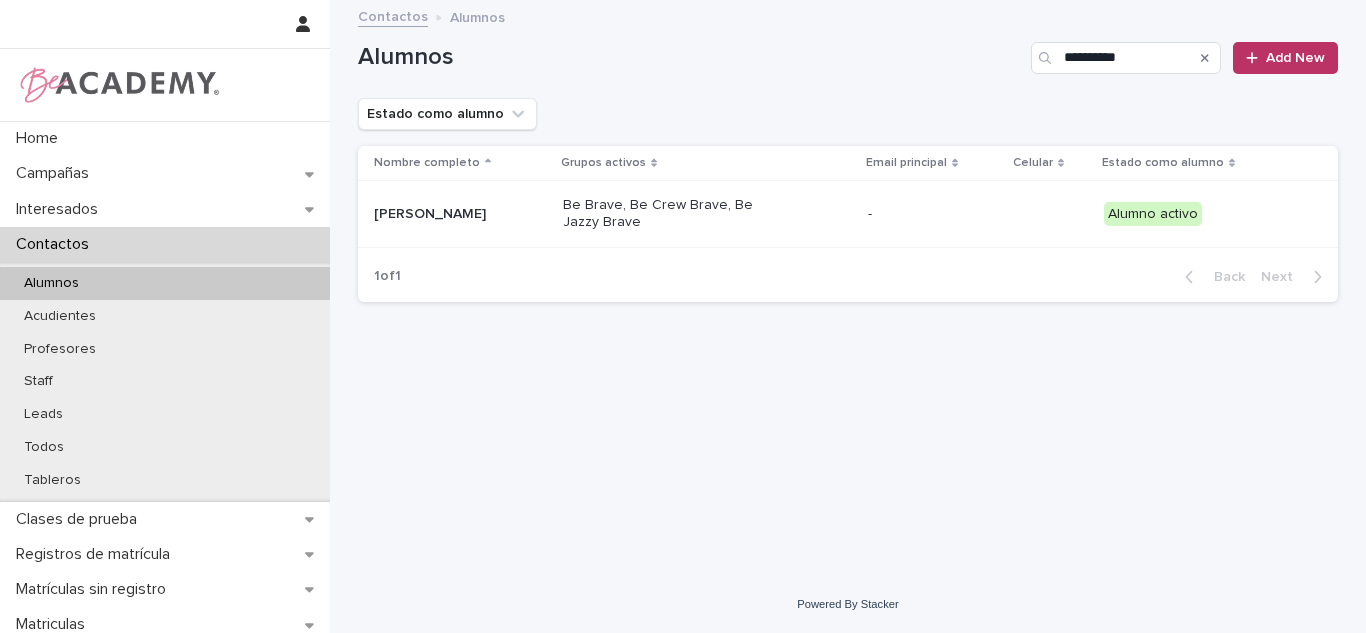 click on "Sofia Zuñiga Riaño" at bounding box center (460, 214) 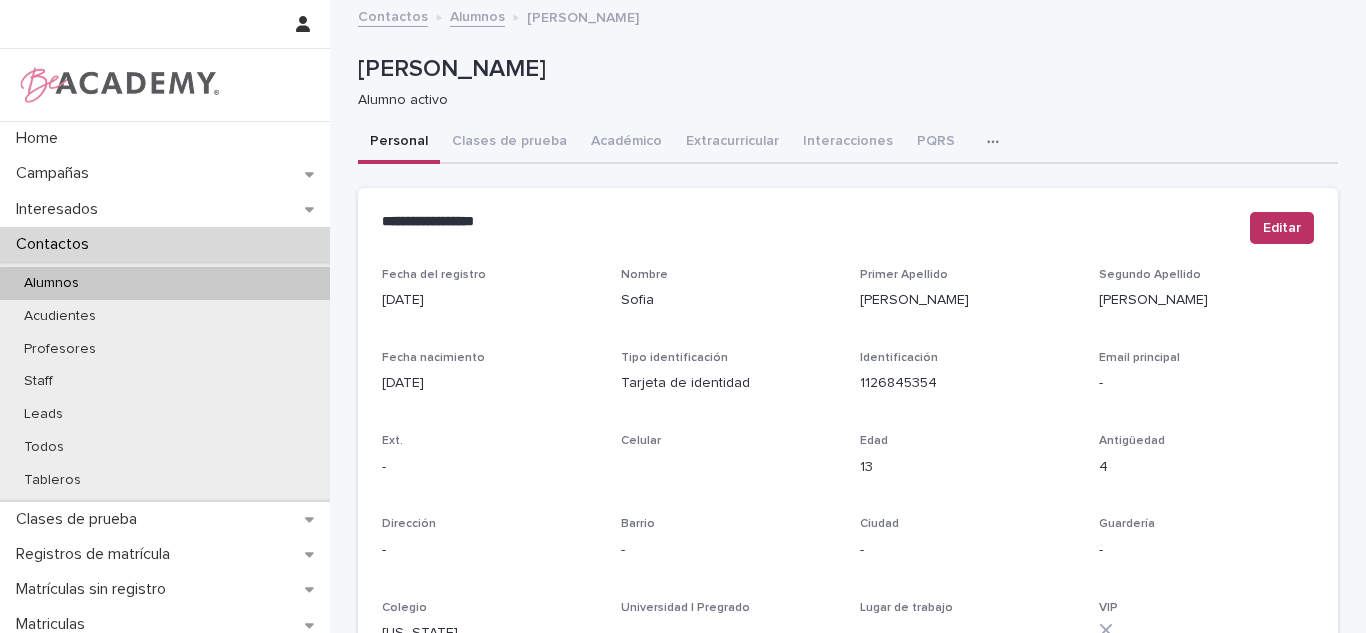 scroll, scrollTop: 852, scrollLeft: 0, axis: vertical 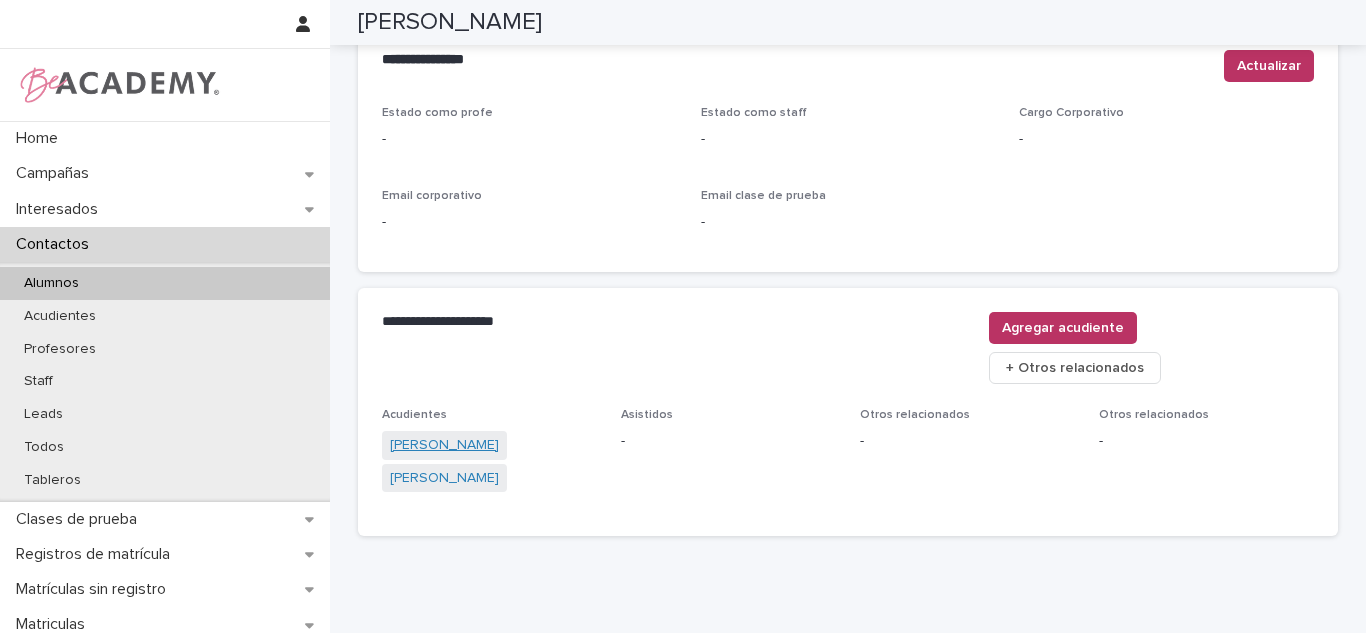 click on "Maria Angelica Riaño Tapias" at bounding box center (444, 445) 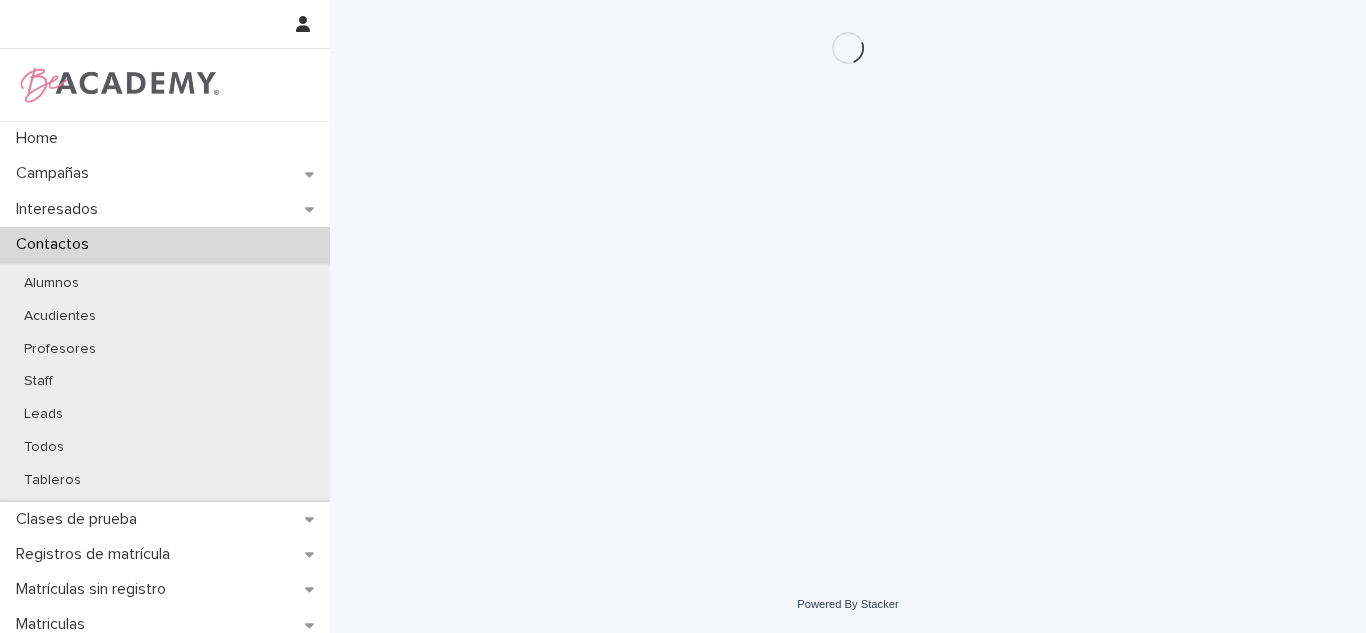 scroll, scrollTop: 0, scrollLeft: 0, axis: both 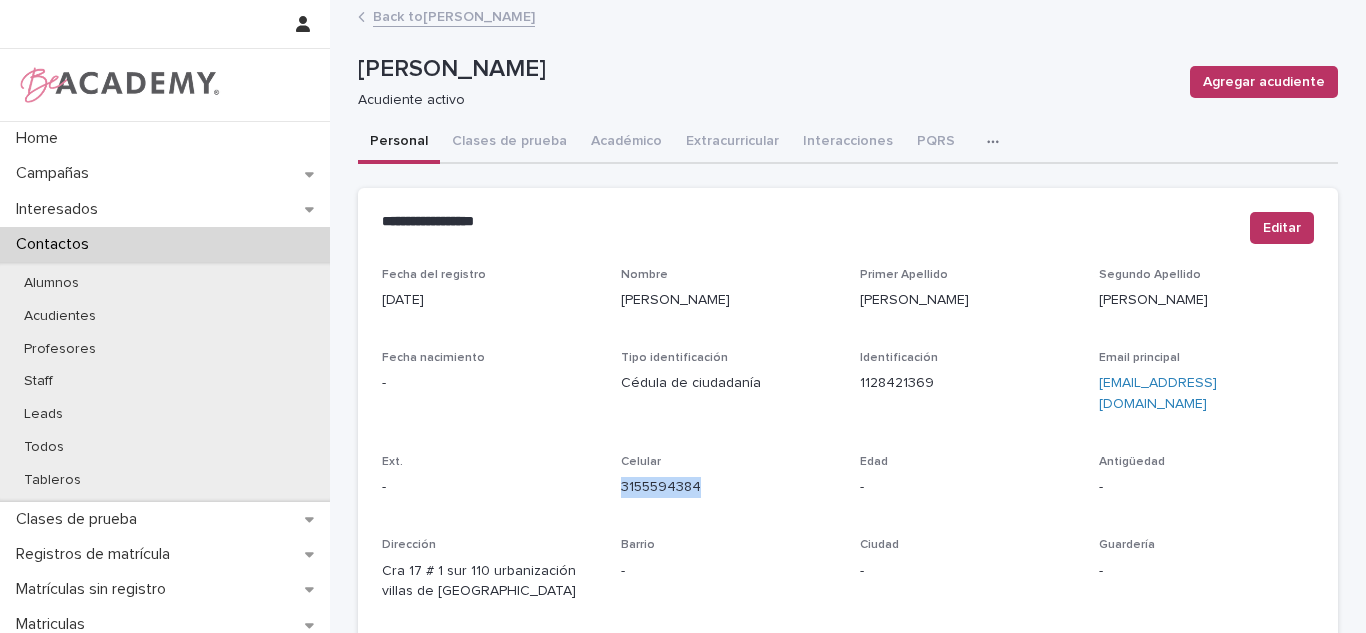 drag, startPoint x: 711, startPoint y: 473, endPoint x: 617, endPoint y: 474, distance: 94.00532 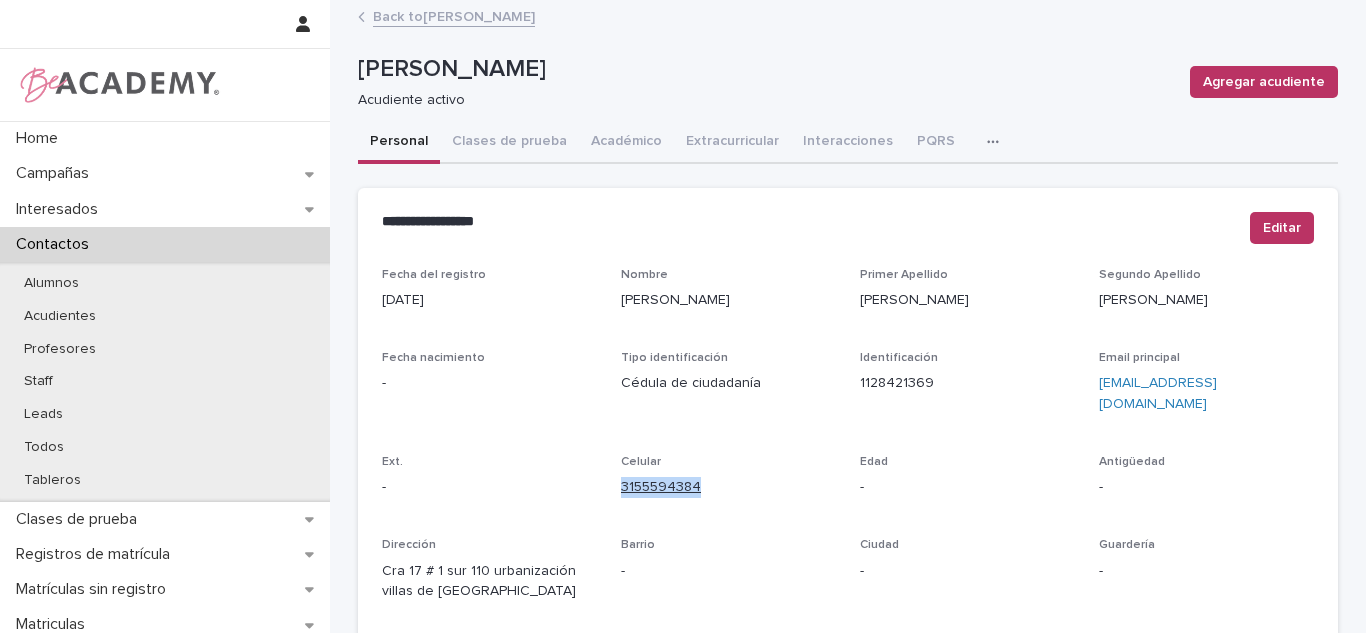 copy on "3155594384" 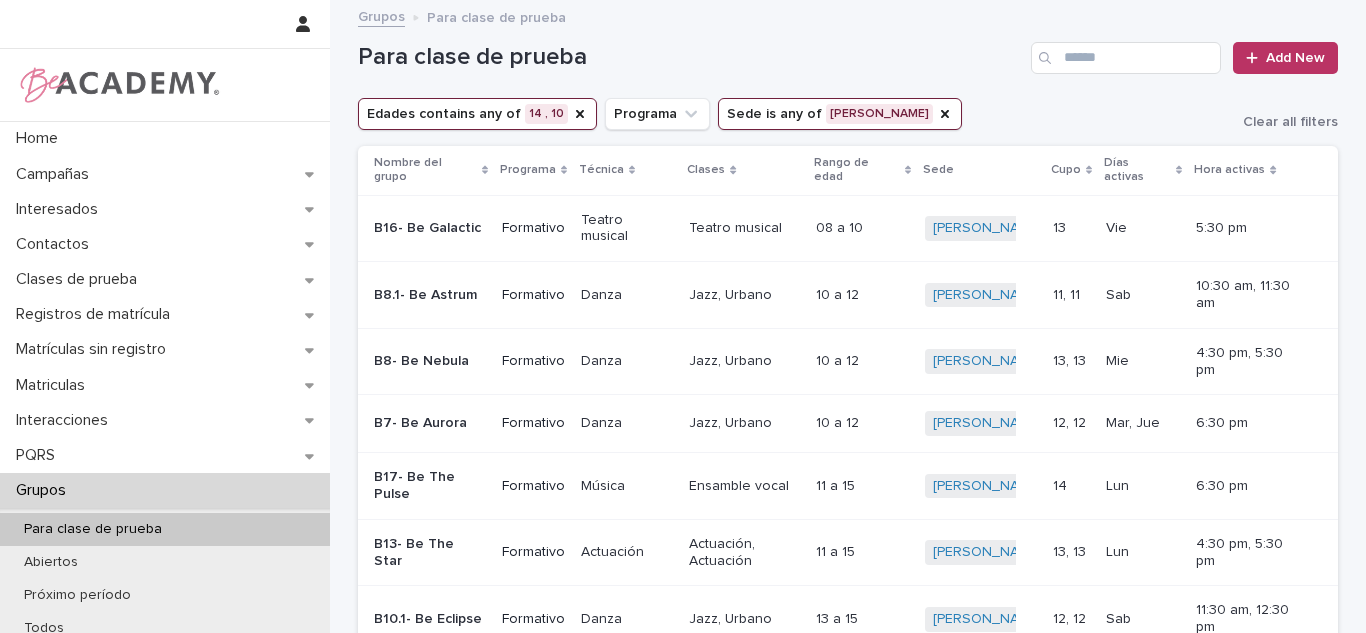 scroll, scrollTop: 0, scrollLeft: 0, axis: both 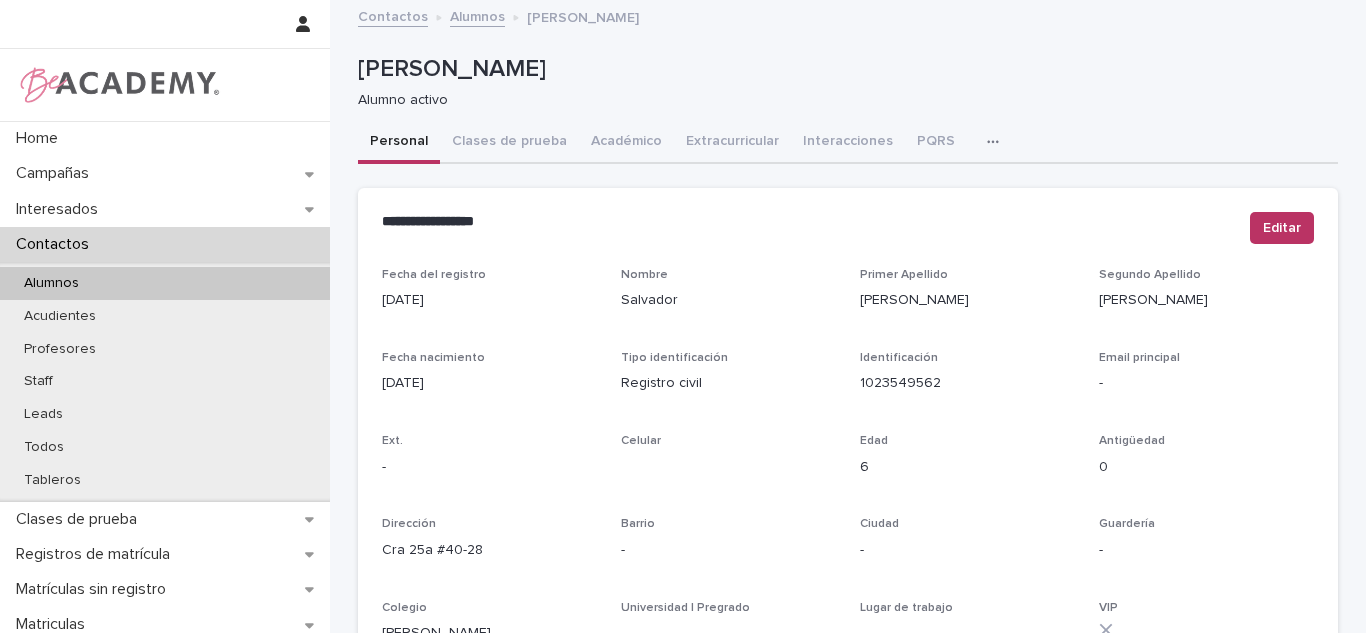 drag, startPoint x: 757, startPoint y: 207, endPoint x: 727, endPoint y: 182, distance: 39.051247 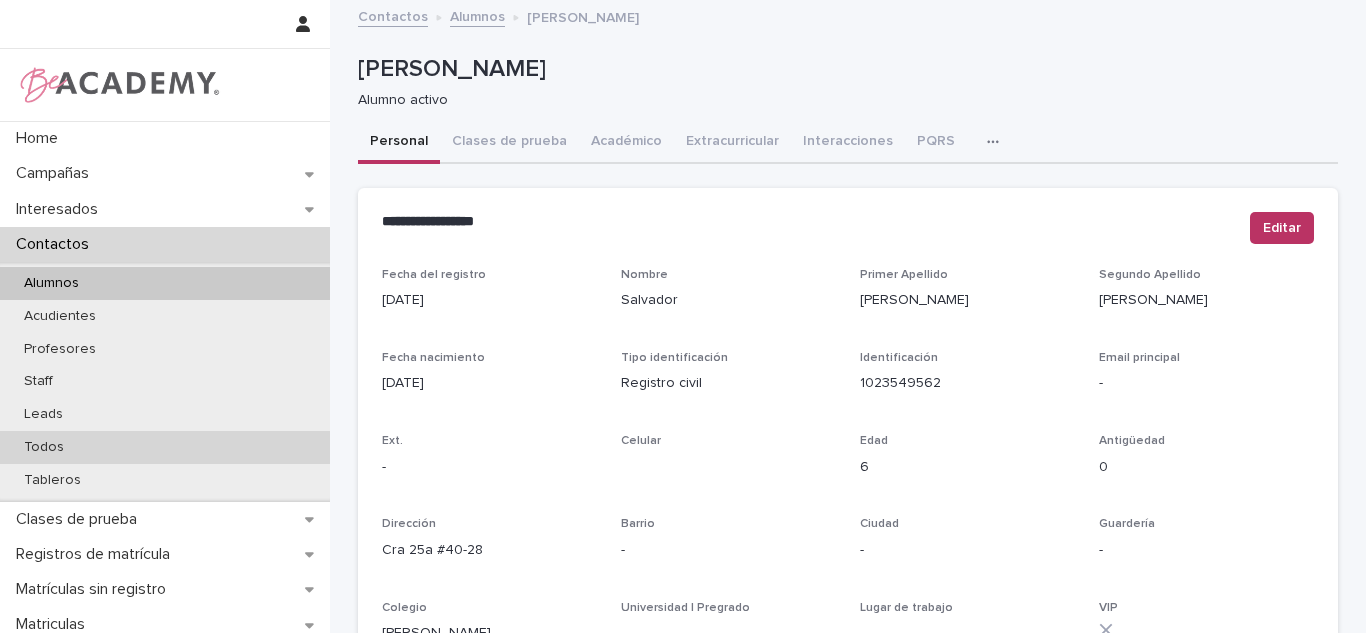 click on "Todos" at bounding box center [44, 447] 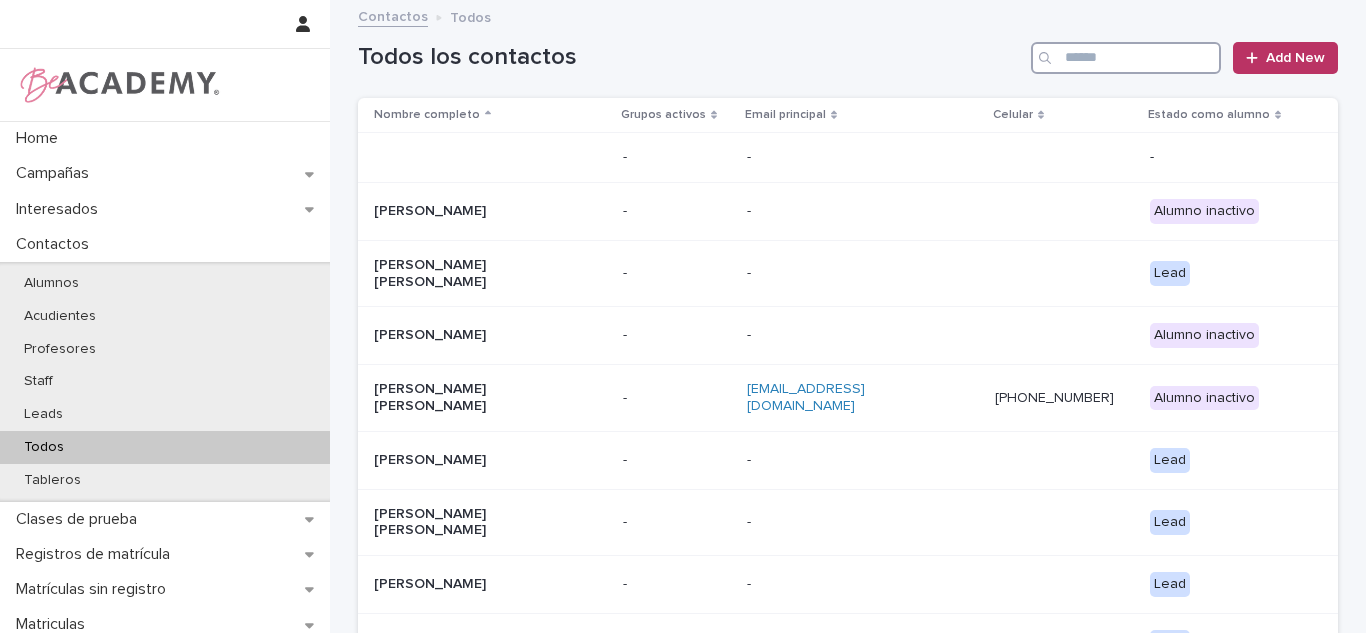 click at bounding box center (1126, 58) 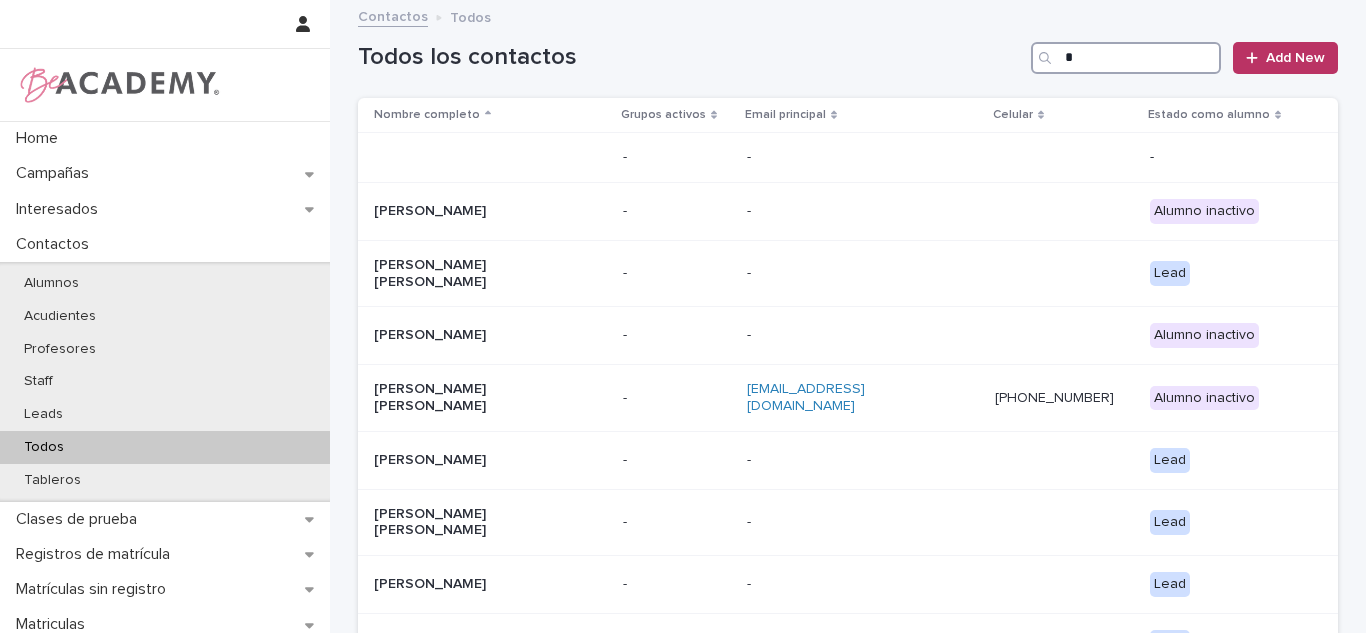 click on "*" at bounding box center [1126, 58] 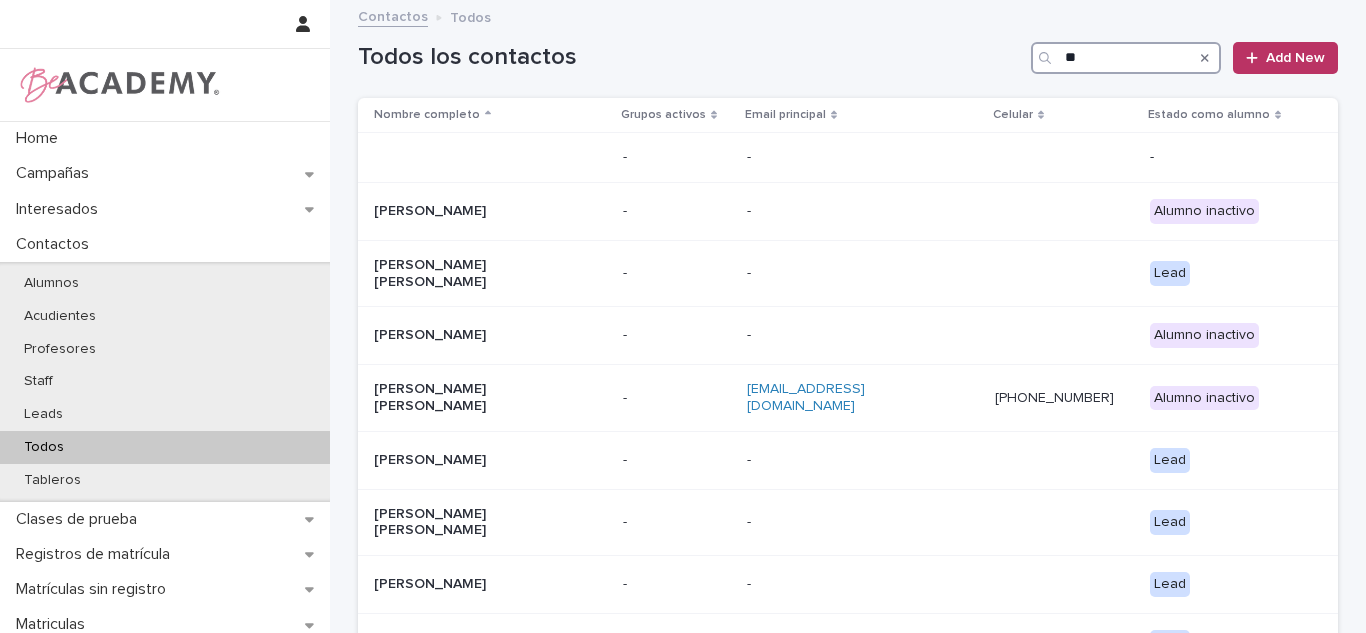 type on "*" 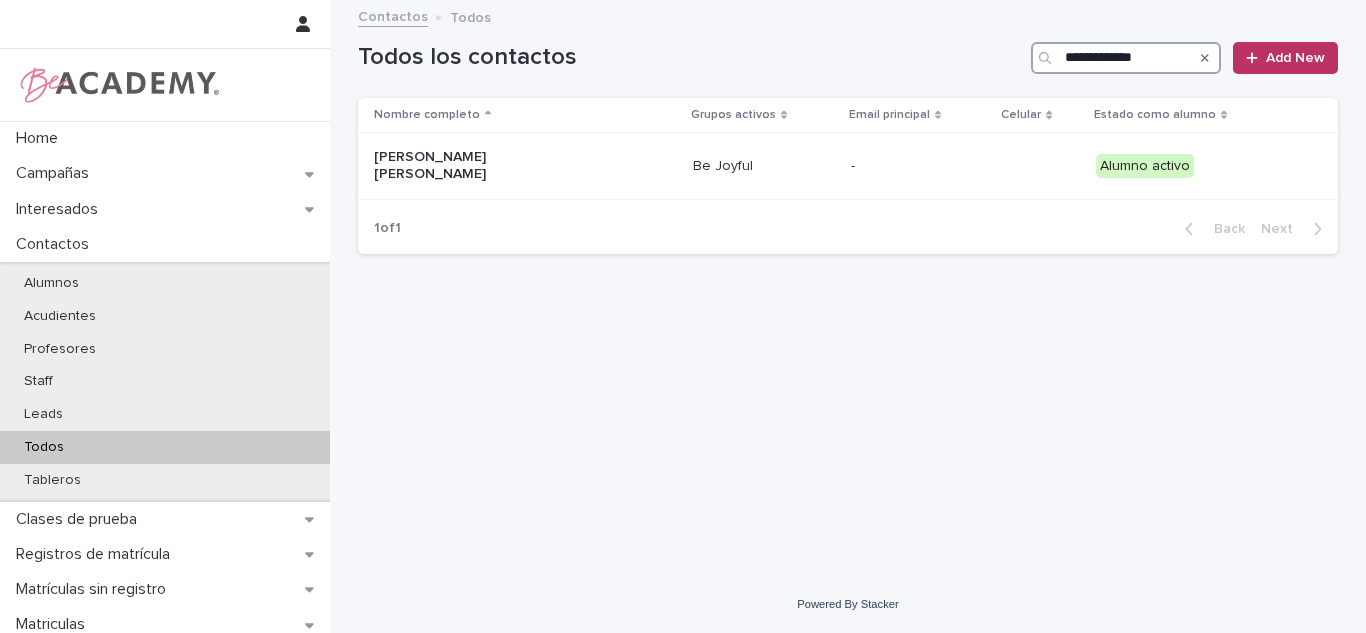 type on "**********" 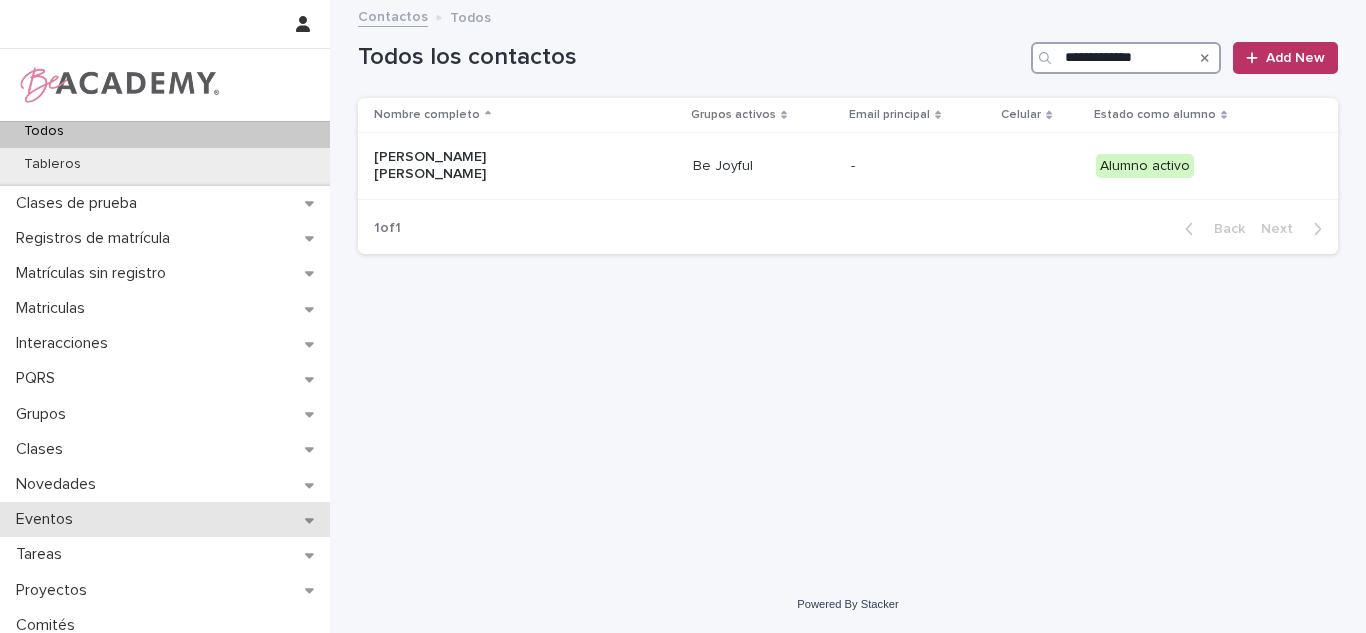 scroll, scrollTop: 318, scrollLeft: 0, axis: vertical 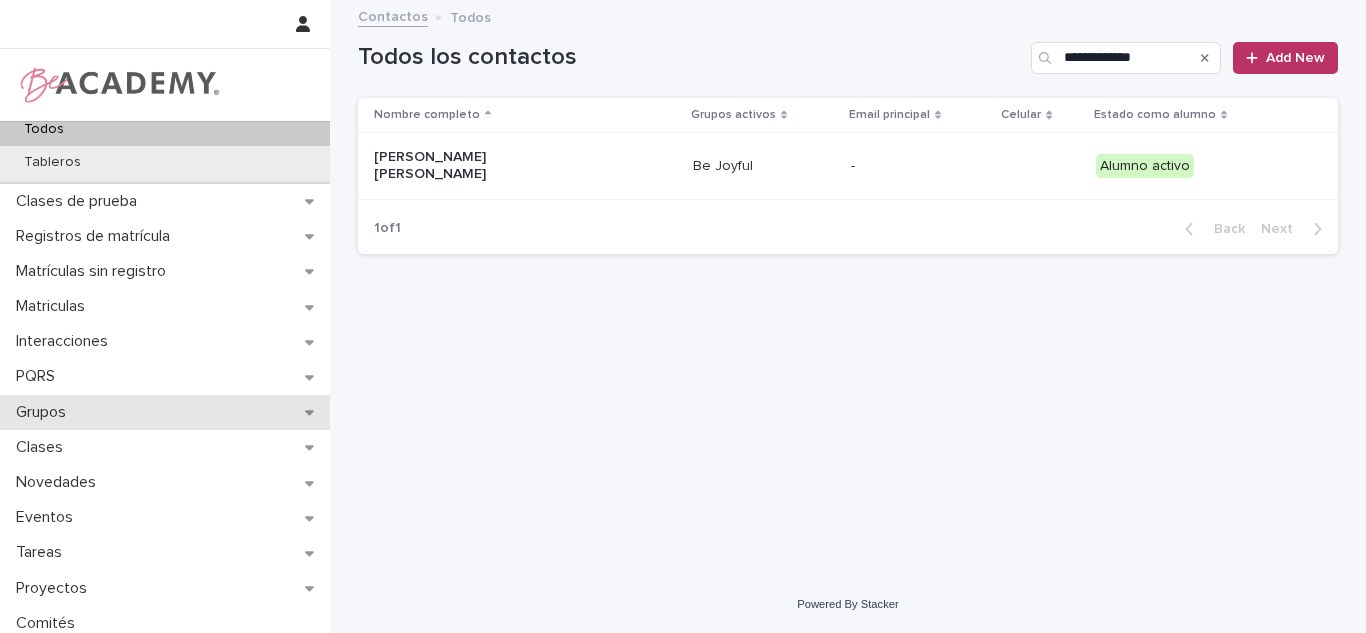 click on "Grupos" at bounding box center [165, 412] 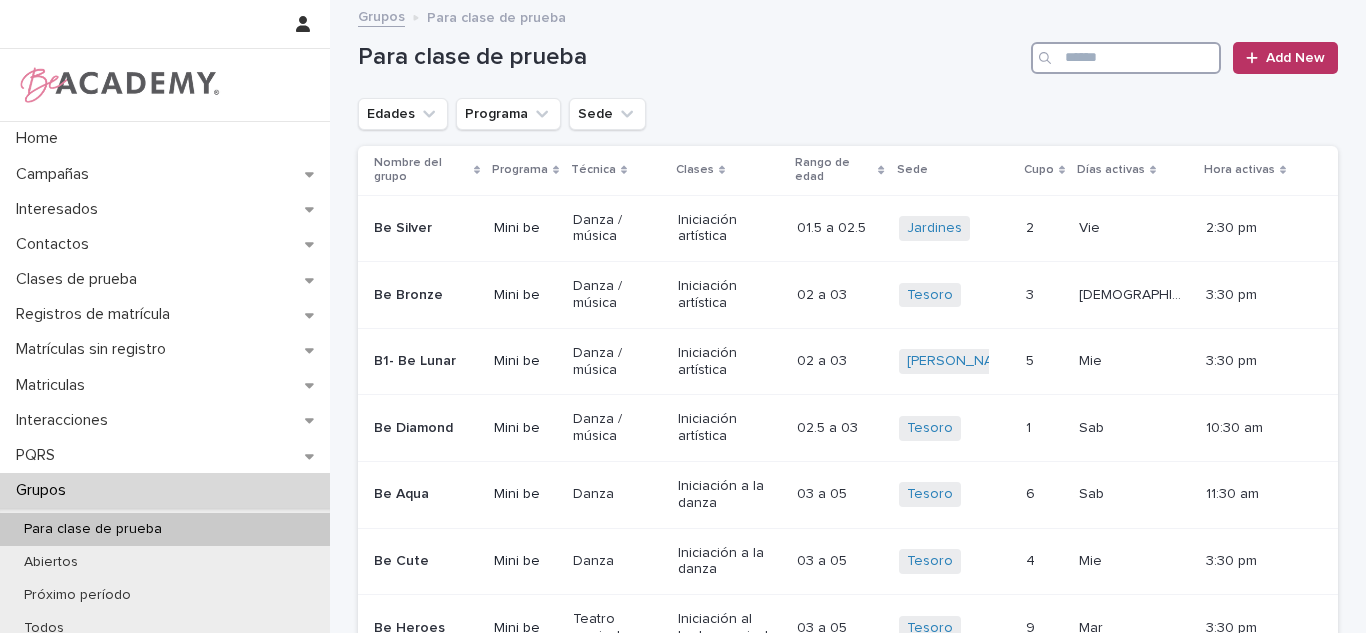 click at bounding box center [1126, 58] 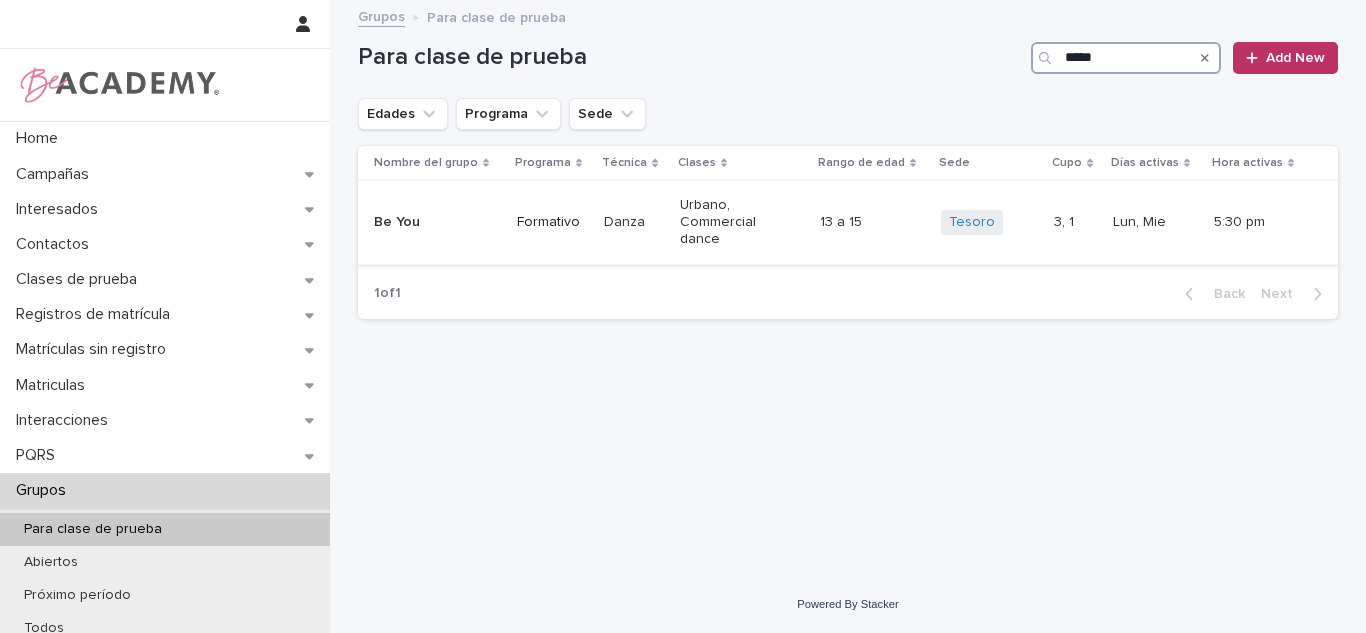 type on "*****" 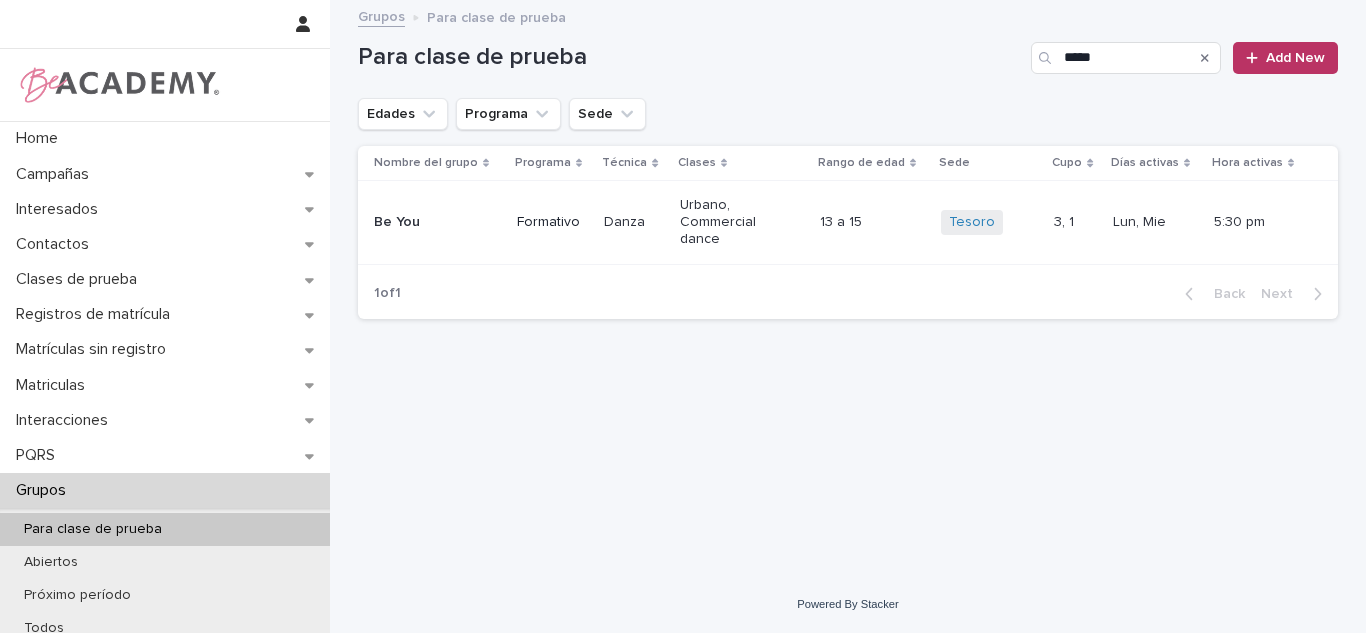 click on "Lun, Mie Lun, Mie" at bounding box center (1155, 222) 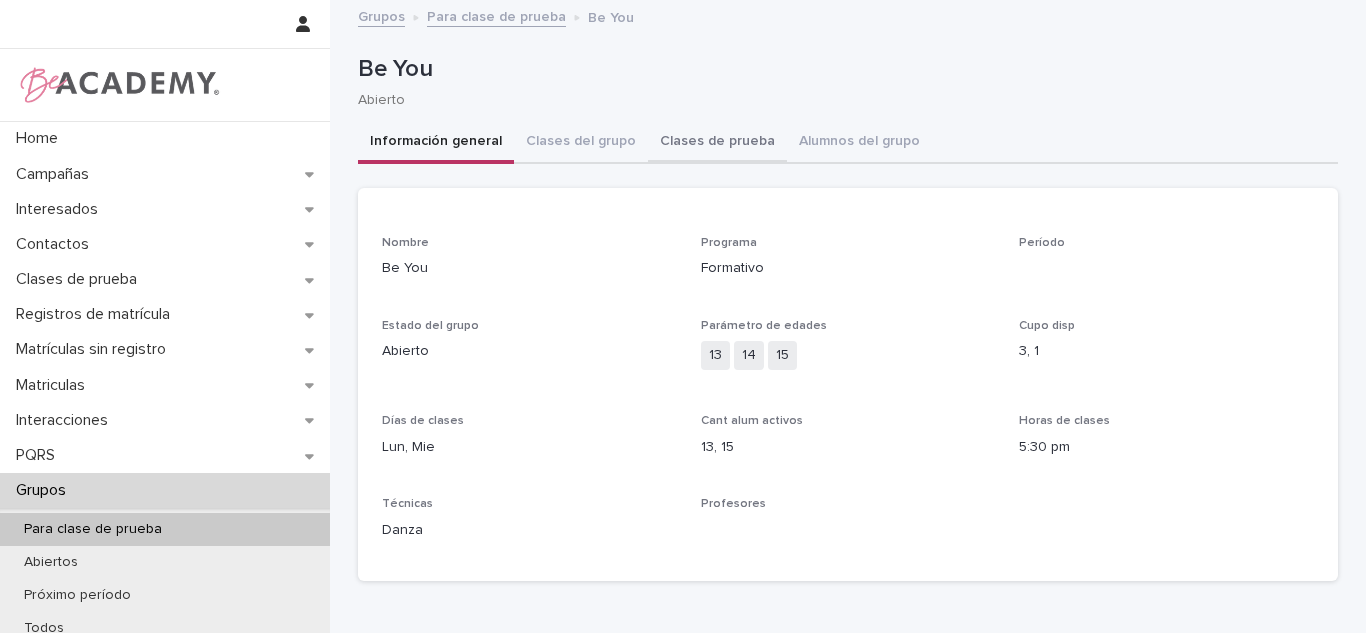 click on "Clases de prueba" at bounding box center [717, 143] 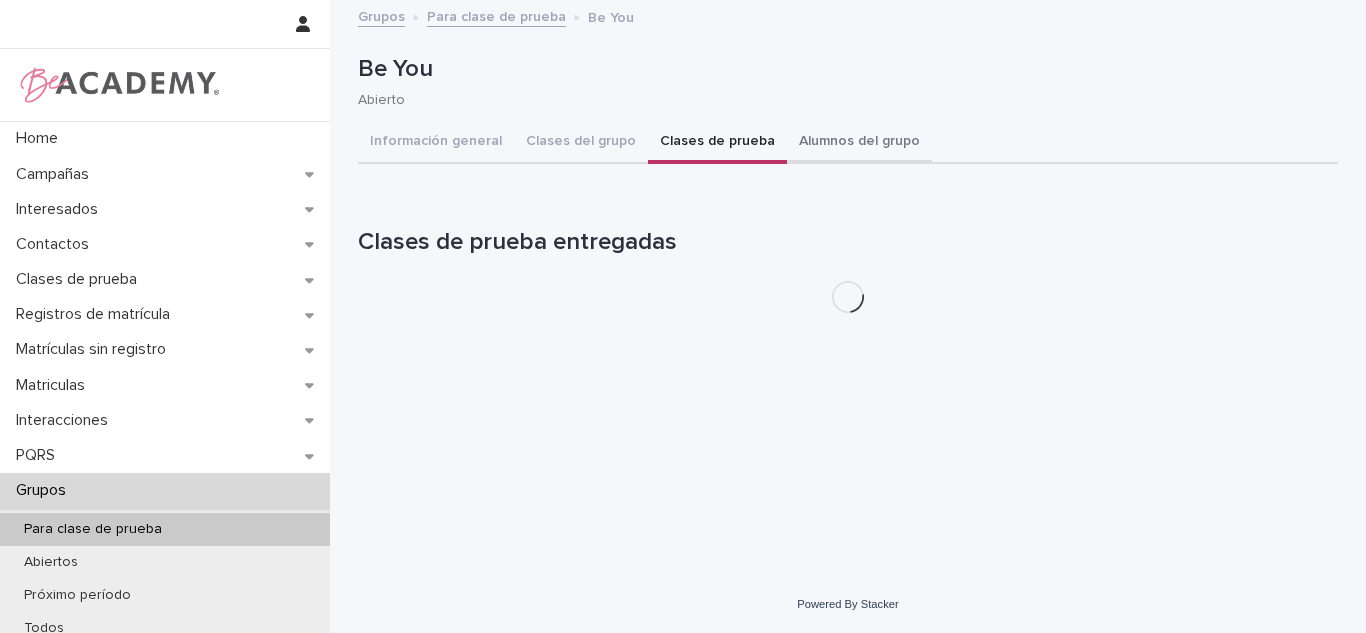 click on "Alumnos del grupo" at bounding box center [859, 143] 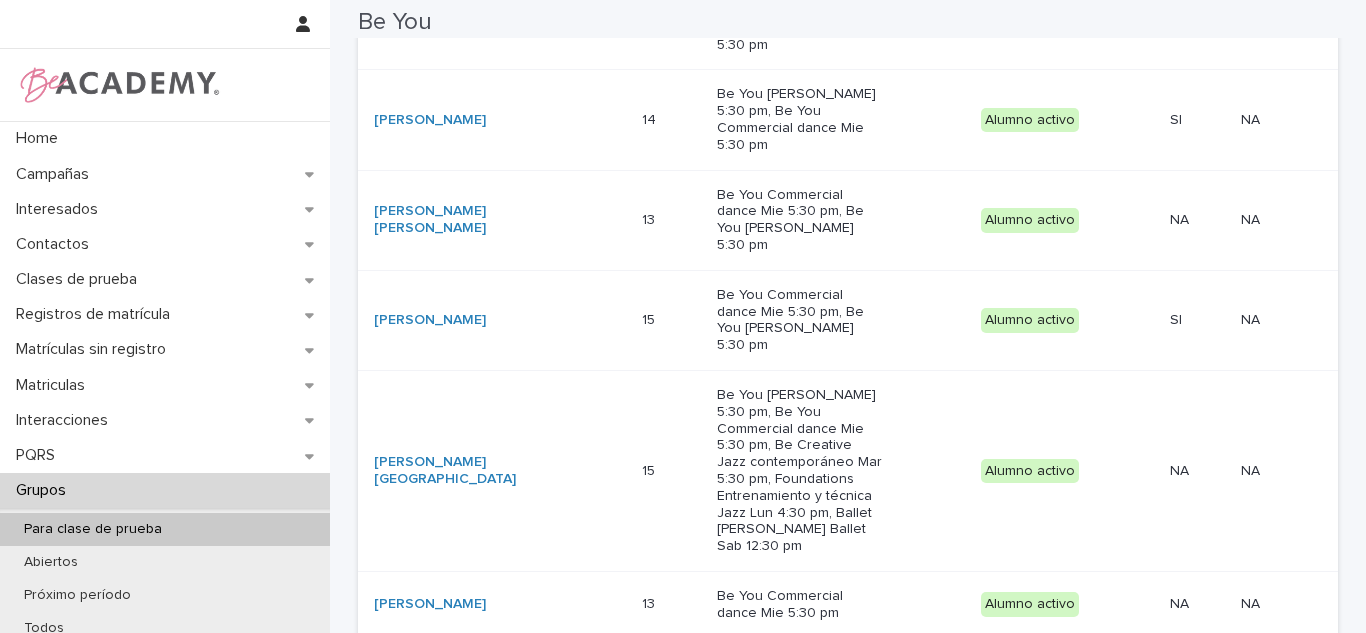 scroll, scrollTop: 0, scrollLeft: 0, axis: both 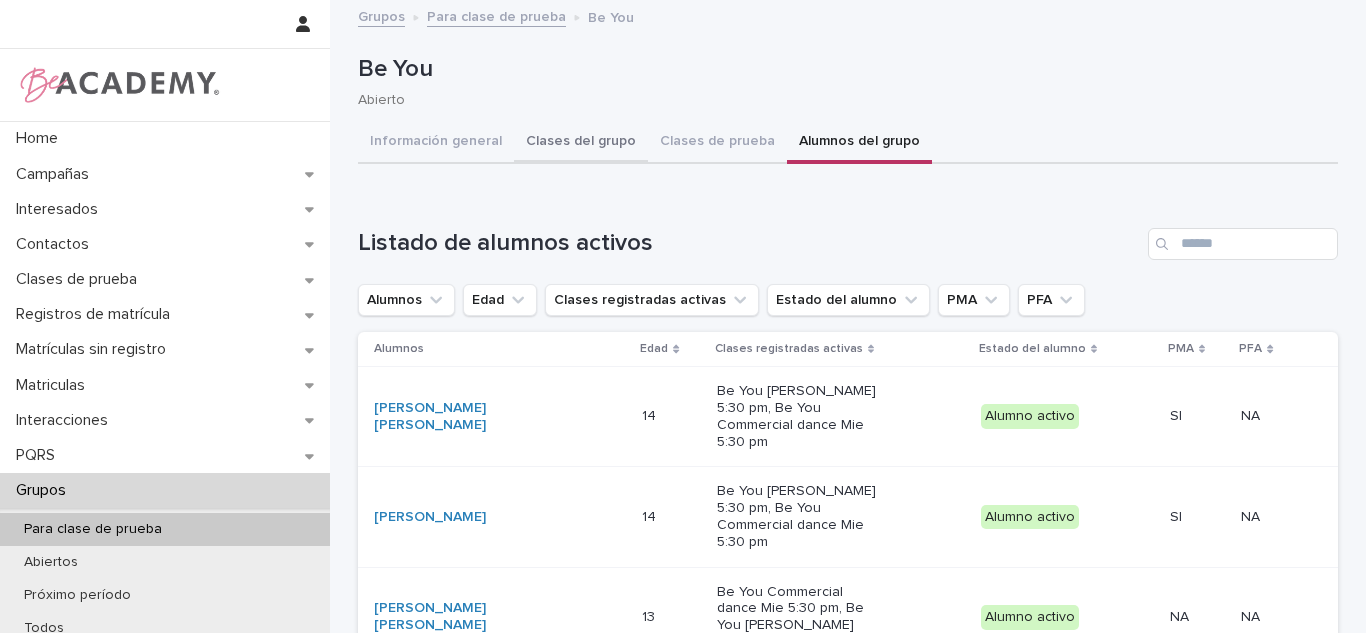 click on "Clases del grupo" at bounding box center [581, 143] 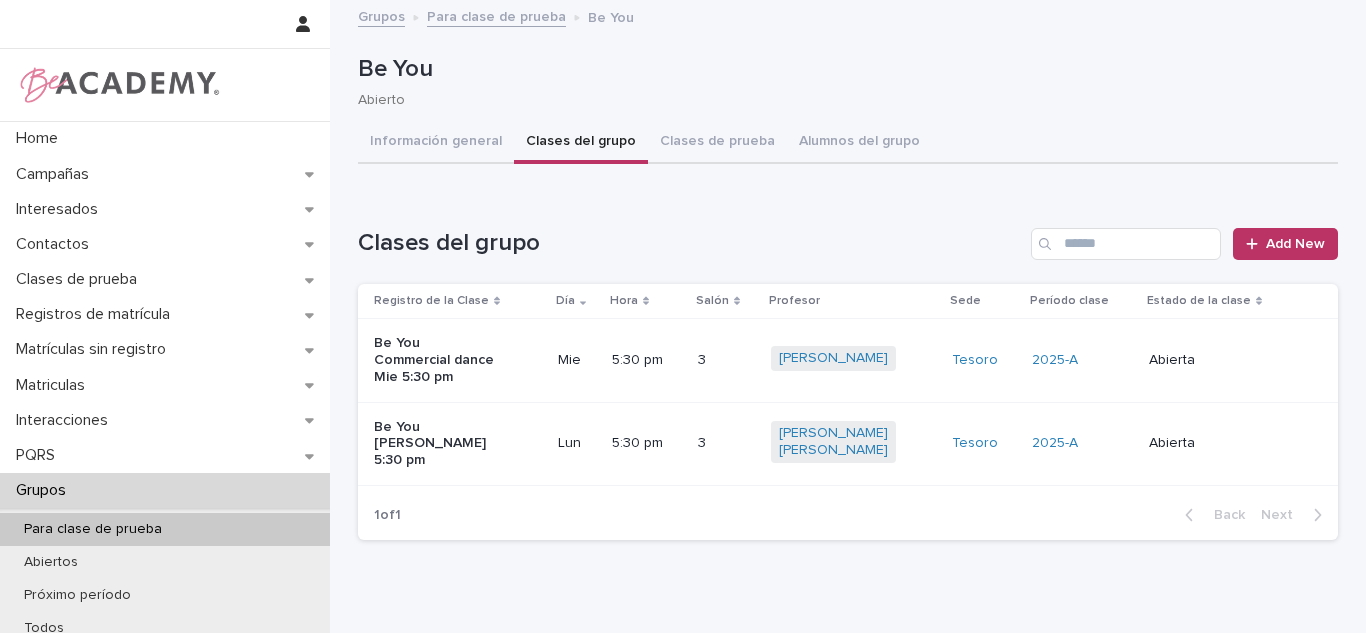 click on "Clases de prueba" at bounding box center (717, 143) 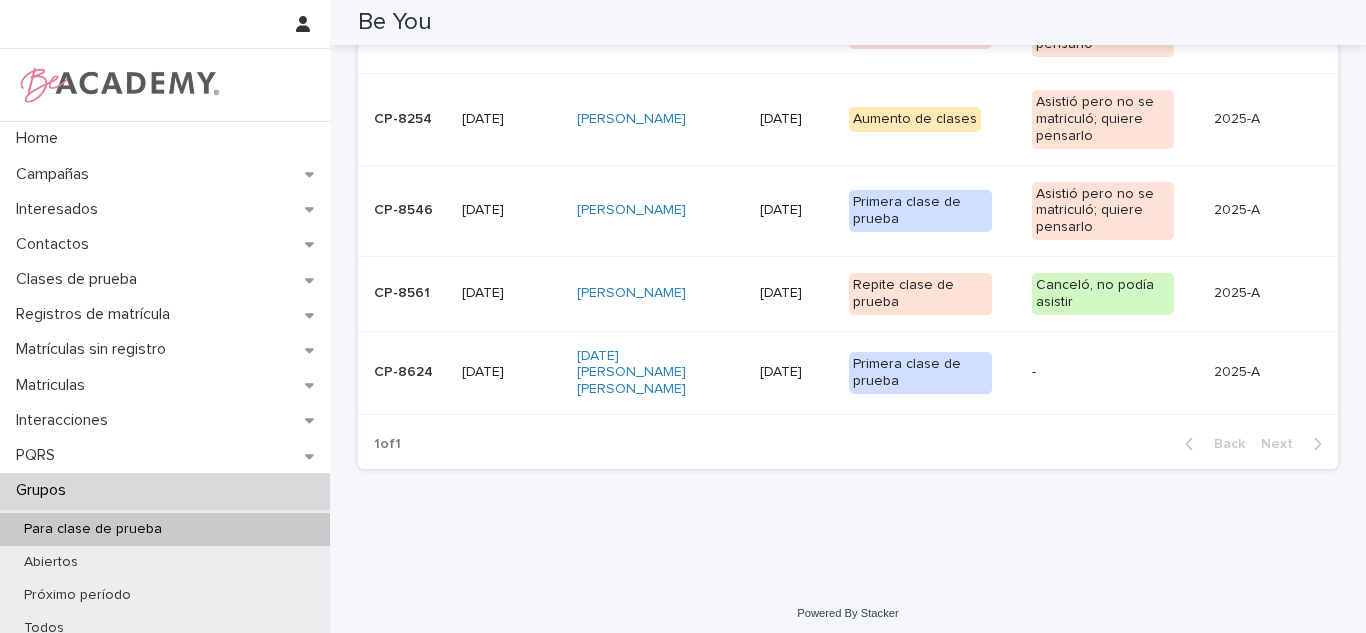 scroll, scrollTop: 0, scrollLeft: 0, axis: both 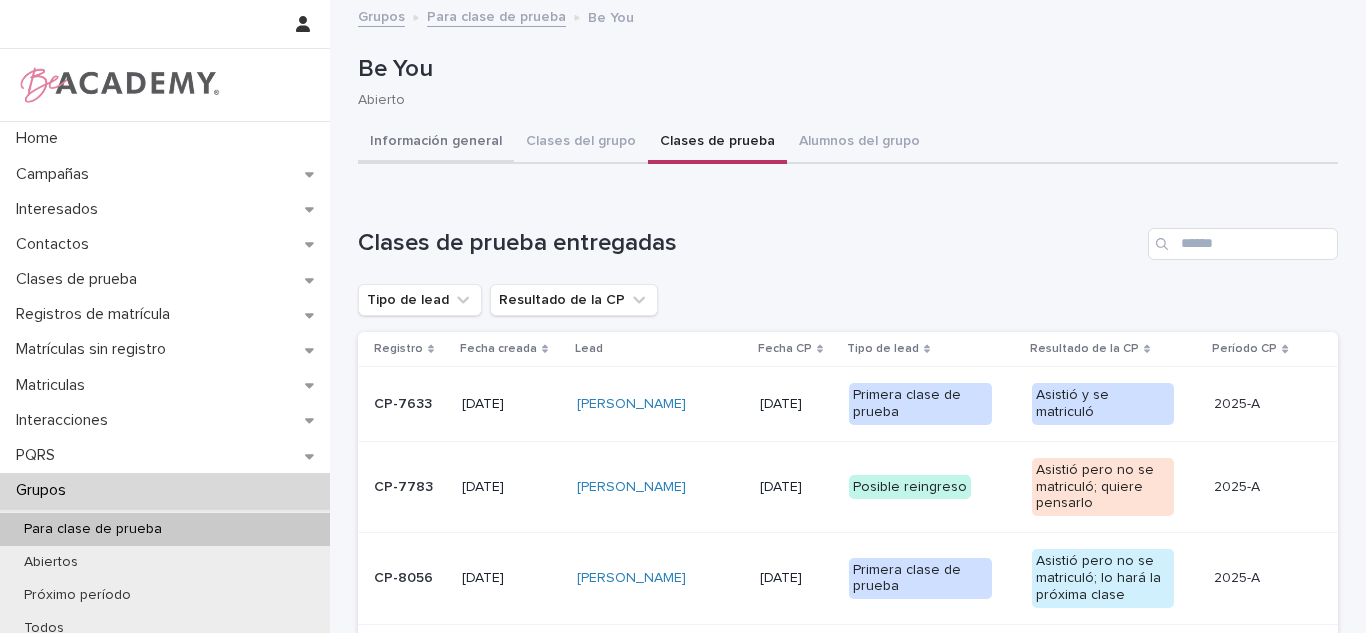 click on "Información general" at bounding box center [436, 143] 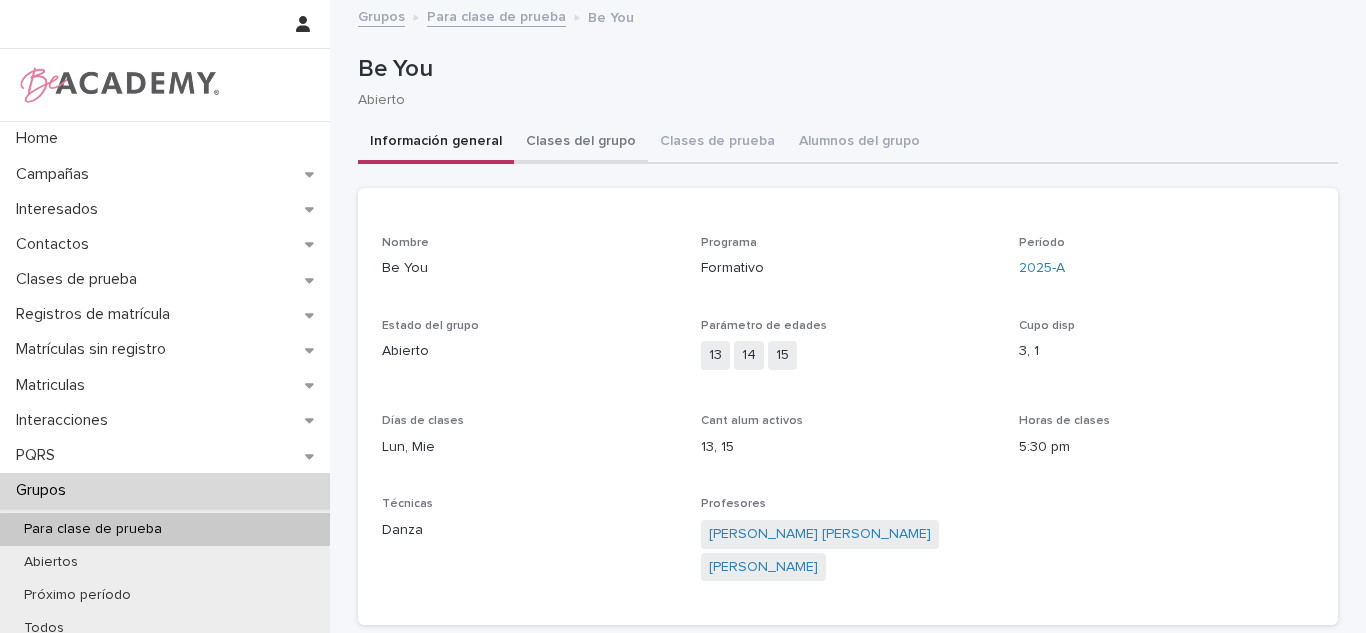 click on "Clases del grupo" at bounding box center (581, 143) 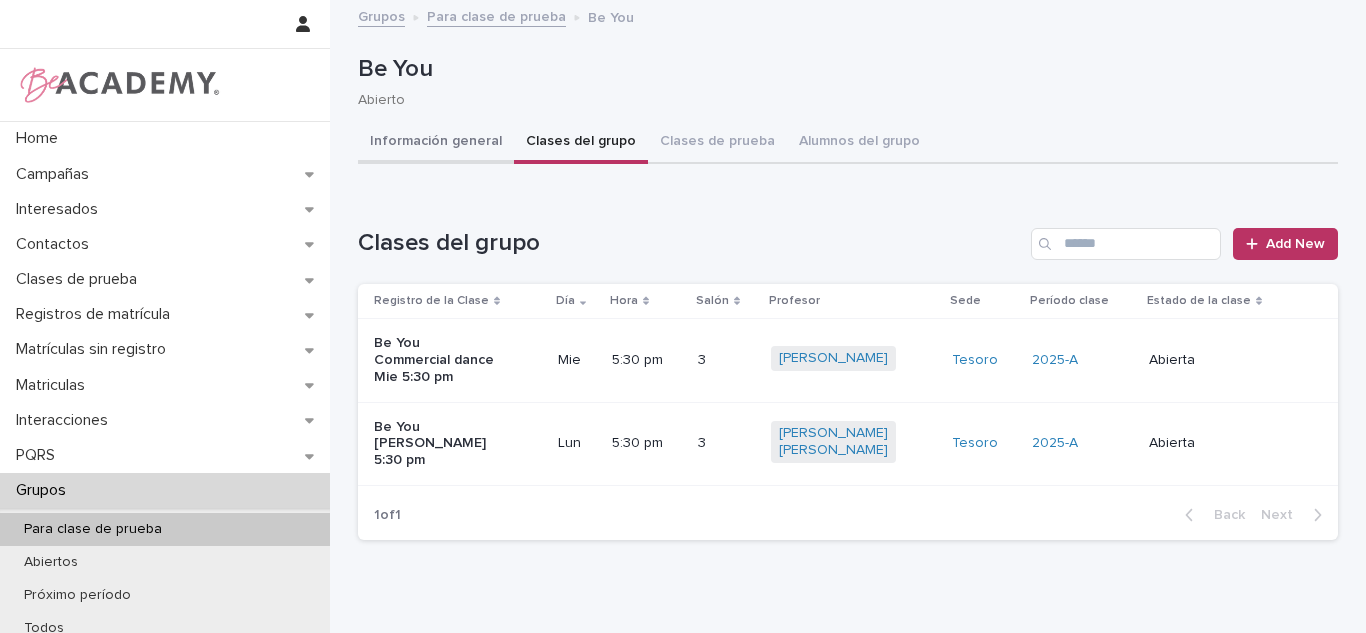 click on "Información general" at bounding box center [436, 143] 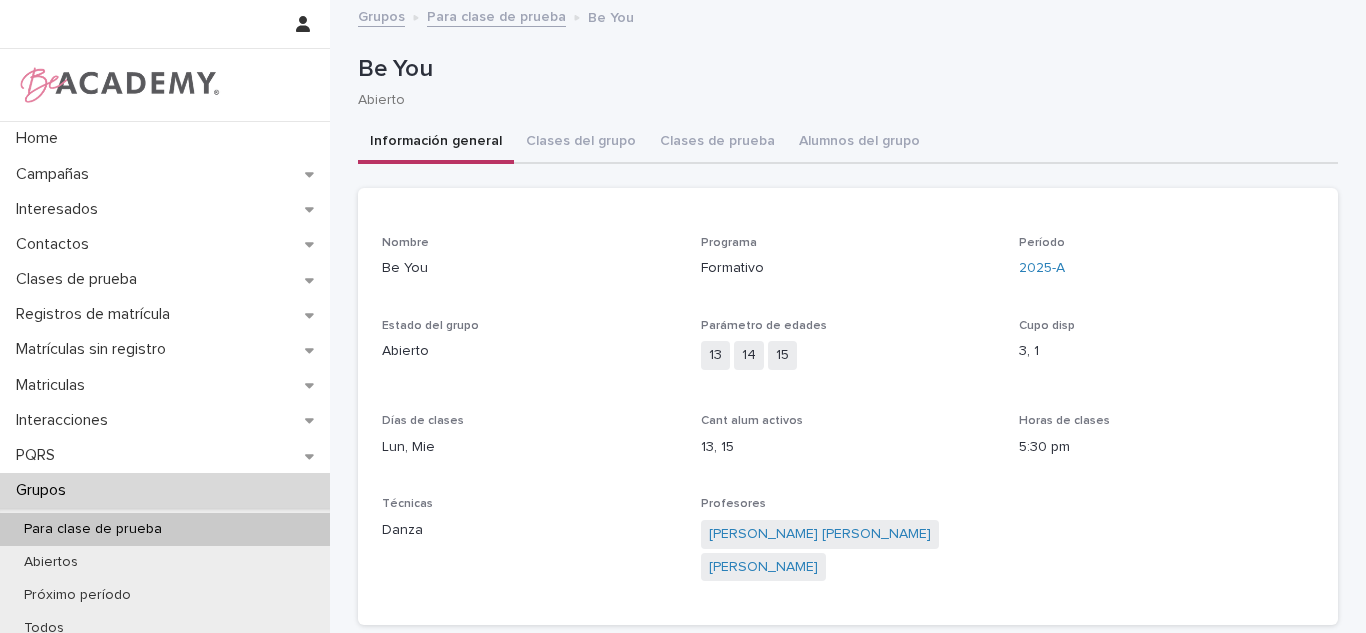 click on "Be You Abierto" at bounding box center (848, 82) 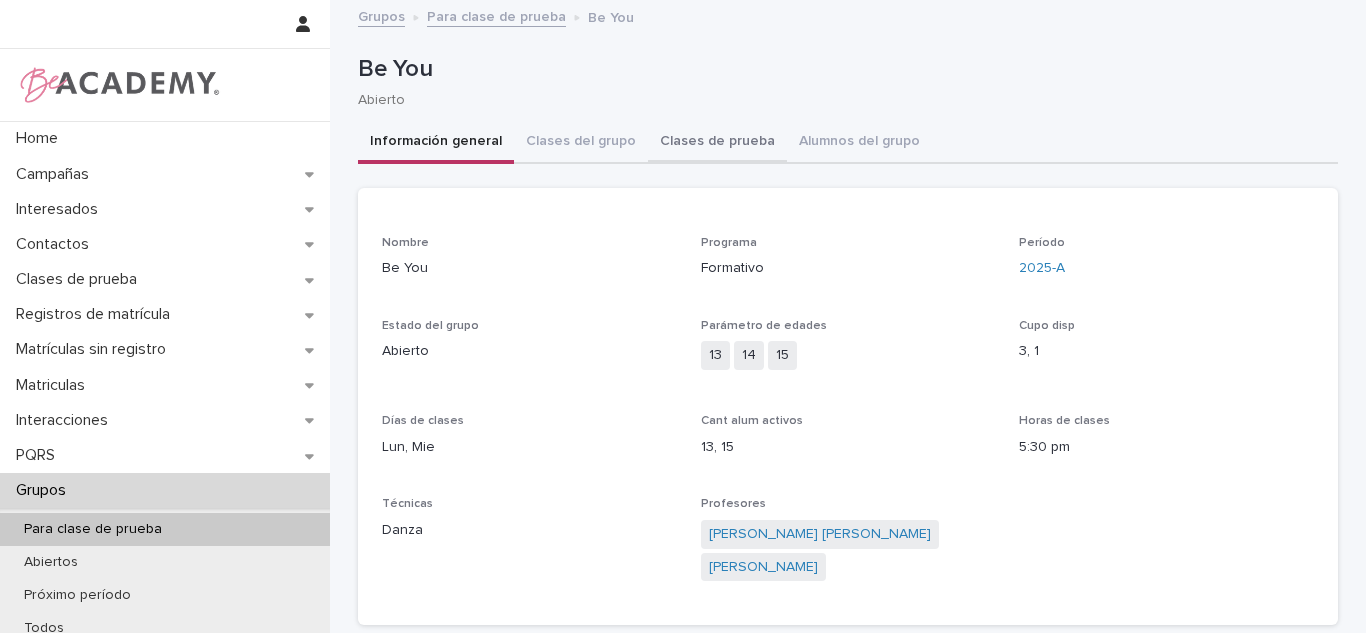 drag, startPoint x: 779, startPoint y: 142, endPoint x: 720, endPoint y: 152, distance: 59.841457 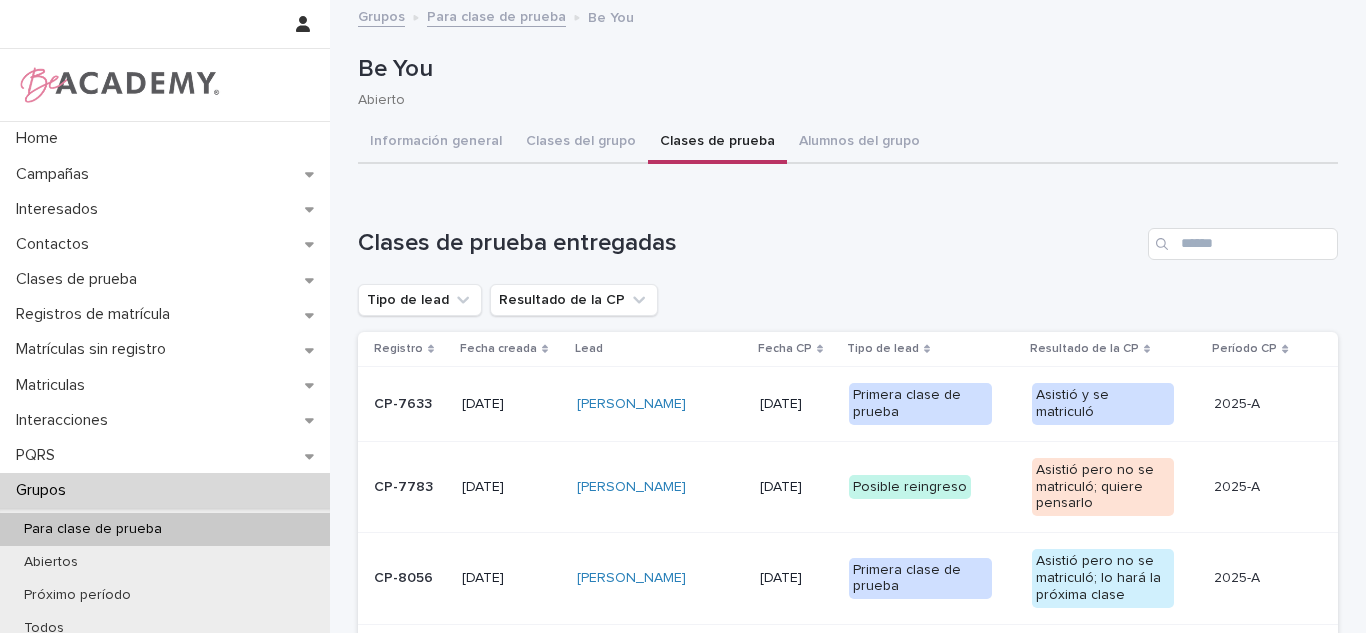 click on "Clases de prueba" at bounding box center [717, 143] 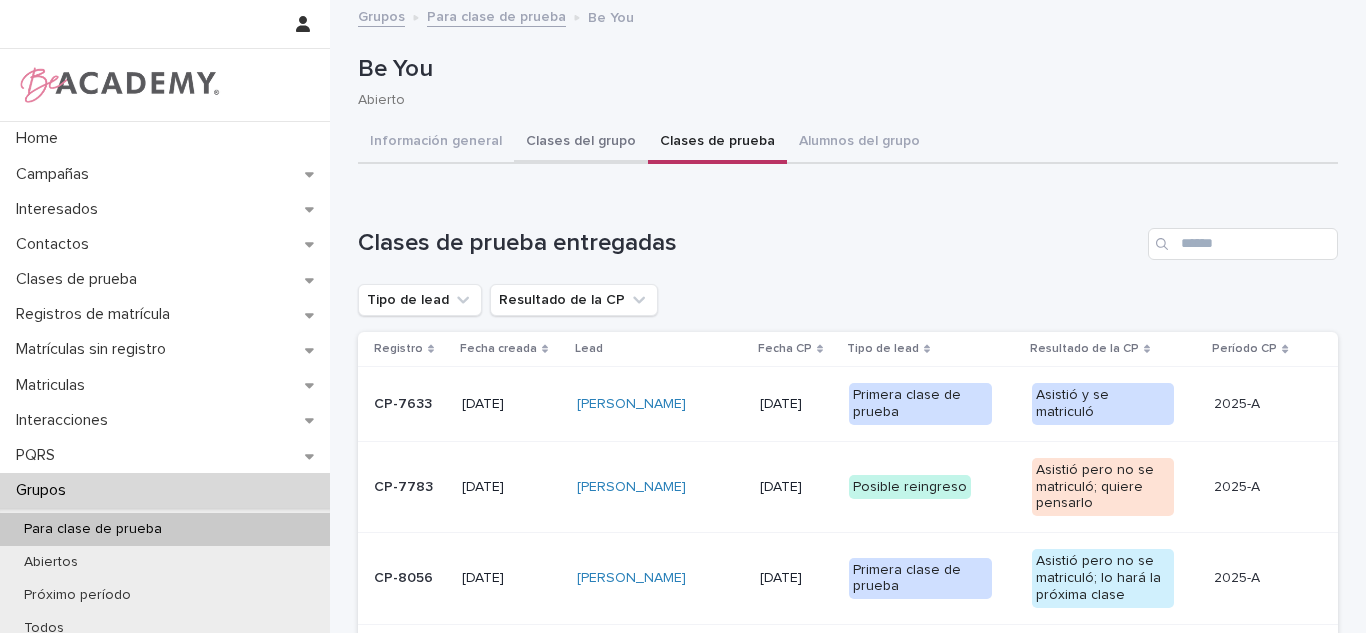 click on "Clases del grupo" at bounding box center (581, 143) 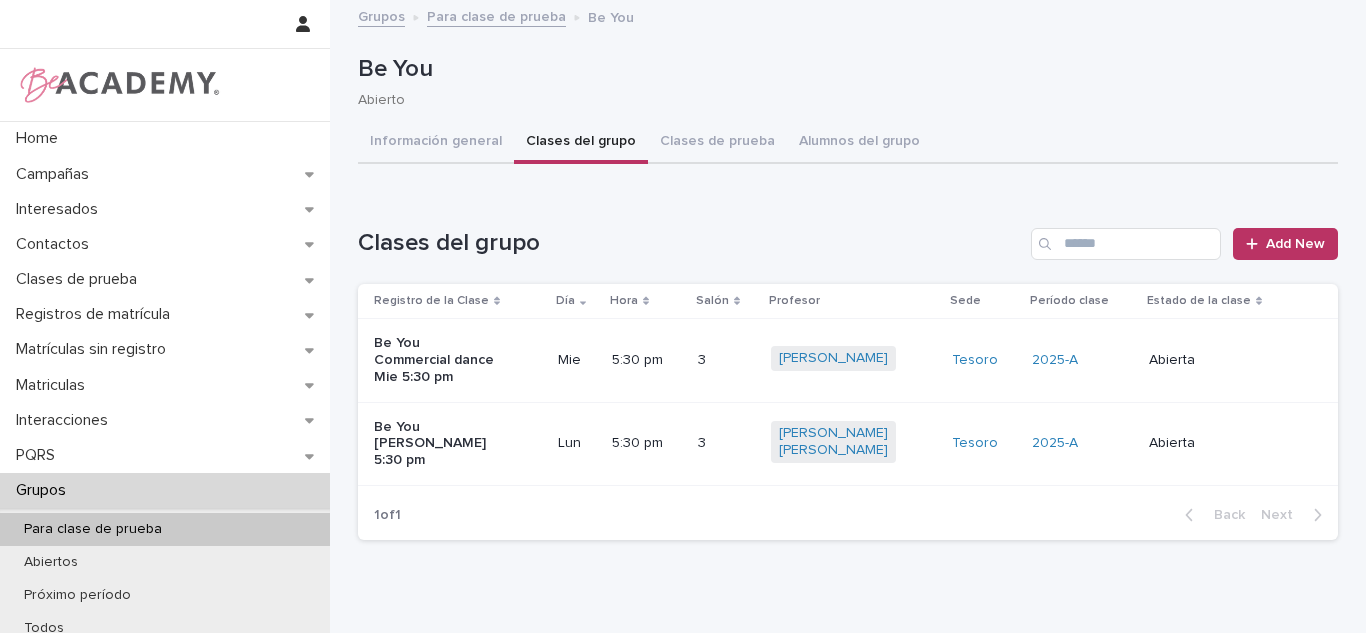 click on "Alumnos del grupo" at bounding box center (859, 143) 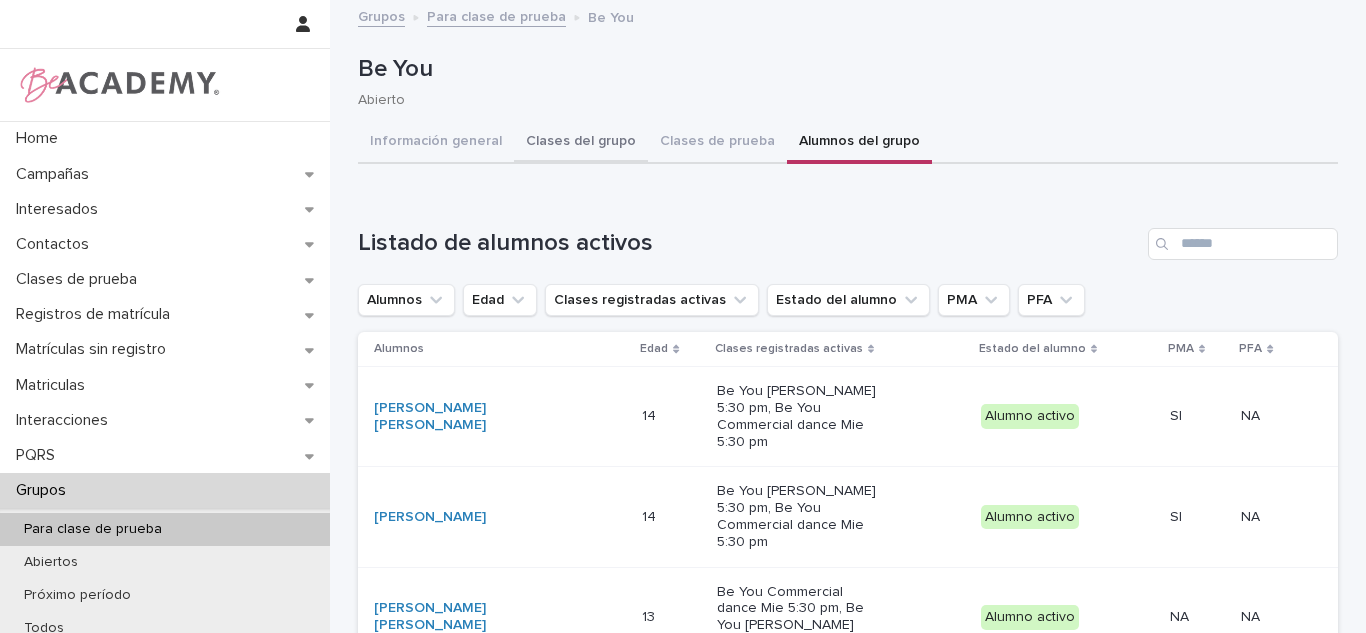 click on "Clases del grupo" at bounding box center (581, 143) 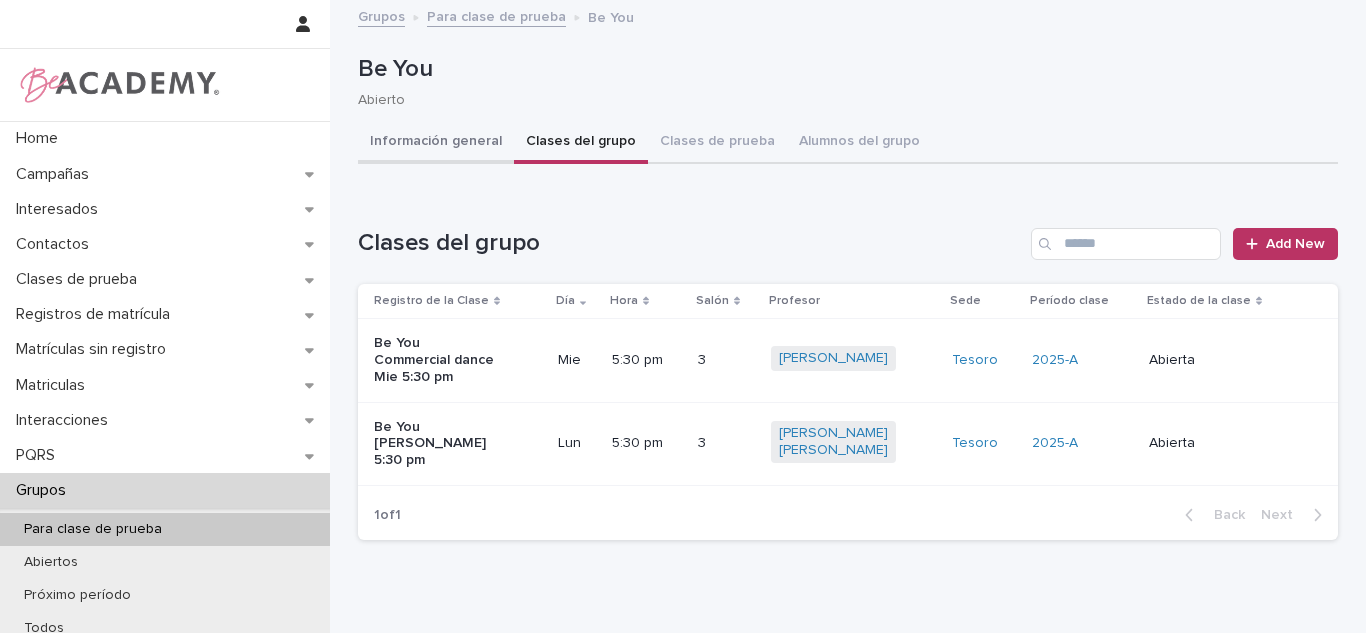 click on "Información general" at bounding box center (436, 143) 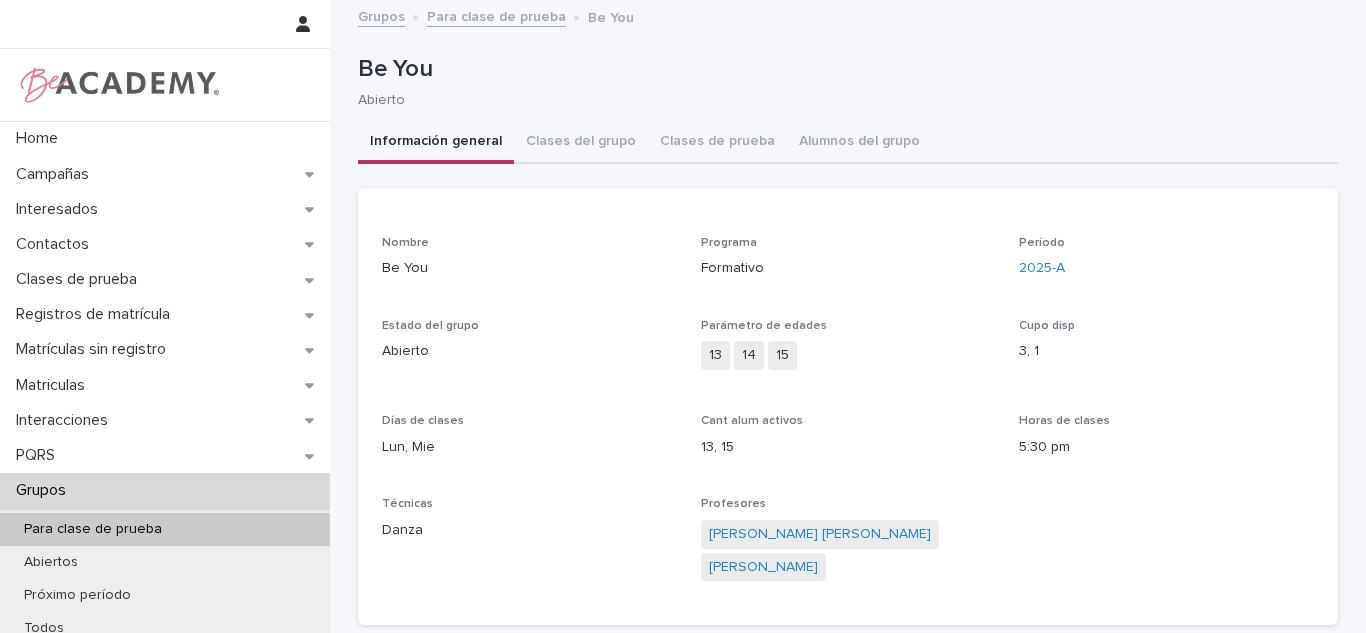 click on "Información general" at bounding box center (436, 143) 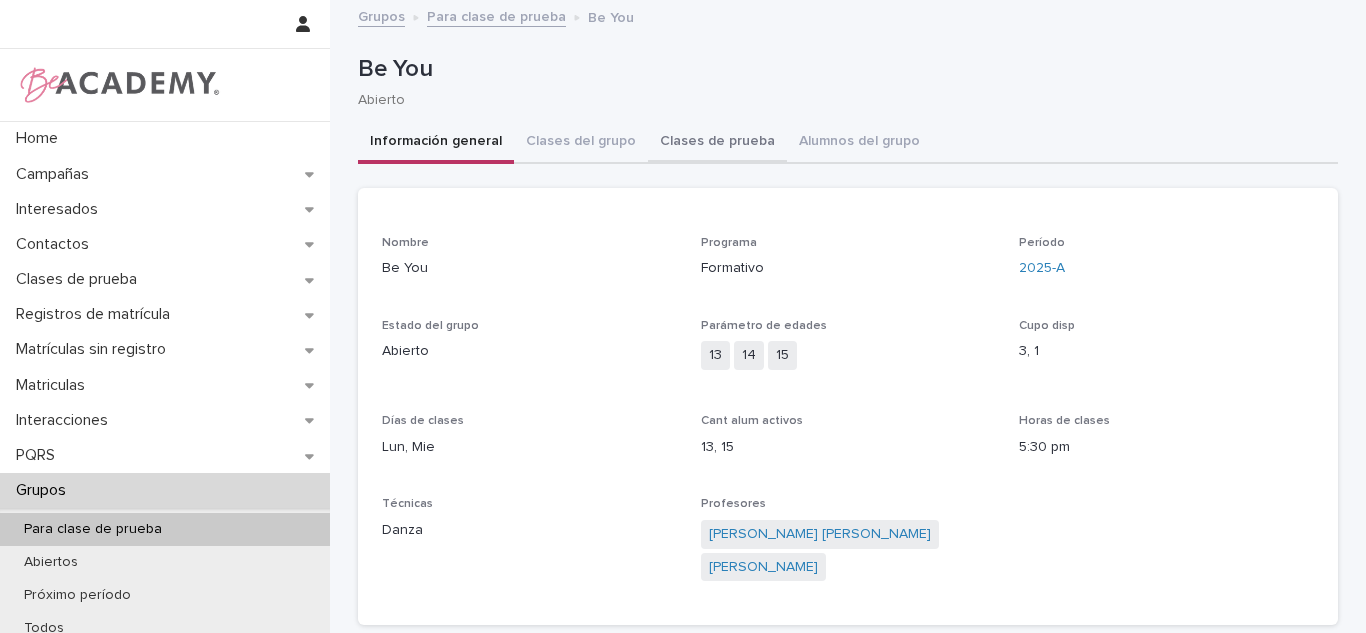 click on "Alumnos del grupo" at bounding box center [859, 143] 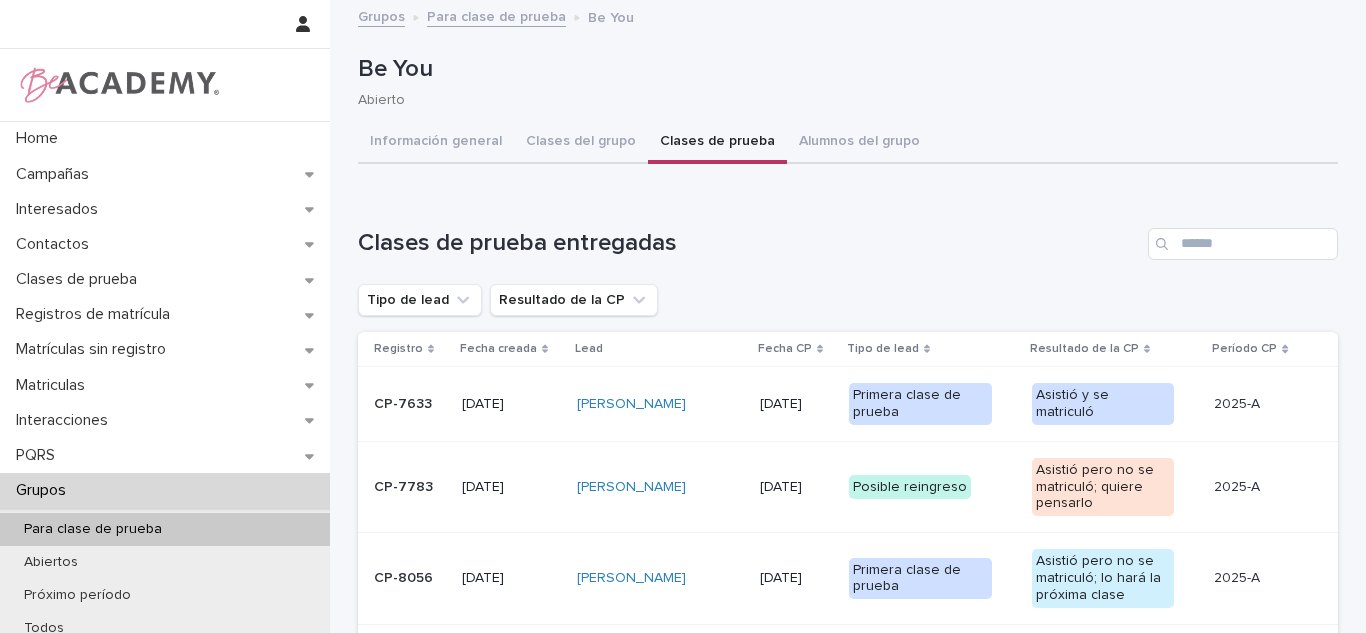 click on "Clases de prueba" at bounding box center [717, 143] 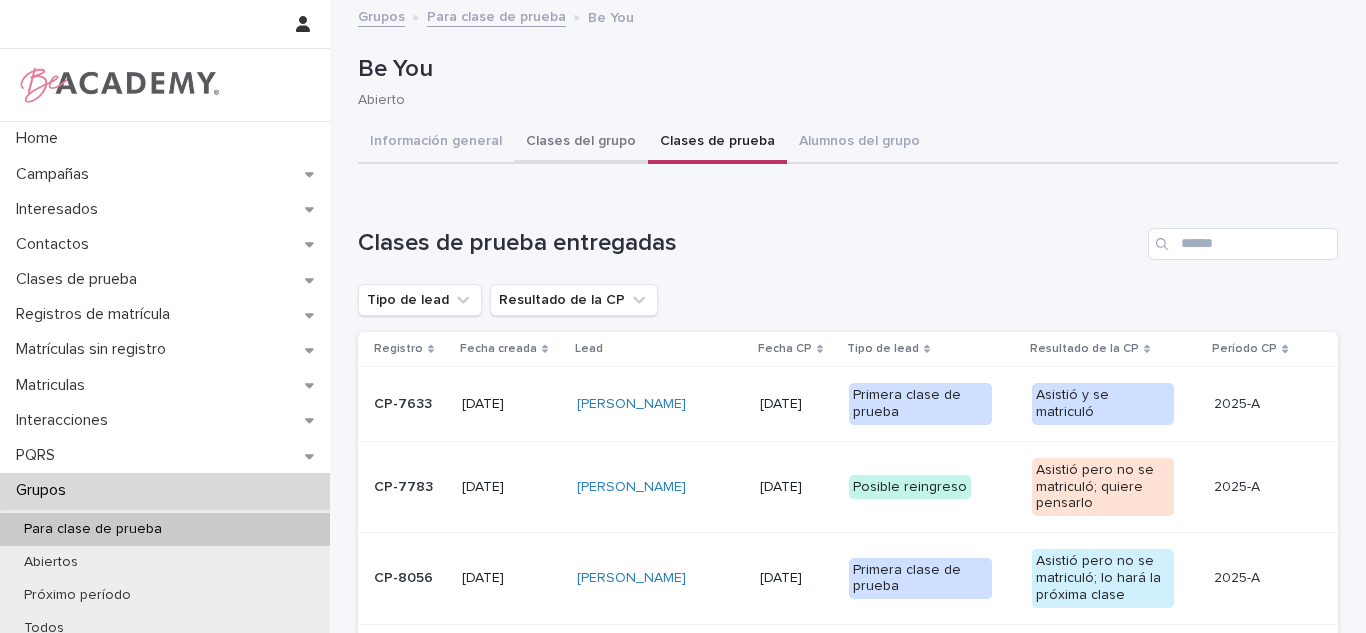 click on "Clases del grupo" at bounding box center [581, 143] 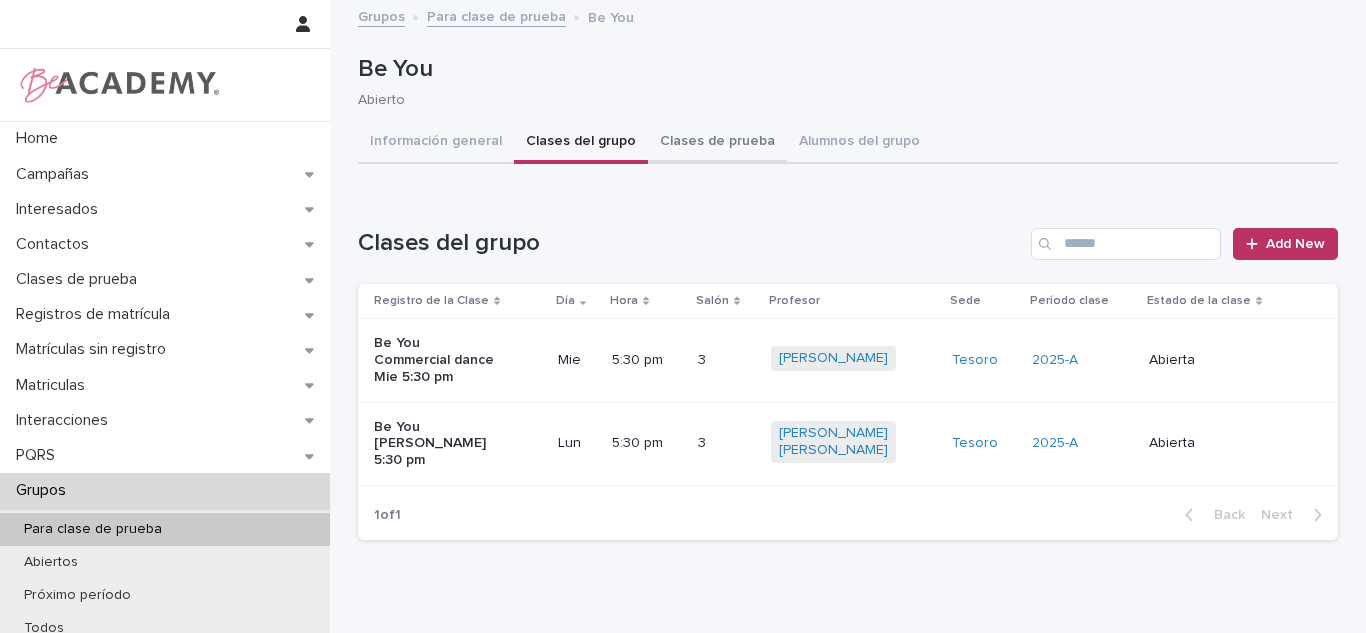 click on "Clases de prueba" at bounding box center (717, 143) 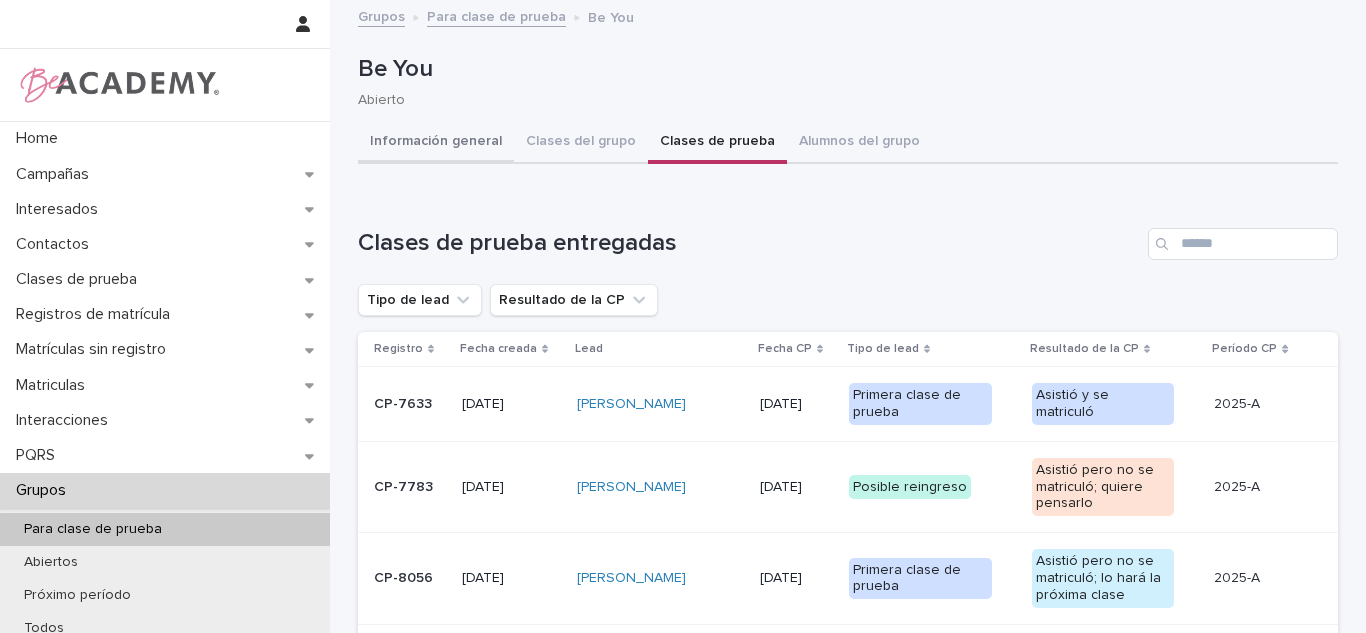 click on "Información general" at bounding box center (436, 143) 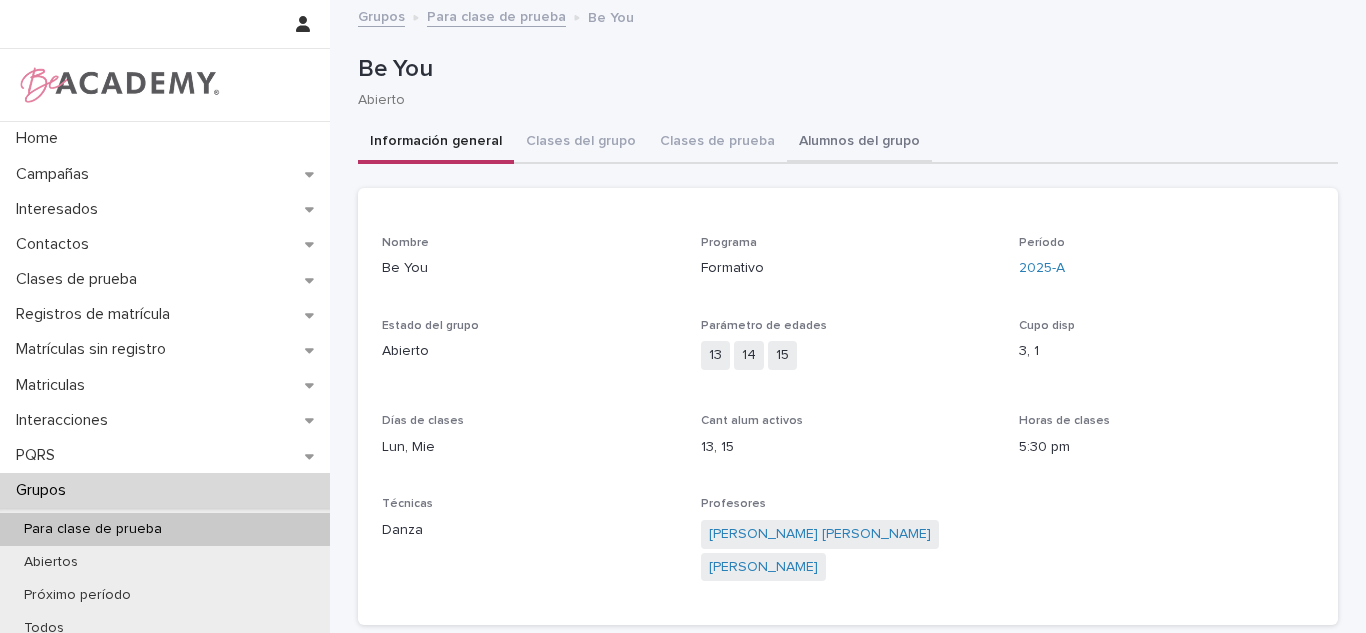 click on "Clases de prueba" at bounding box center (717, 143) 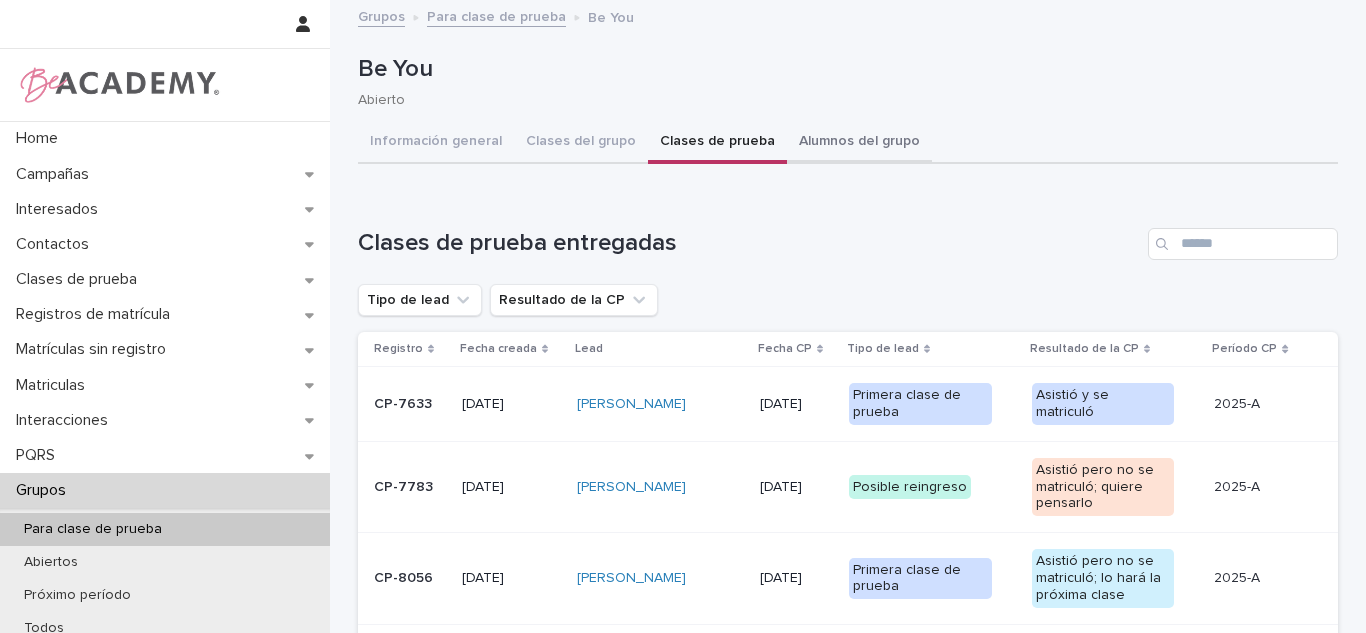 drag, startPoint x: 783, startPoint y: 128, endPoint x: 603, endPoint y: 137, distance: 180.22485 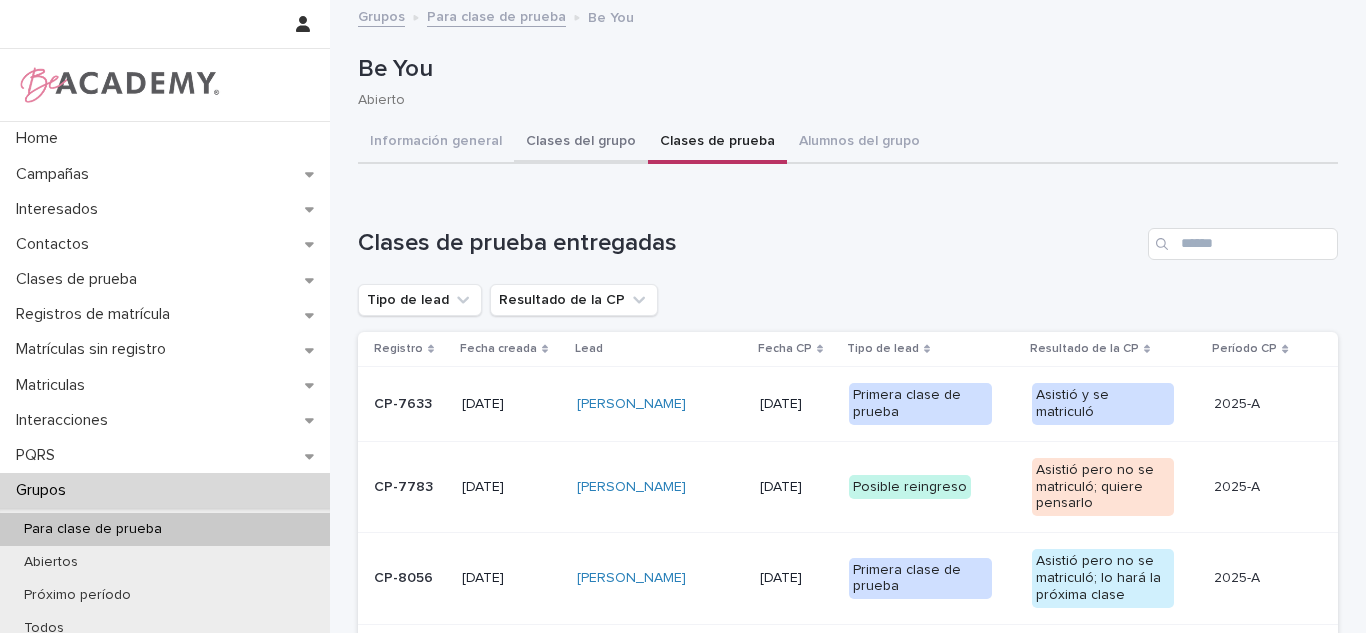 click on "Alumnos del grupo" at bounding box center (859, 143) 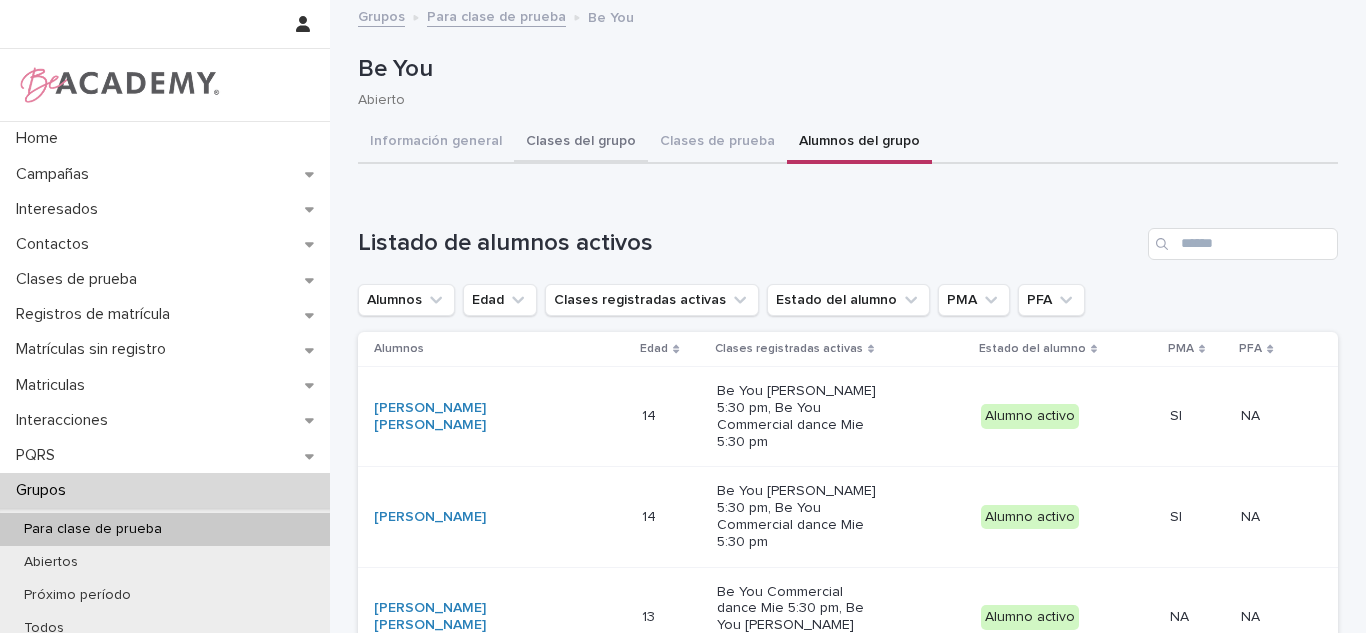 click on "Clases del grupo" at bounding box center (581, 143) 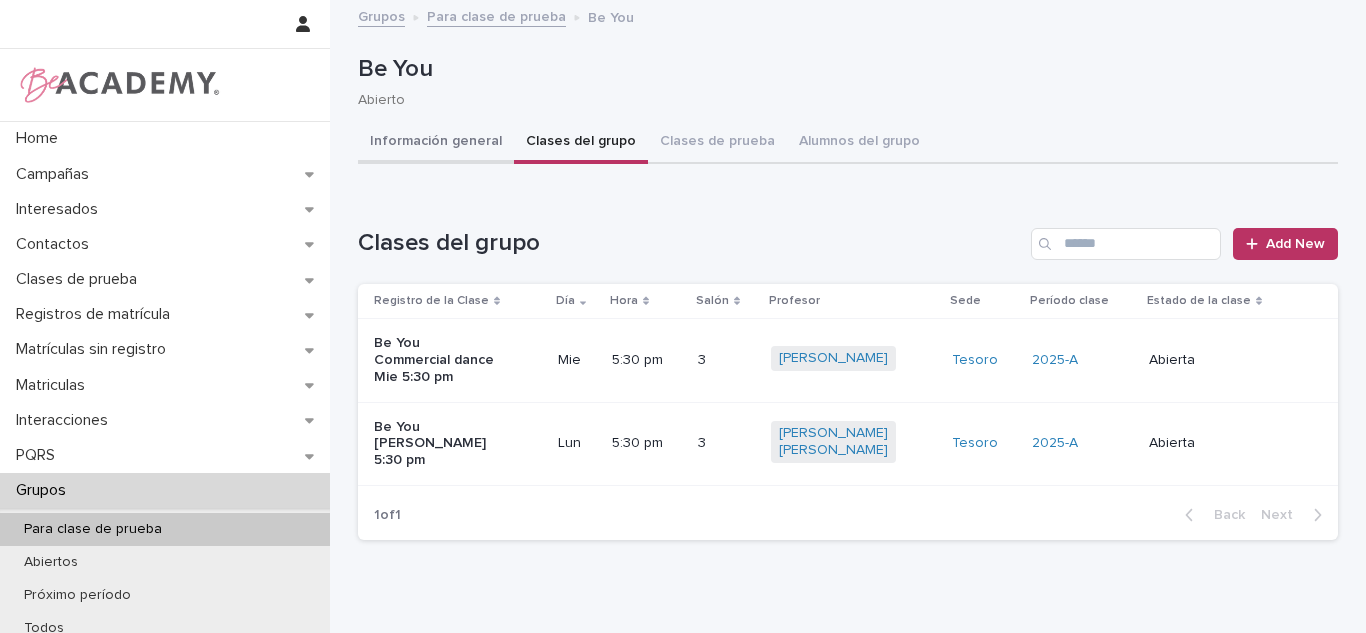 click on "Información general" at bounding box center [436, 143] 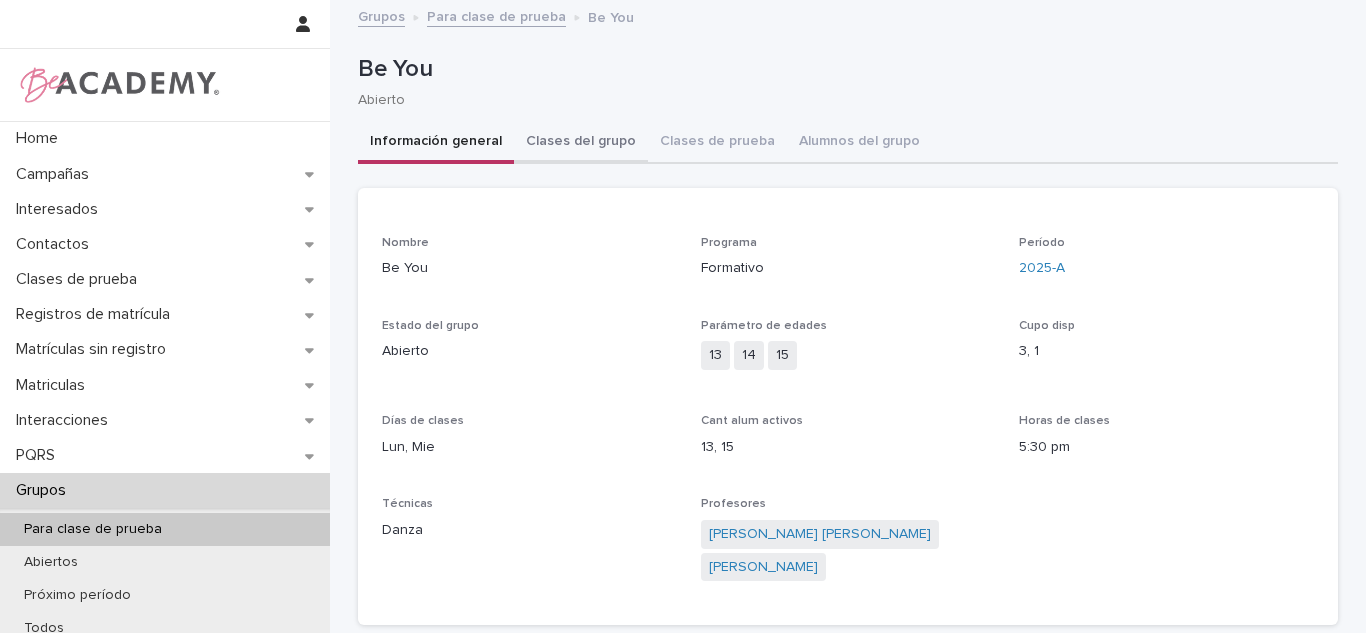 click on "Alumnos del grupo" at bounding box center [859, 143] 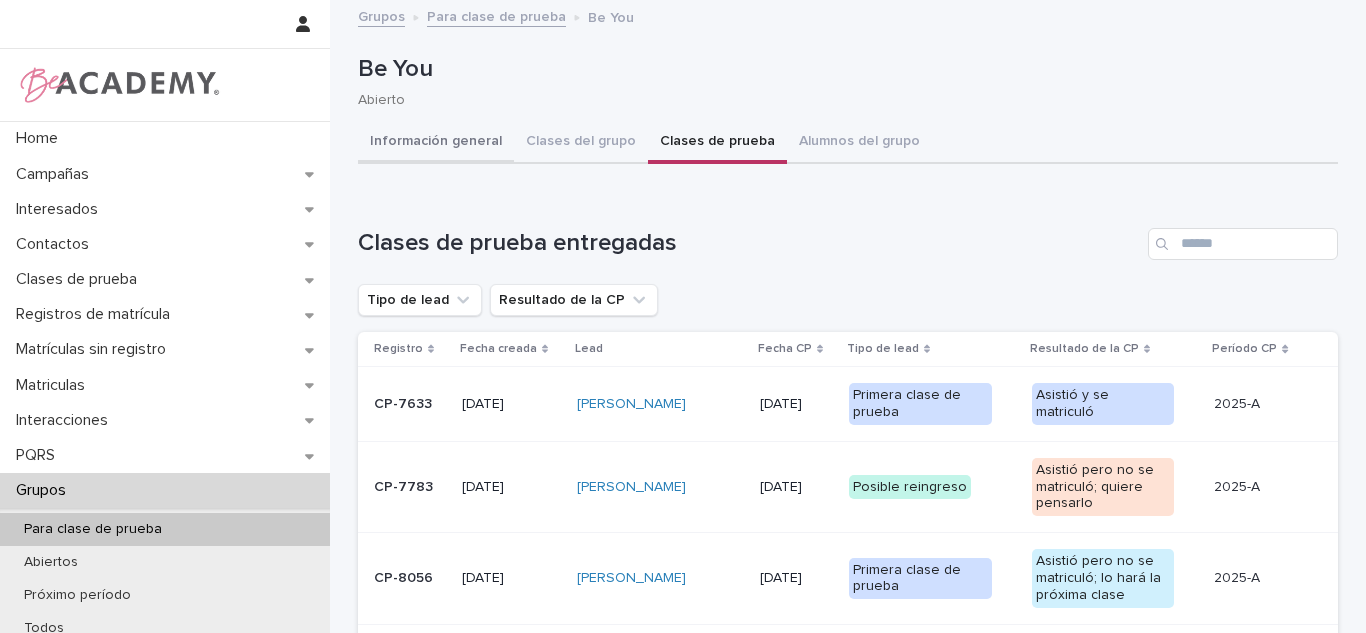 click on "Información general" at bounding box center [436, 143] 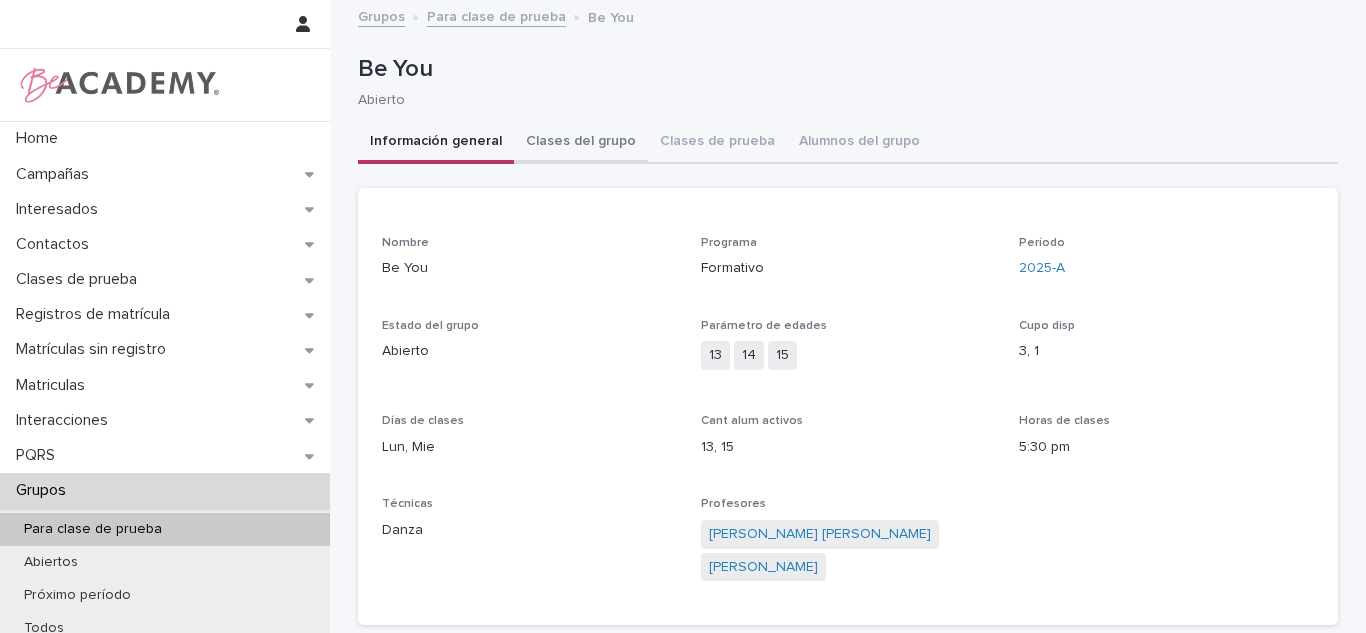 click on "Clases del grupo" at bounding box center [581, 143] 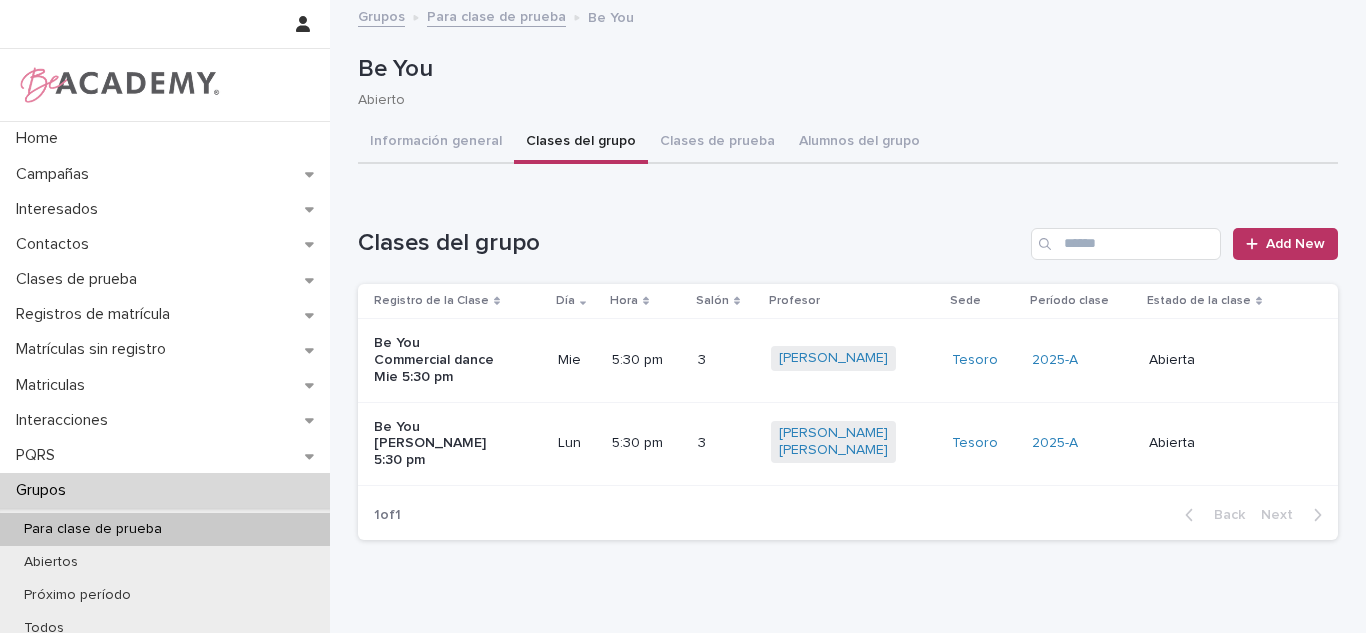 click on "Clases de prueba" at bounding box center (717, 143) 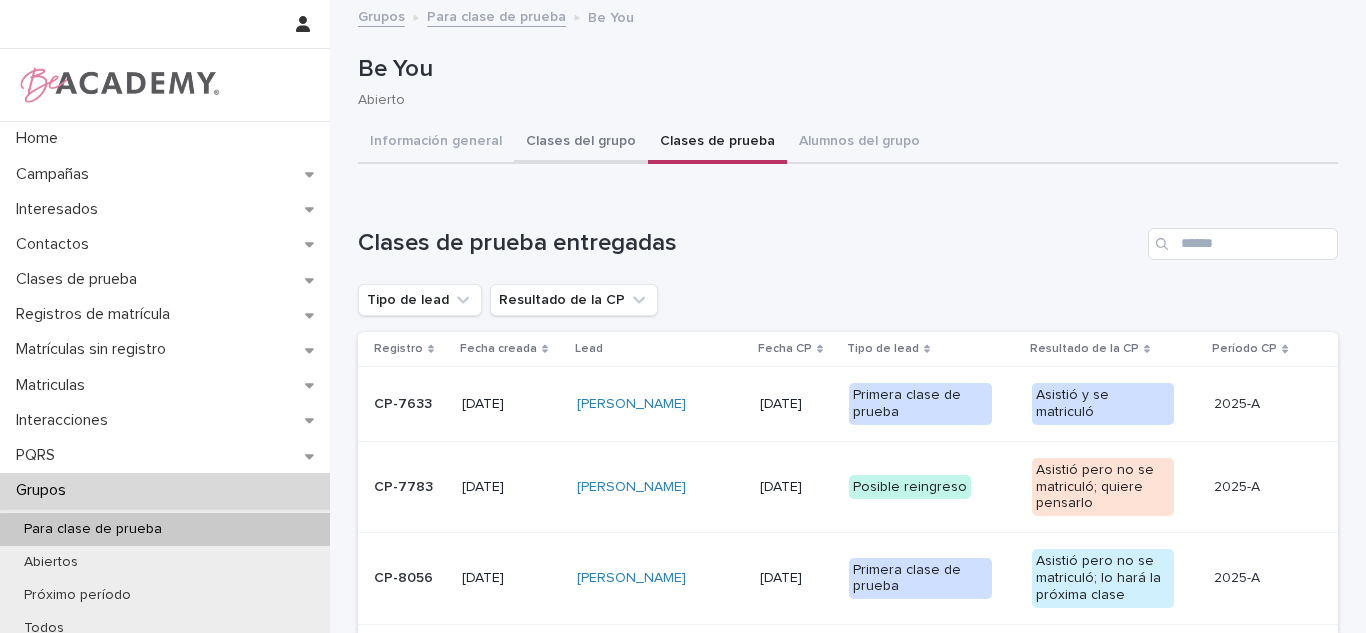 click on "Clases del grupo" at bounding box center [581, 143] 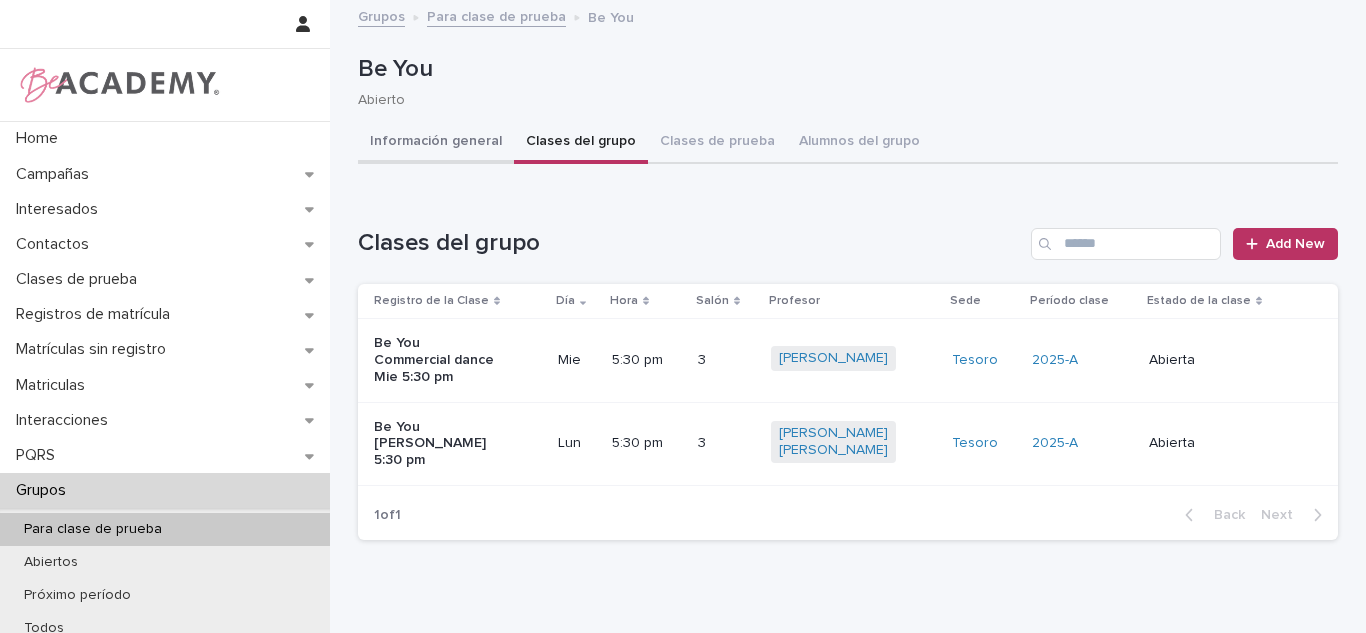 click on "Información general" at bounding box center (436, 143) 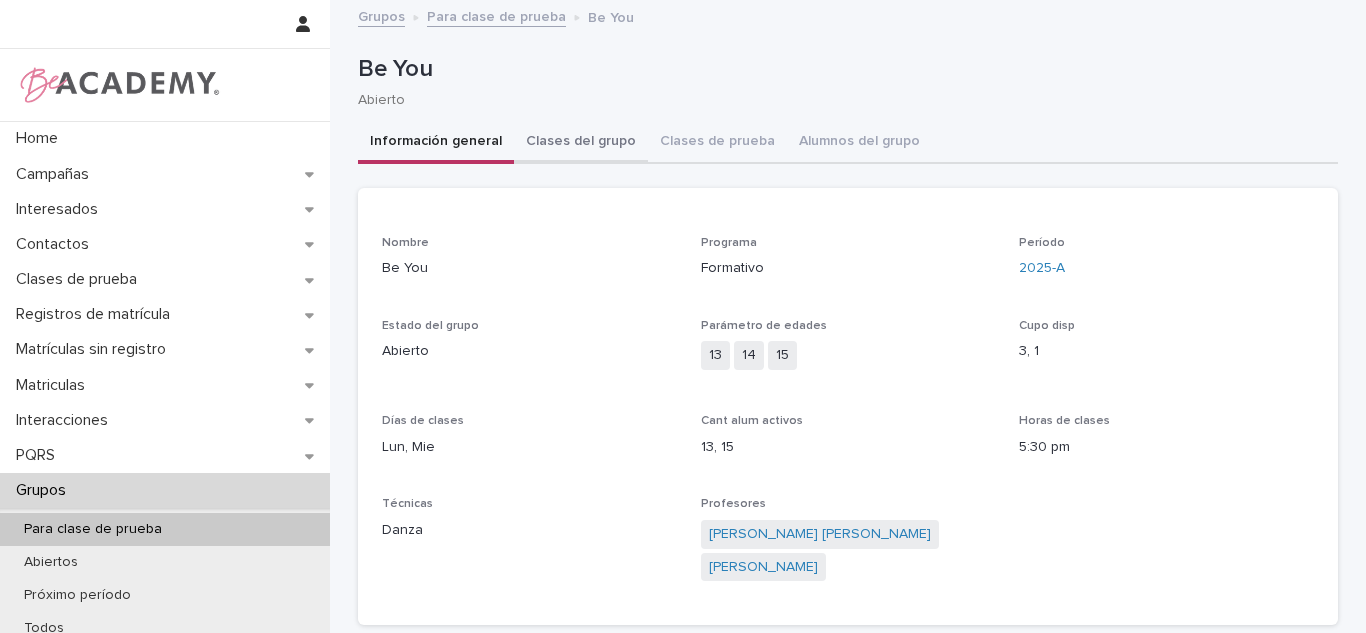 click on "Clases del grupo" at bounding box center (581, 143) 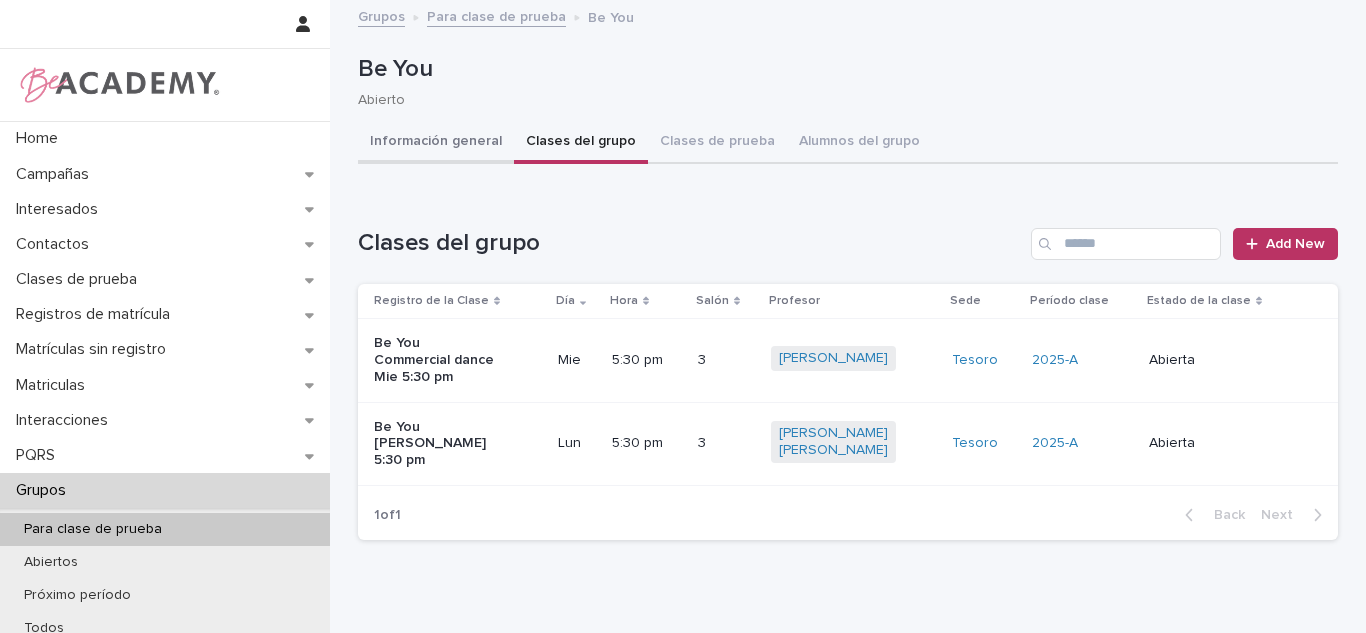 click on "Información general" at bounding box center [436, 143] 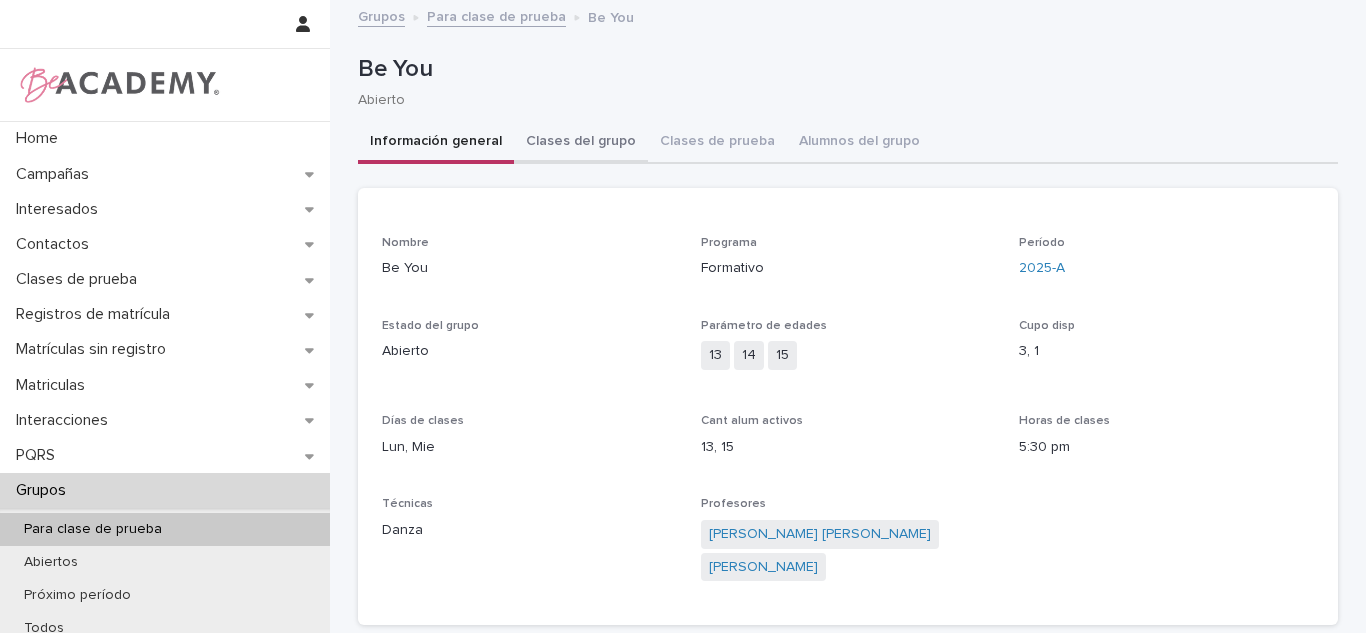 click on "Clases del grupo" at bounding box center [581, 143] 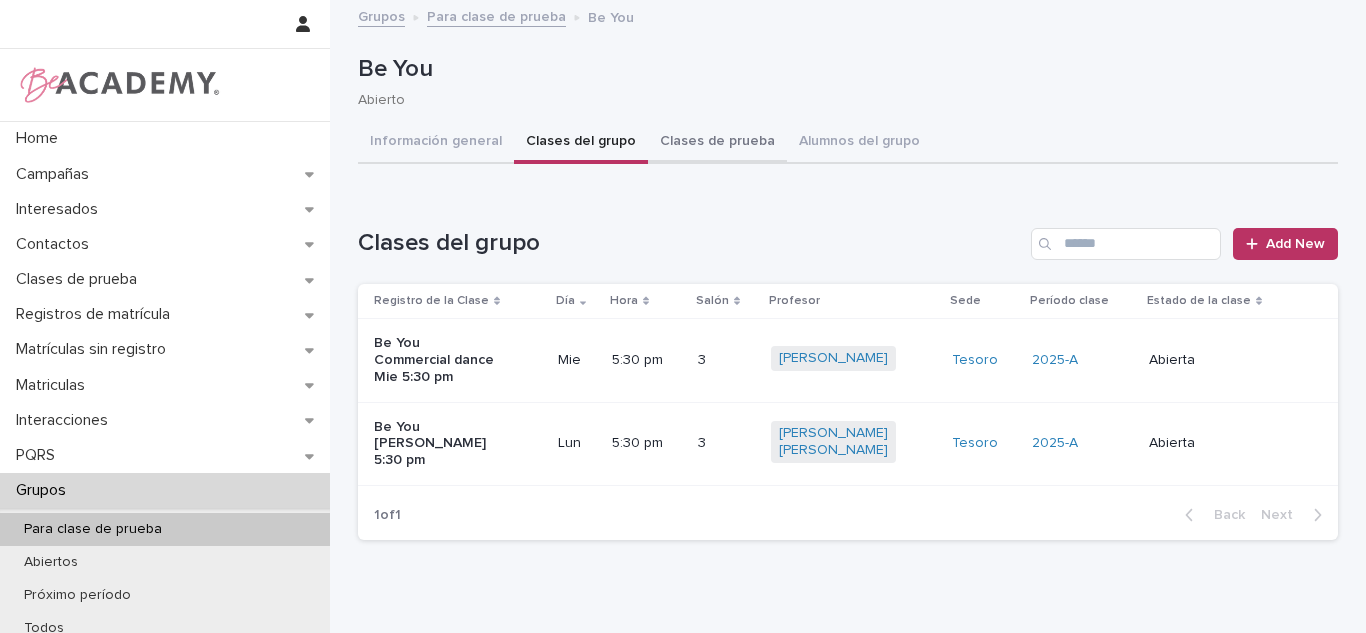 click on "Clases de prueba" at bounding box center [717, 143] 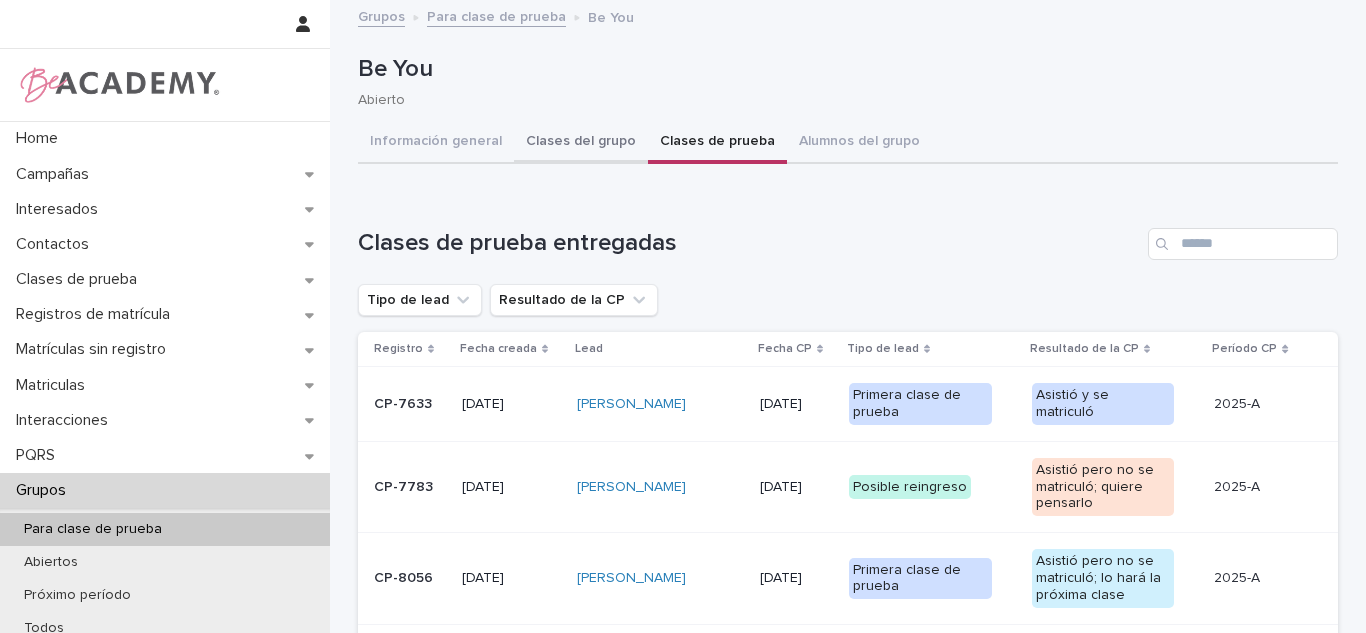 click on "Clases del grupo" at bounding box center [581, 143] 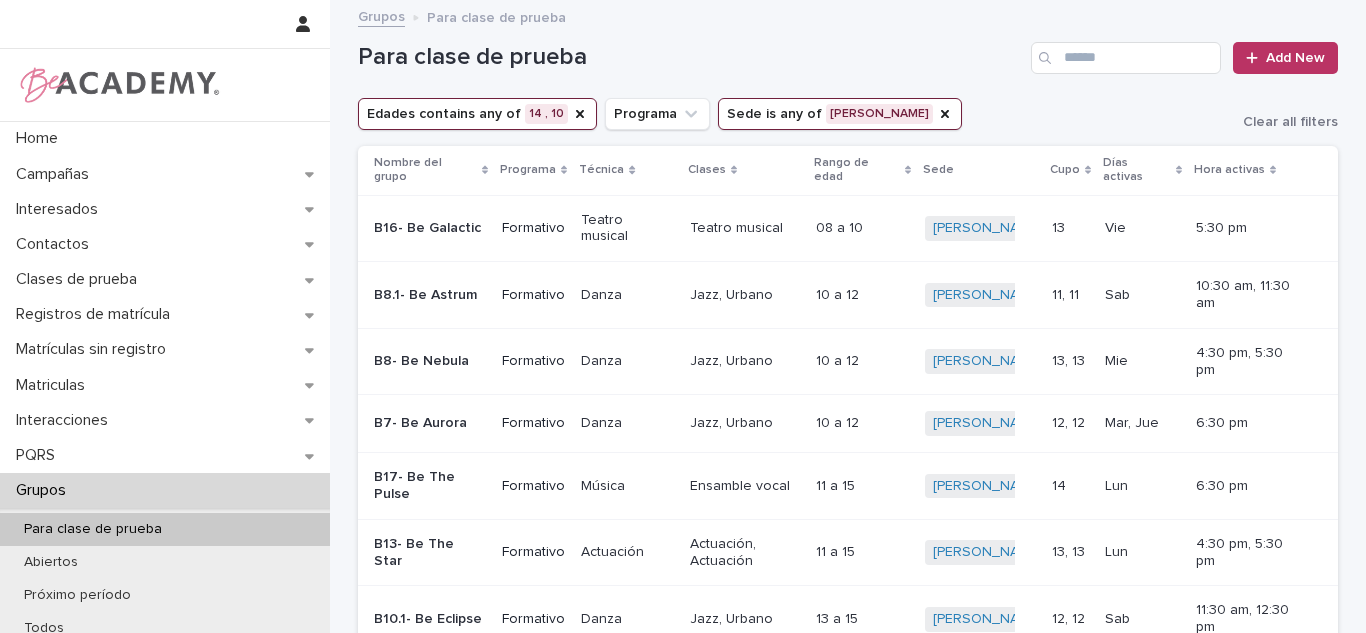 scroll, scrollTop: 0, scrollLeft: 0, axis: both 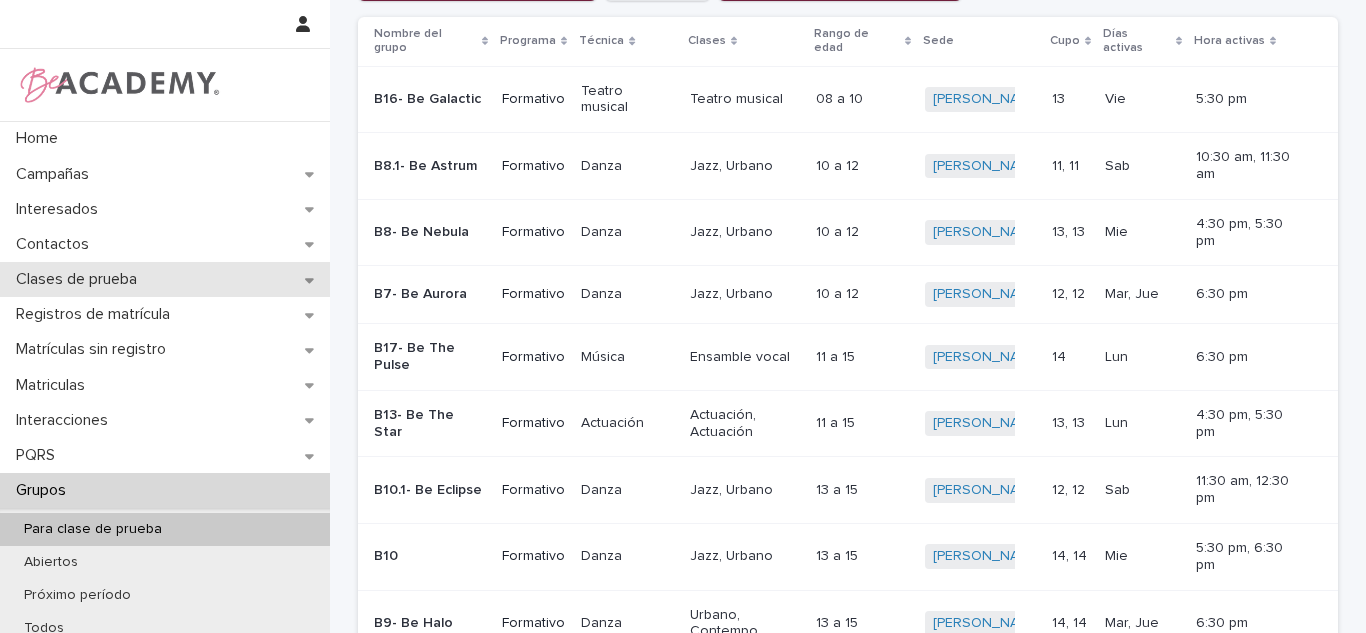 click on "Clases de prueba" at bounding box center [80, 279] 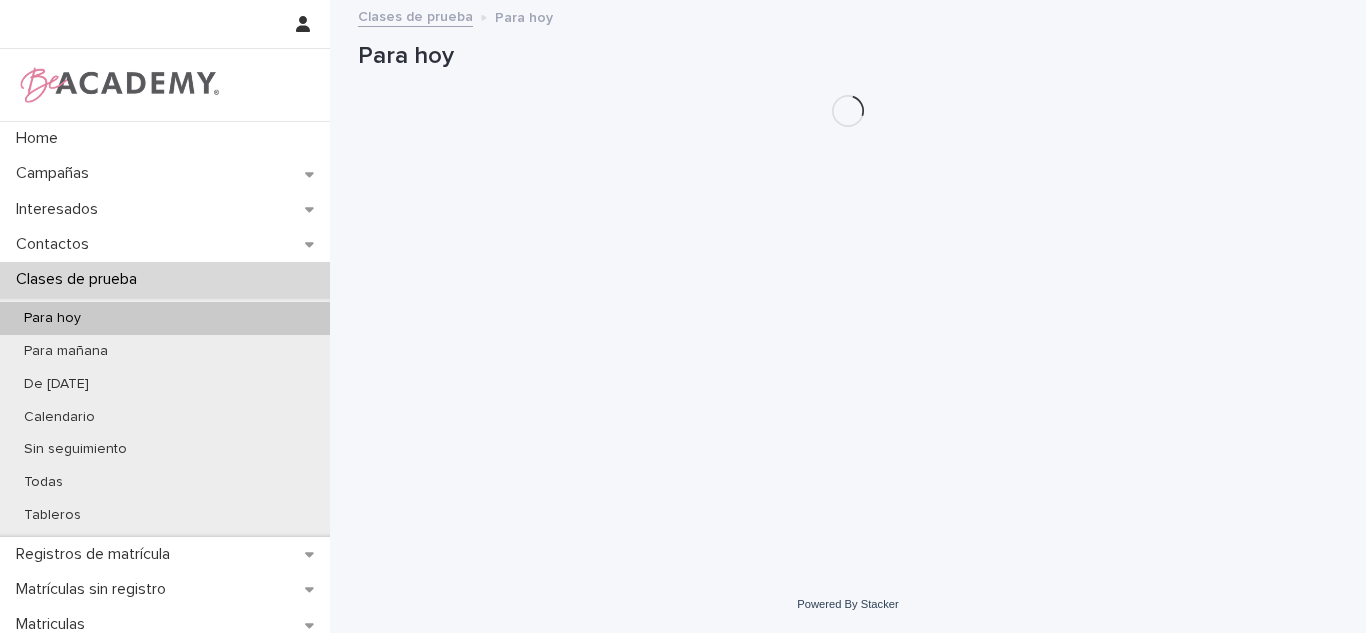scroll, scrollTop: 0, scrollLeft: 0, axis: both 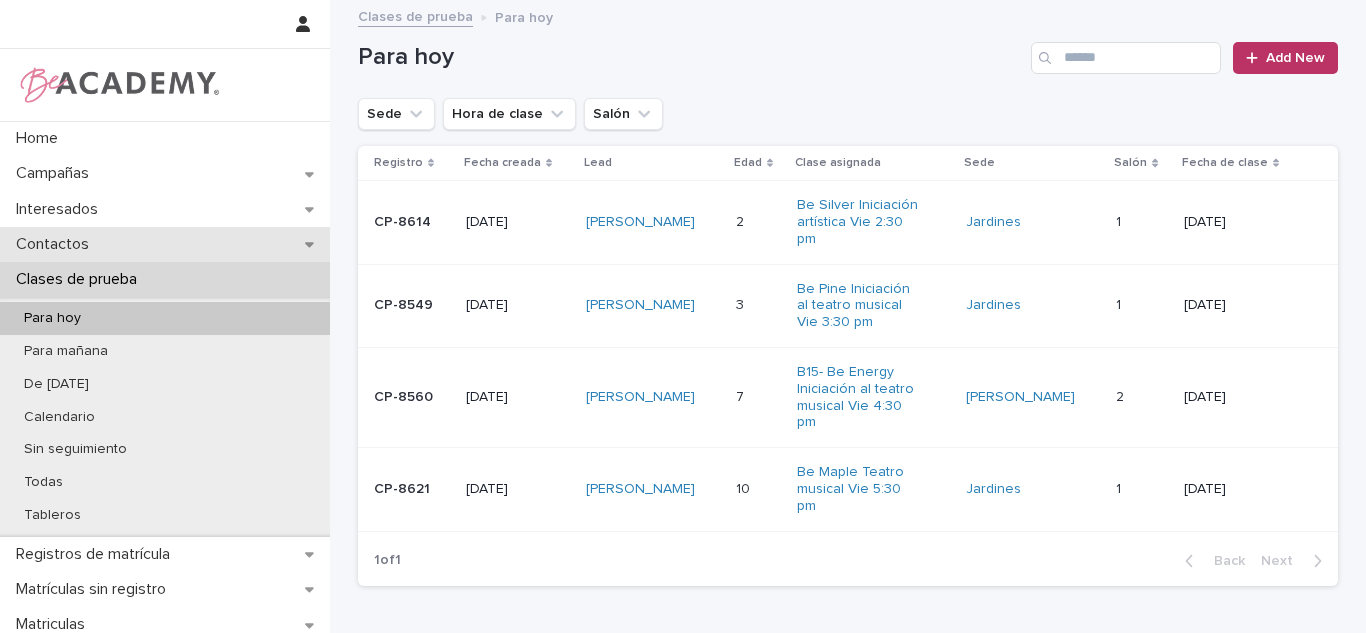 click on "Contactos" at bounding box center (165, 244) 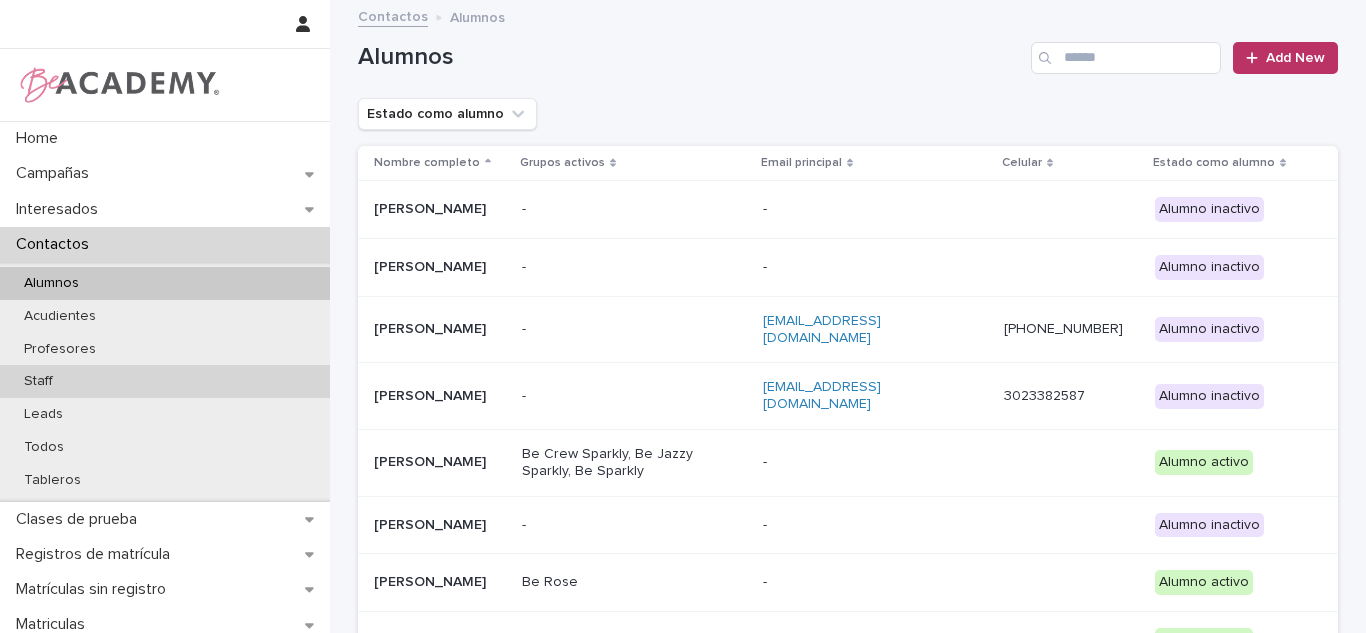 click on "Staff" at bounding box center (165, 381) 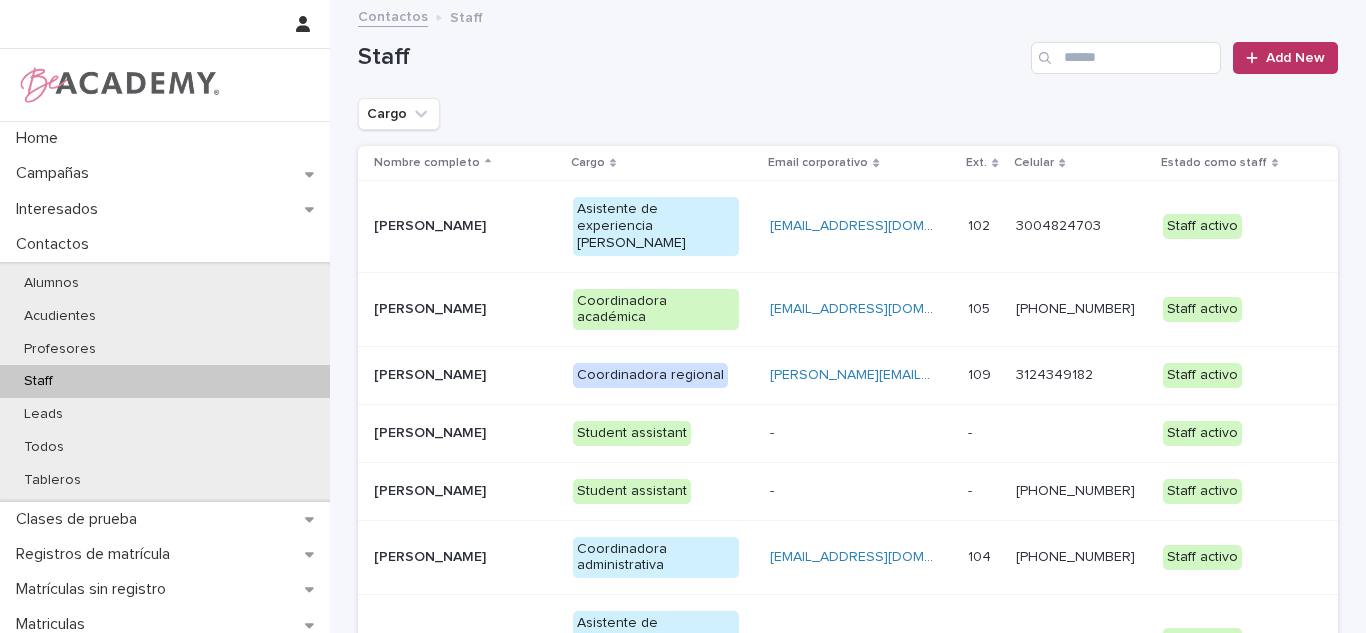 click on "[PERSON_NAME]" at bounding box center (457, 226) 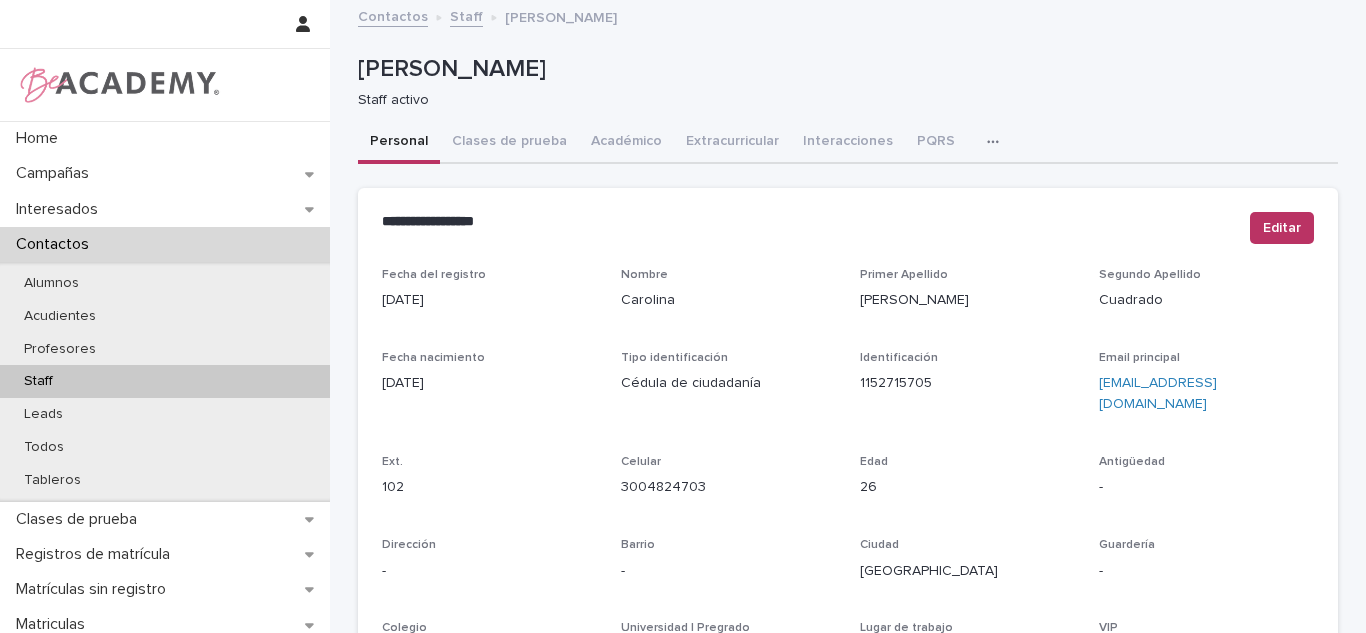 click at bounding box center (997, 142) 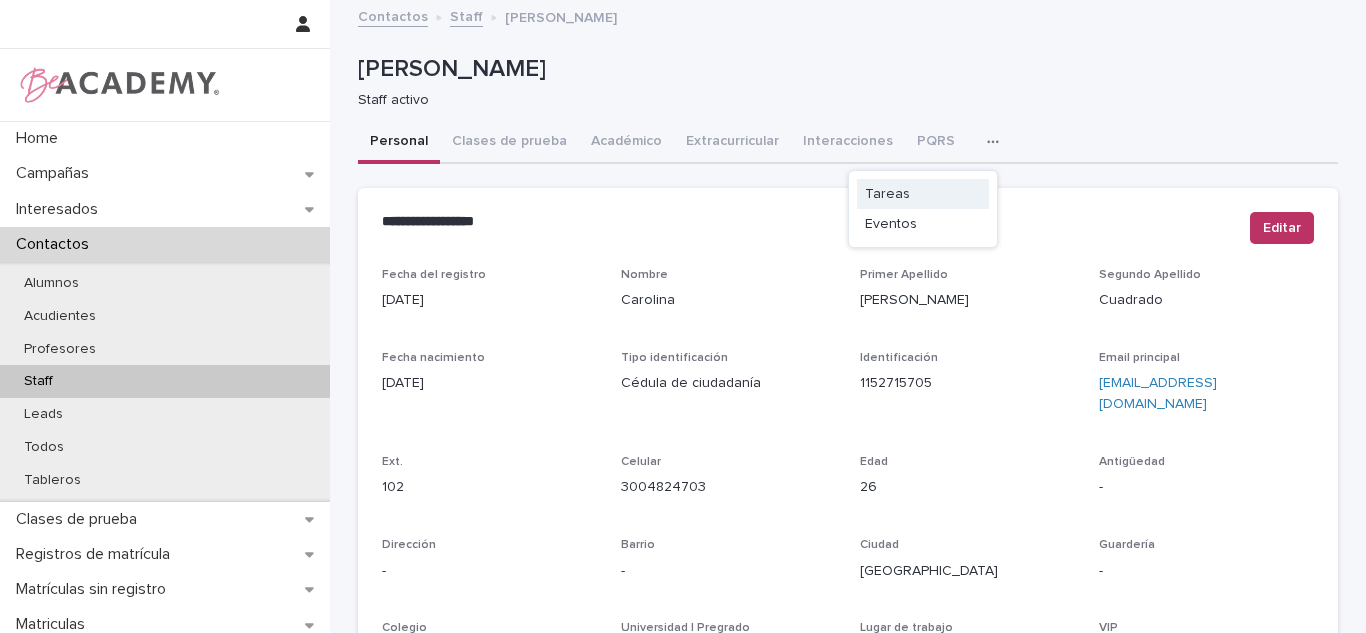 click on "Tareas" at bounding box center (923, 194) 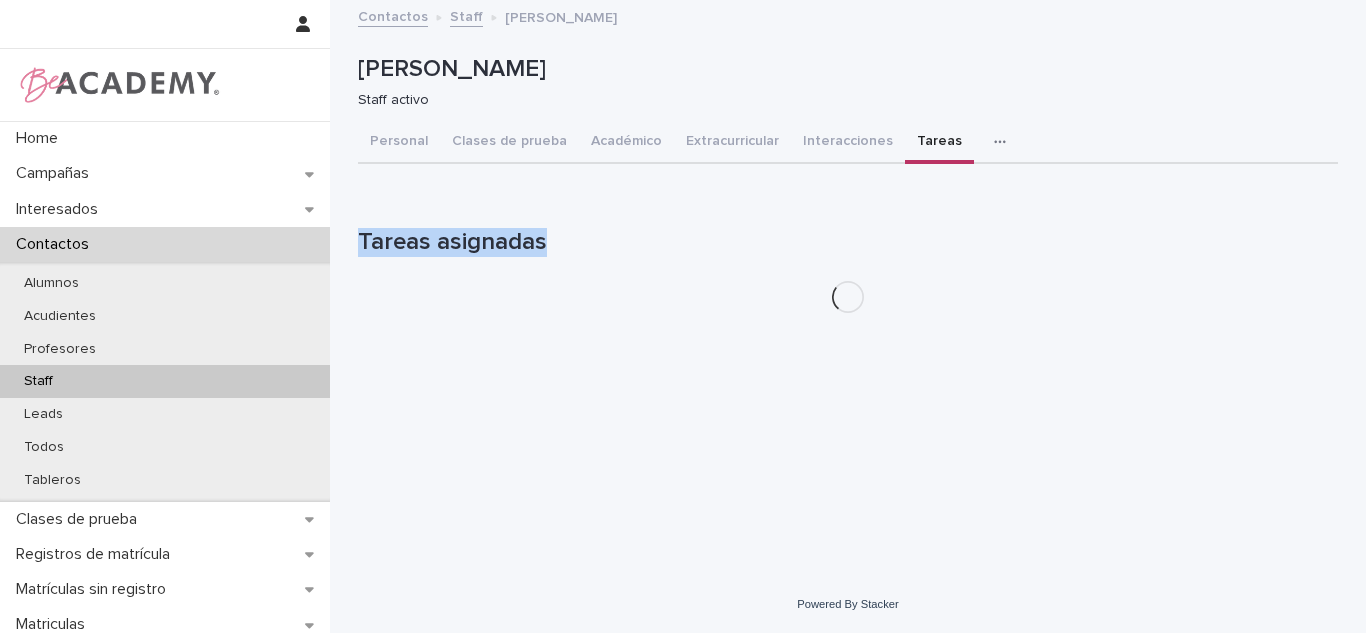 drag, startPoint x: 1365, startPoint y: 141, endPoint x: 1365, endPoint y: 265, distance: 124 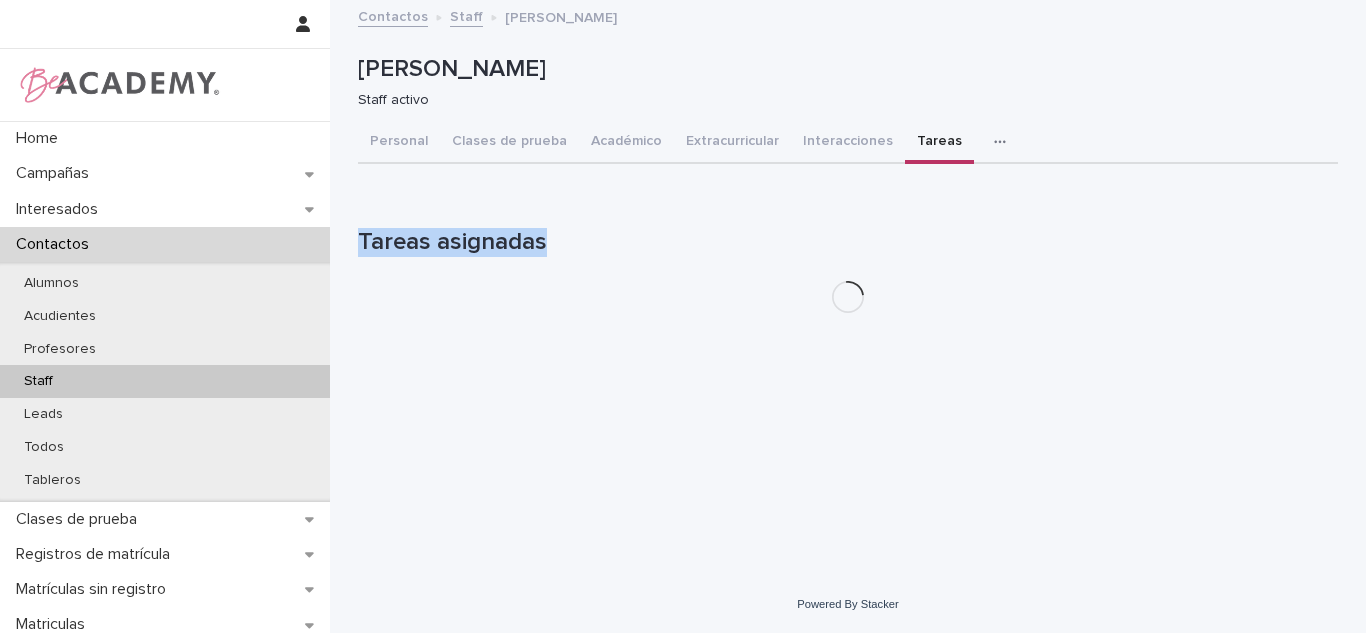 click on "Loading... Saving… Loading... Saving… [PERSON_NAME] [PERSON_NAME] Staff activo Sorry, there was an error saving your record. Please try again. Please fill out the required fields below. Personal Clases de prueba Académico Extracurricular Interacciones Tareas PQRS Eventos Can't display tree at index  0 Can't display tree at index  2 Can't display tree at index  1 Can't display tree at index  5 Can't display tree at index  4 Loading... Saving… Loading... Saving… Loading... Saving… Tareas asignadas" at bounding box center (848, 289) 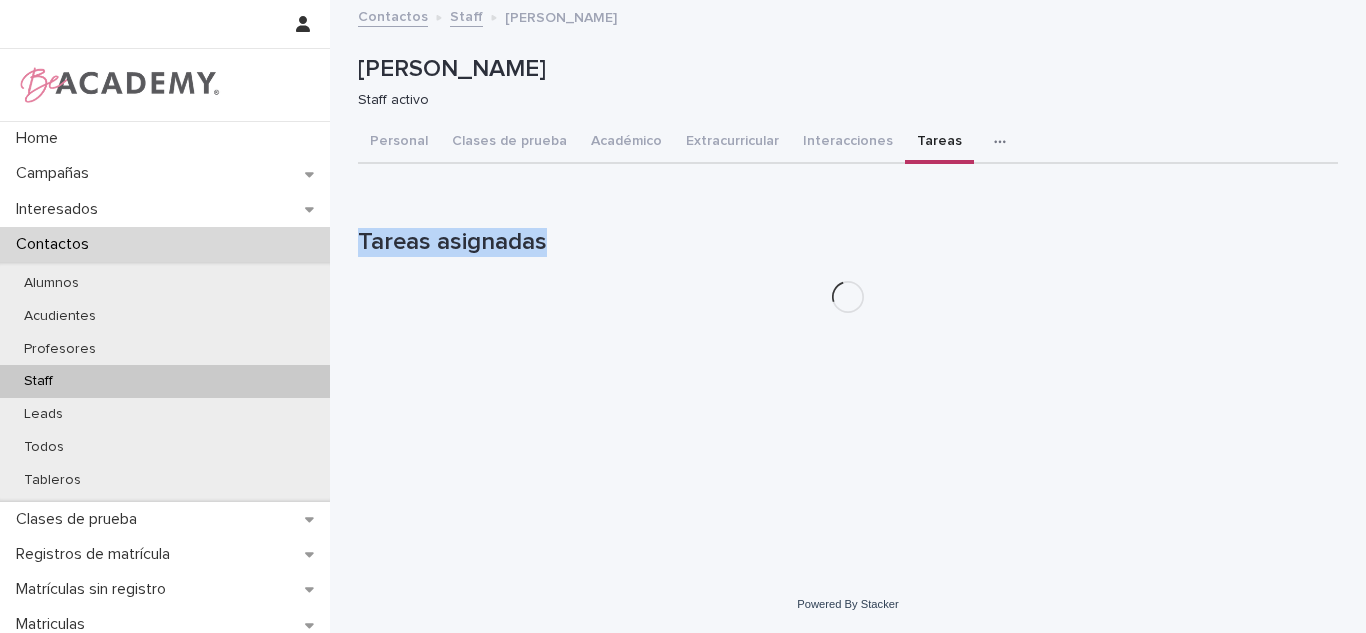 click on "[PERSON_NAME] Staff activo" at bounding box center (848, 82) 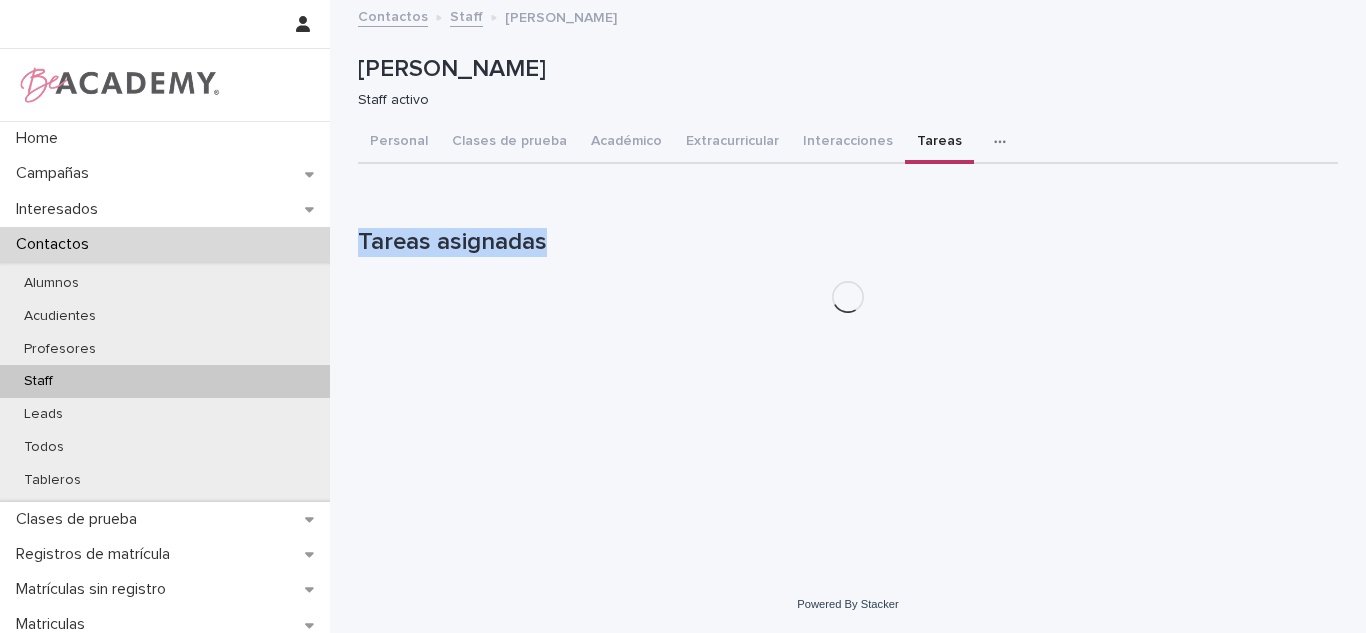 click on "[PERSON_NAME] Staff activo" at bounding box center [848, 82] 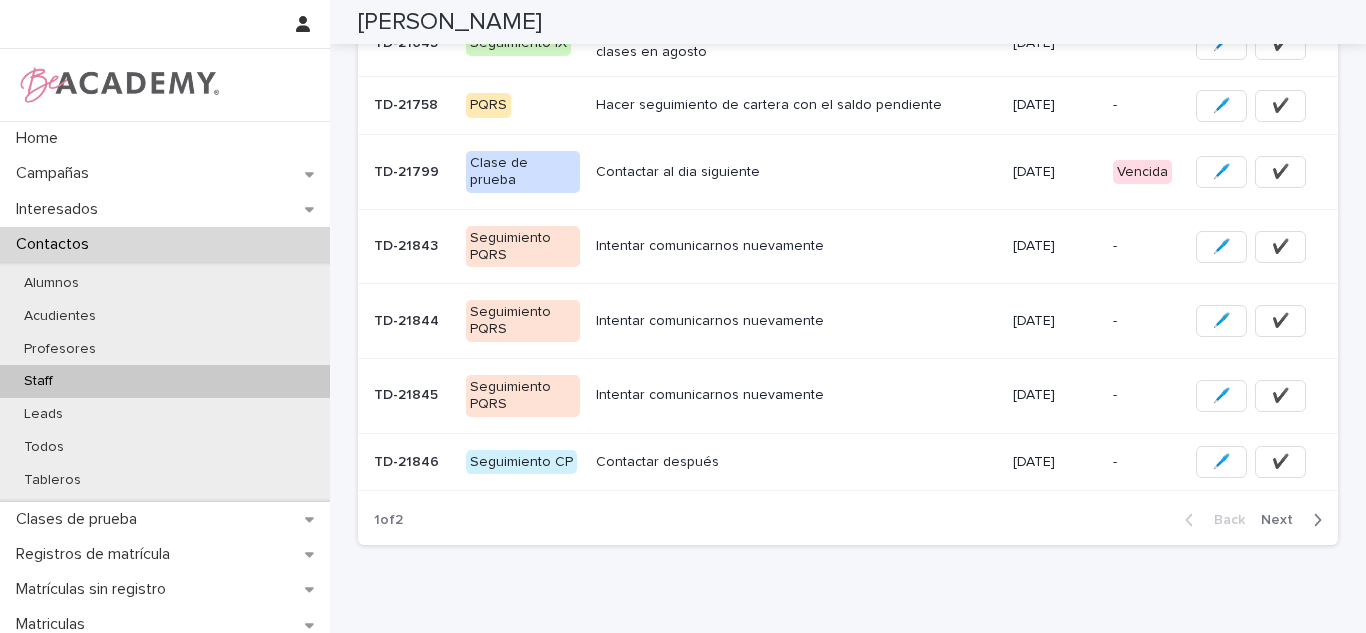 scroll, scrollTop: 563, scrollLeft: 0, axis: vertical 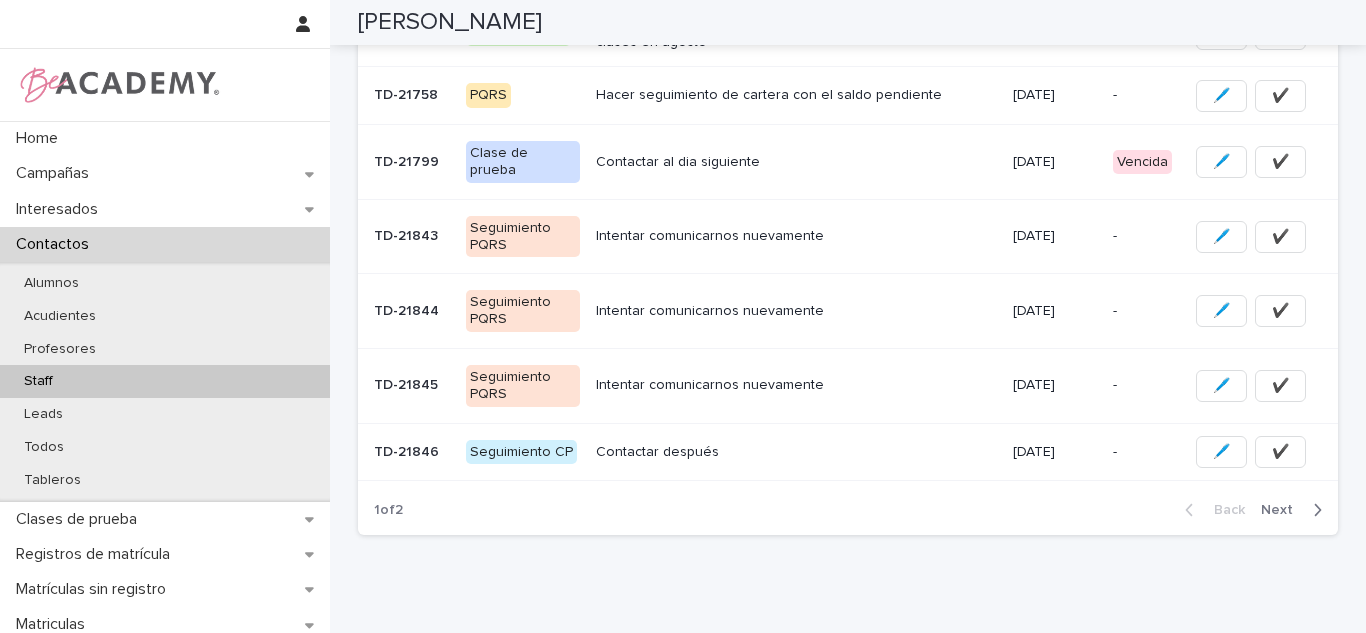 click on "Contactar al dia siguiente" at bounding box center (796, 162) 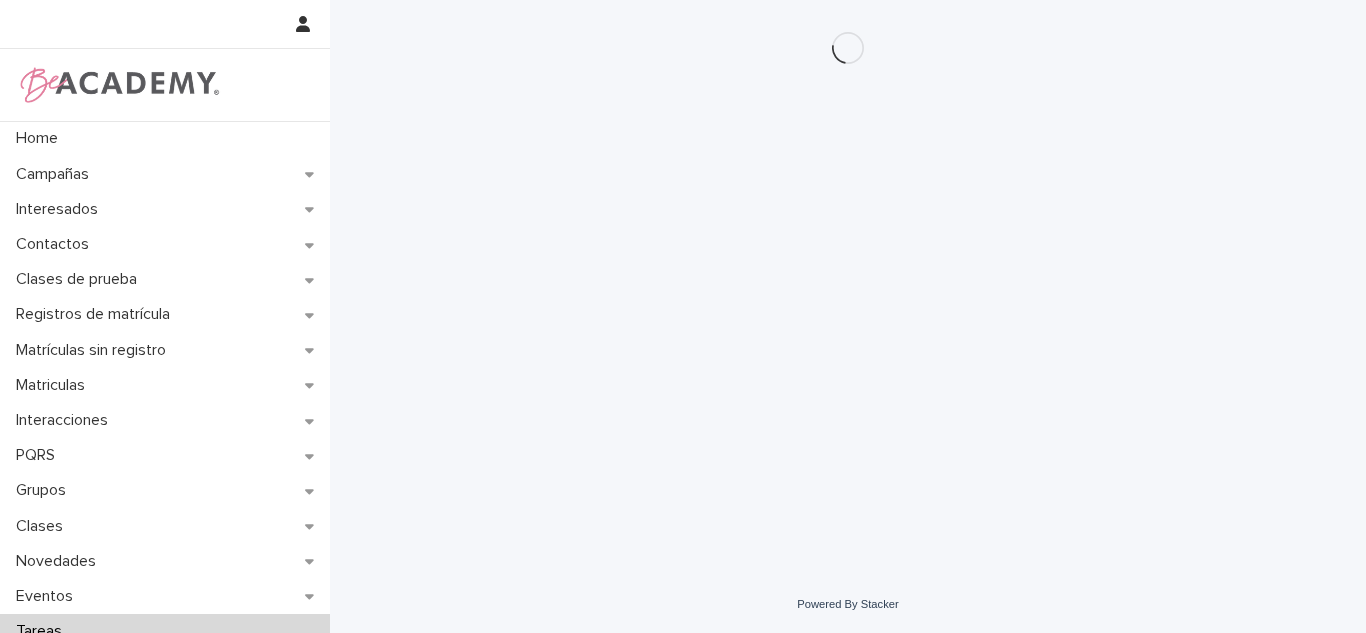 scroll, scrollTop: 0, scrollLeft: 0, axis: both 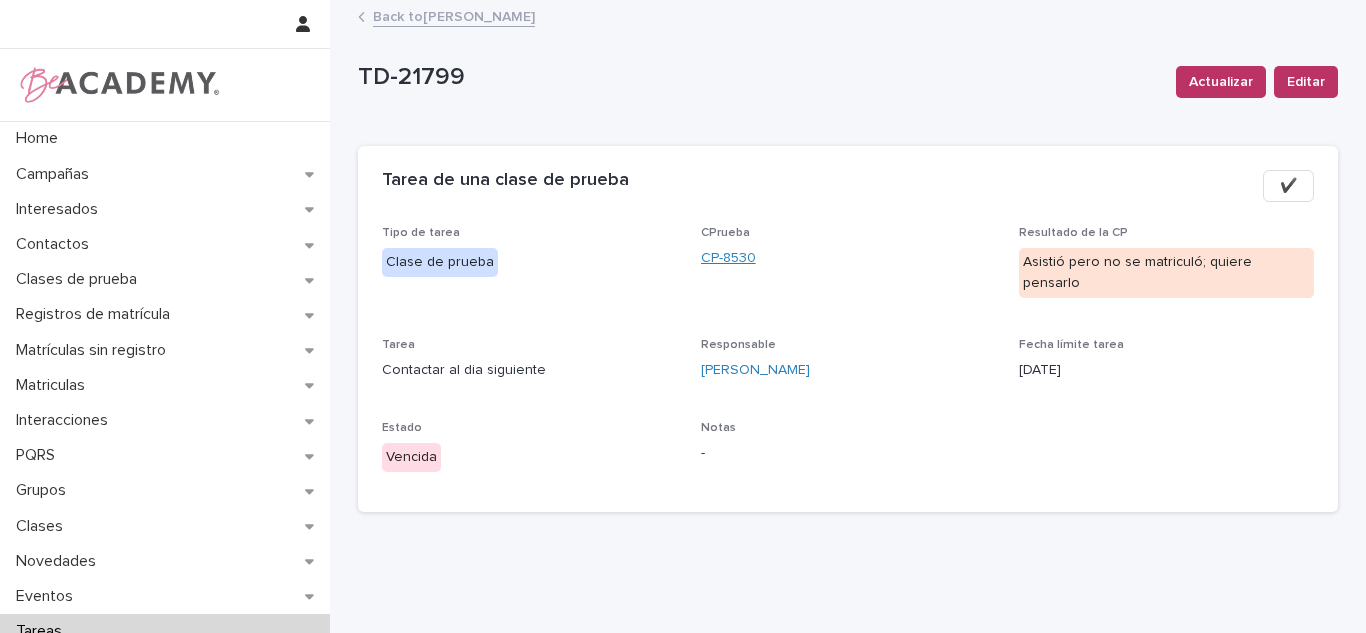 click on "CP-8530" at bounding box center (728, 258) 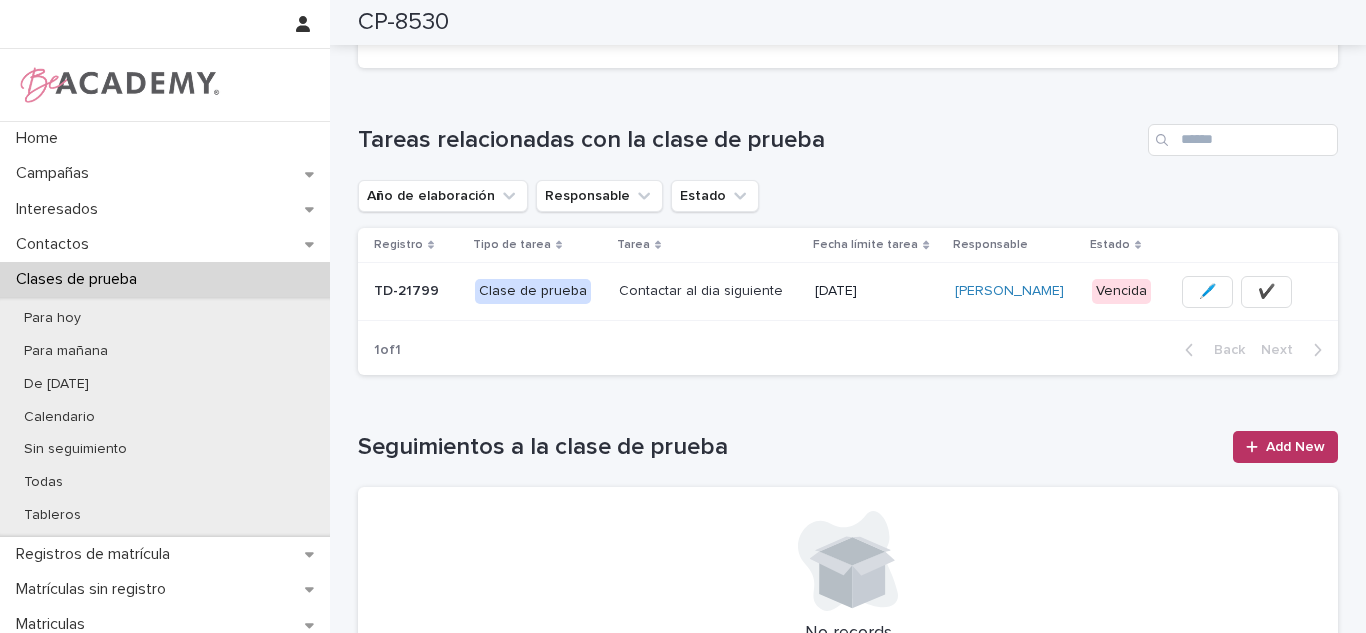 scroll, scrollTop: 477, scrollLeft: 0, axis: vertical 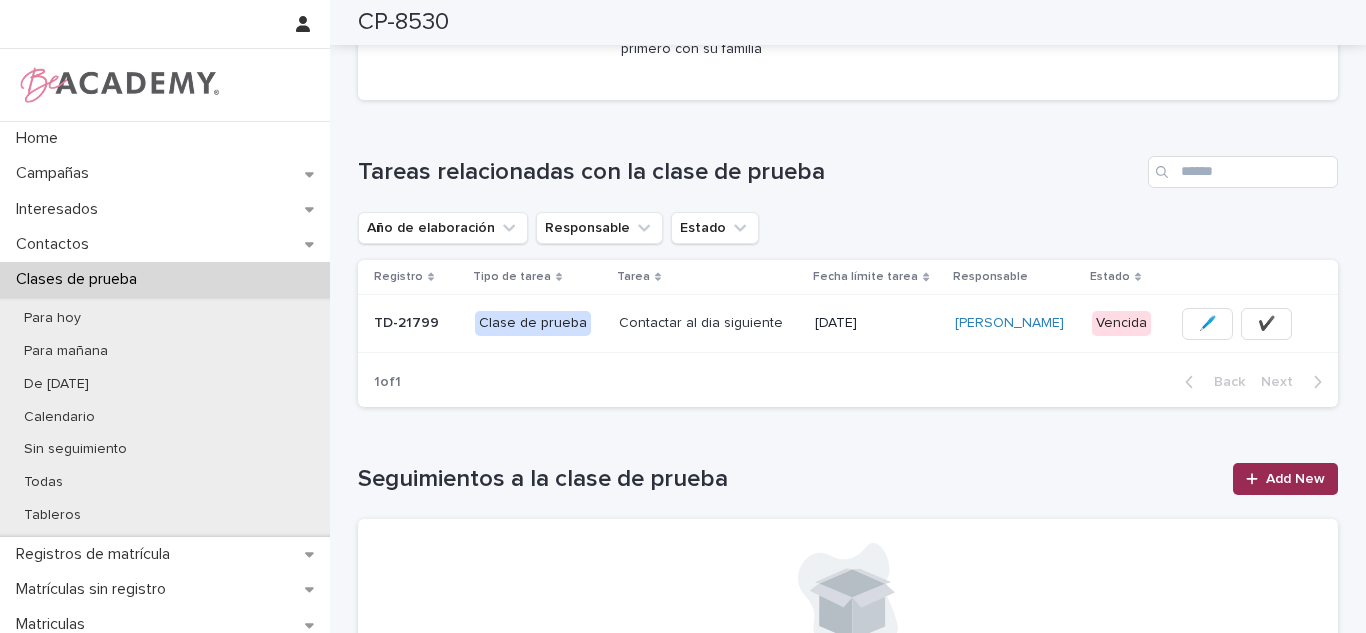 click at bounding box center (1256, 479) 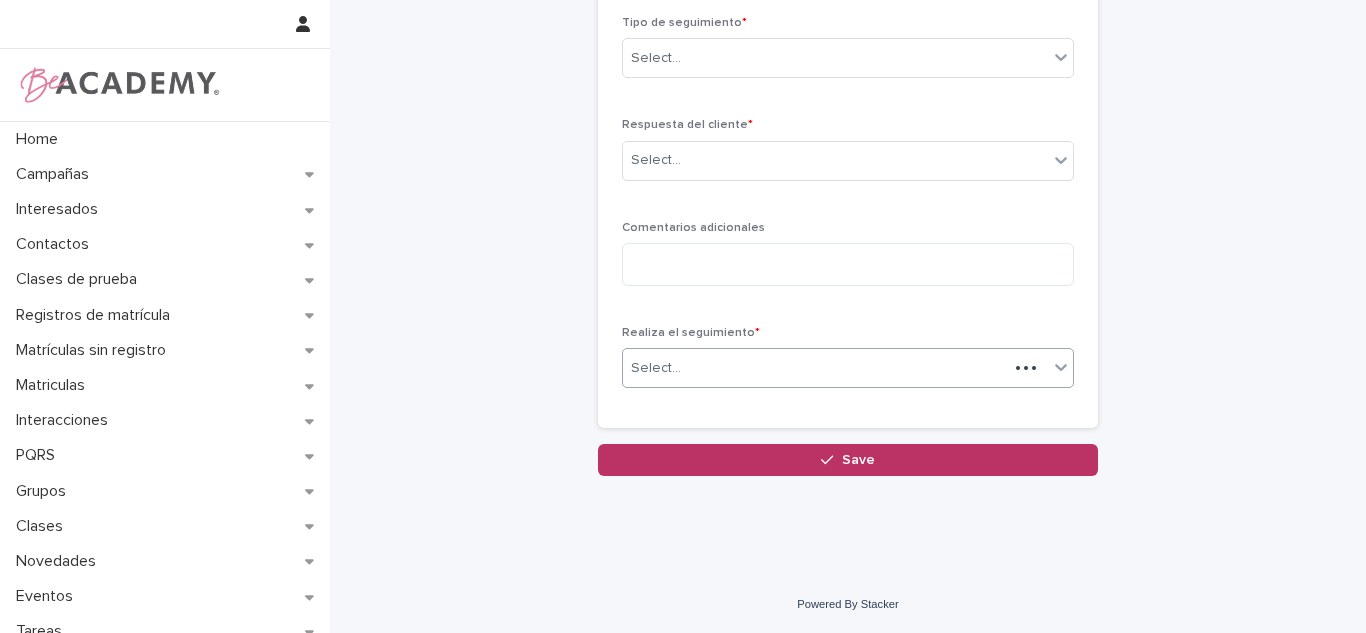scroll, scrollTop: 220, scrollLeft: 0, axis: vertical 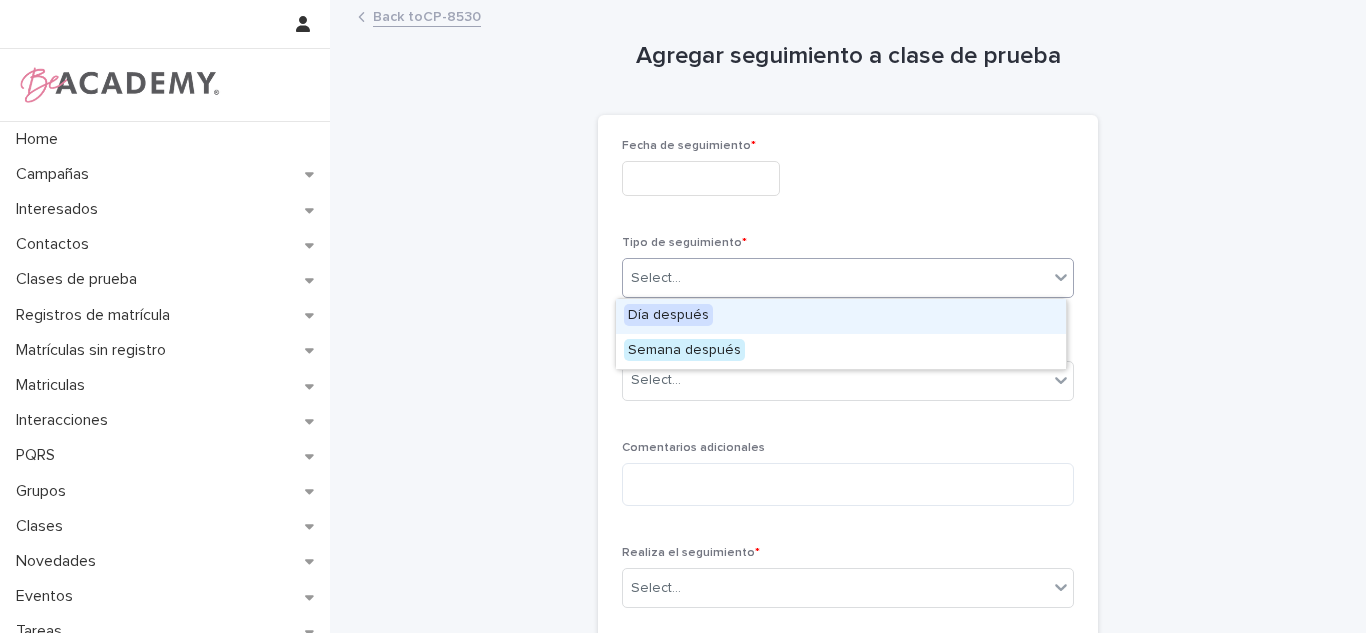 click on "Select..." at bounding box center (656, 278) 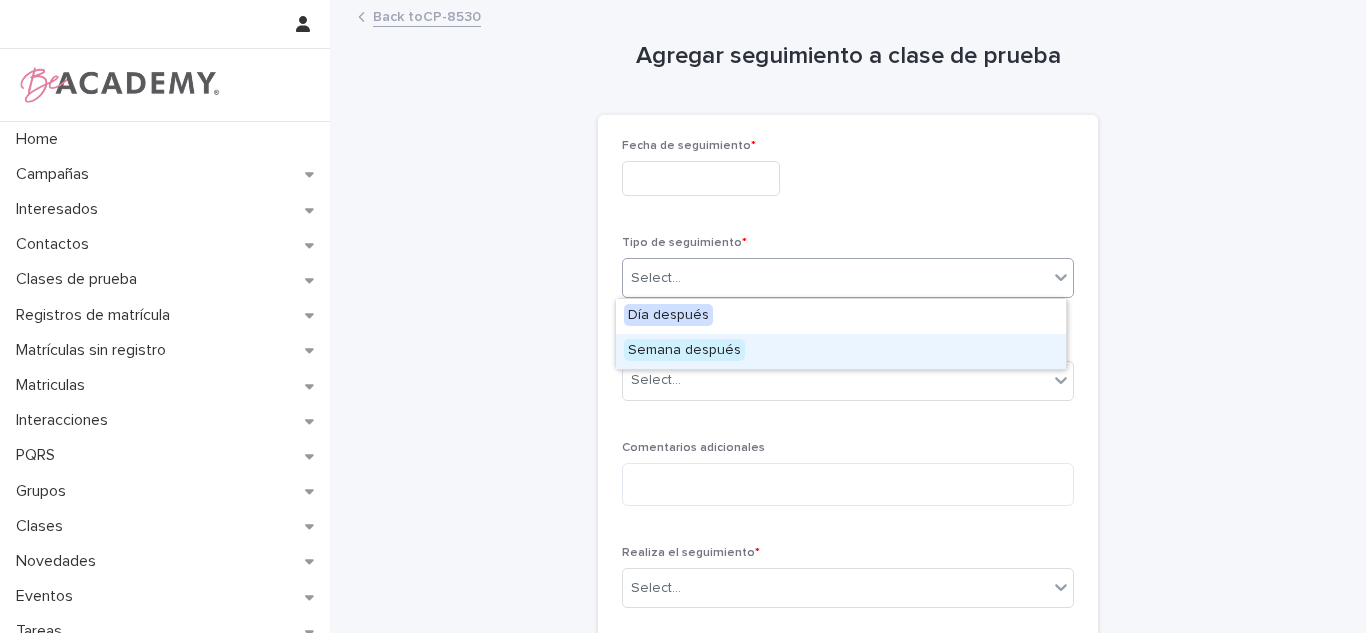 click on "Semana después" at bounding box center (684, 350) 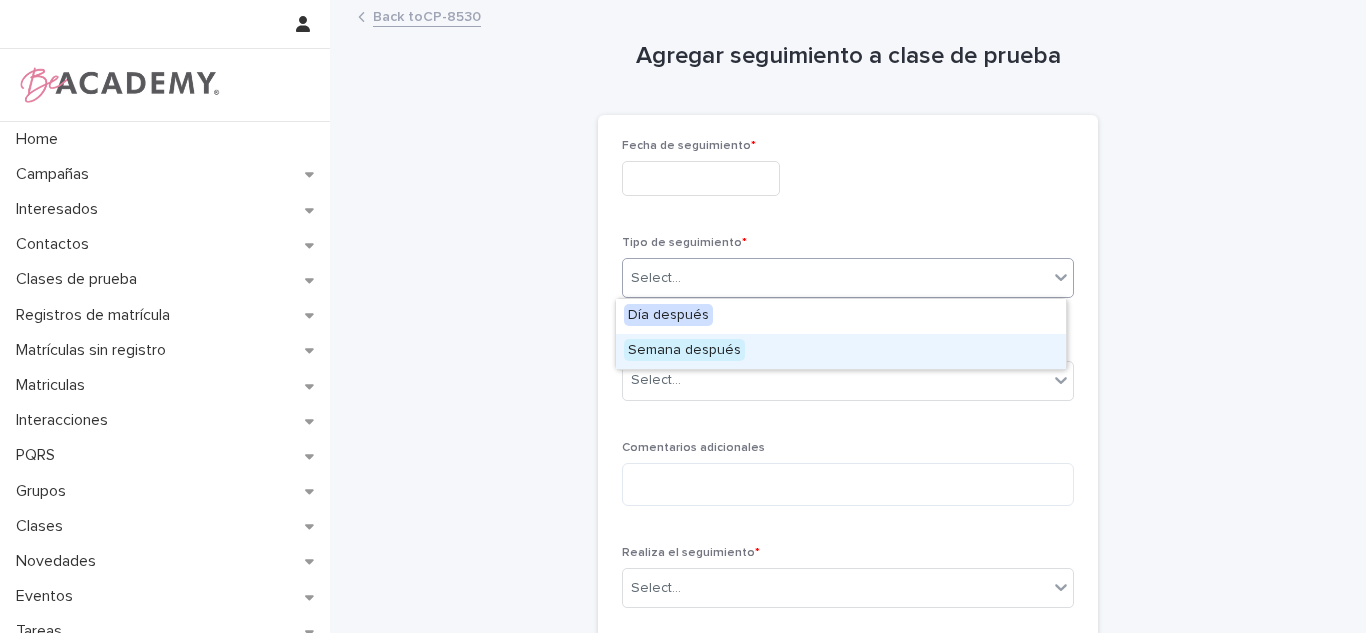 click on "Respuesta del cliente * Select..." at bounding box center [848, 377] 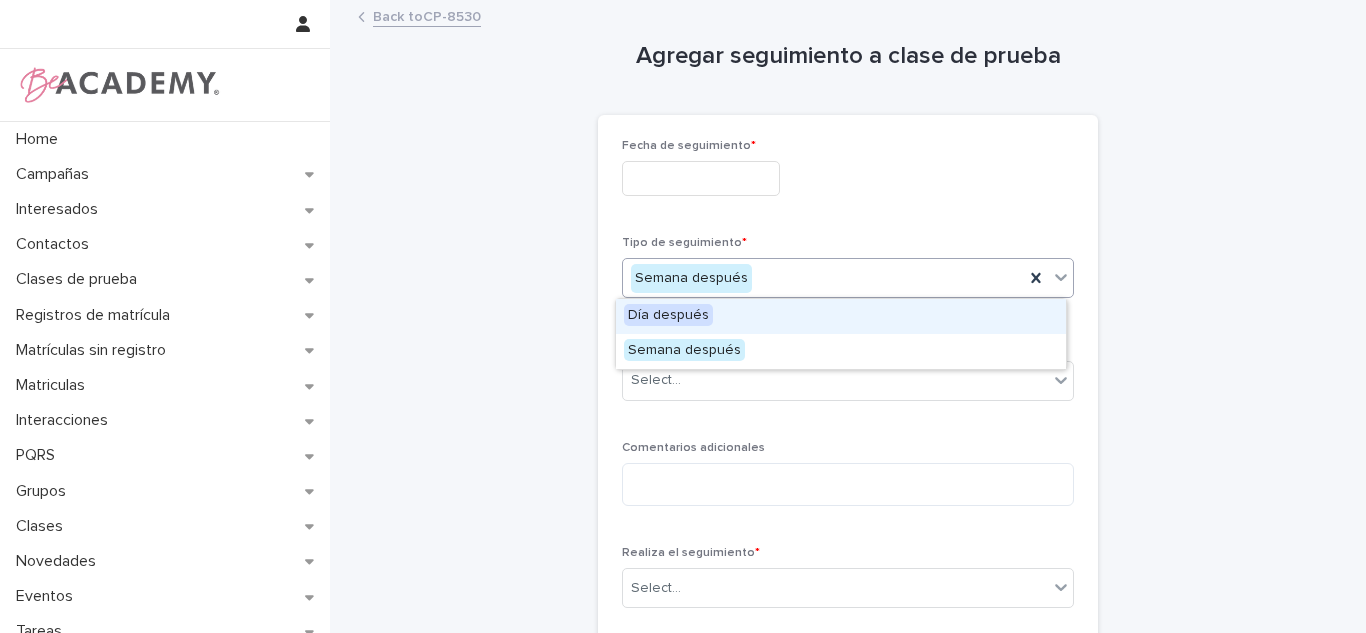 click on "Día después" at bounding box center (668, 315) 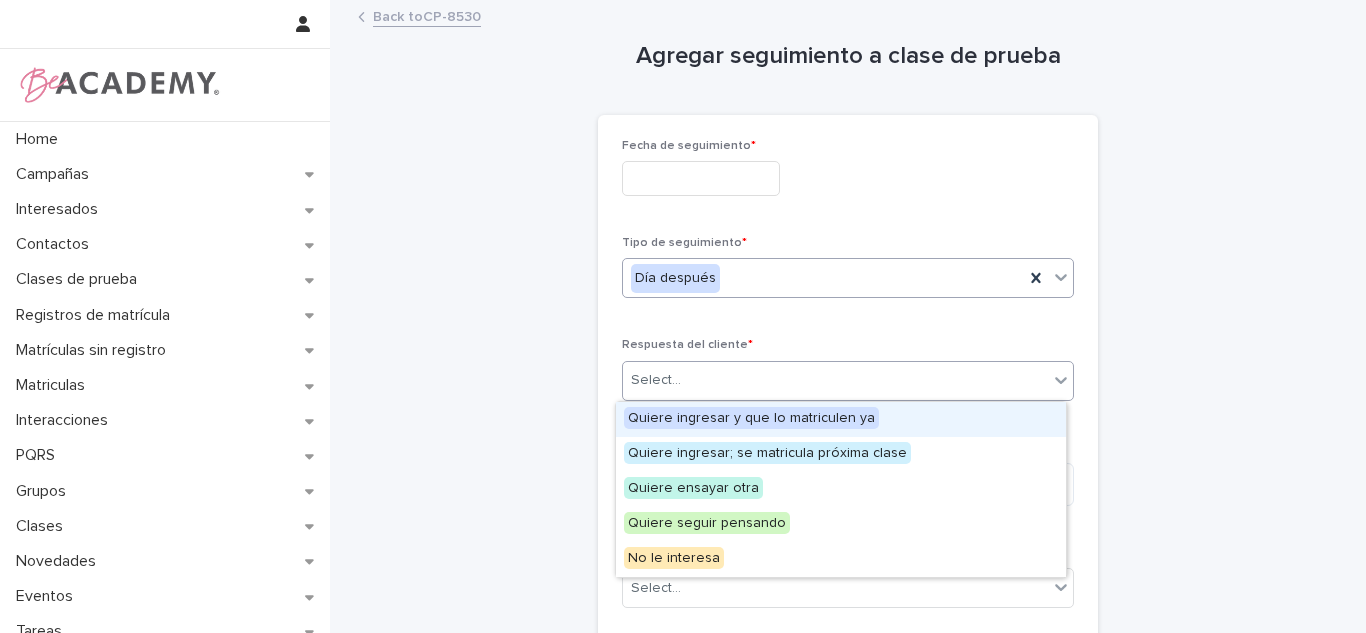 click on "Select..." at bounding box center [835, 380] 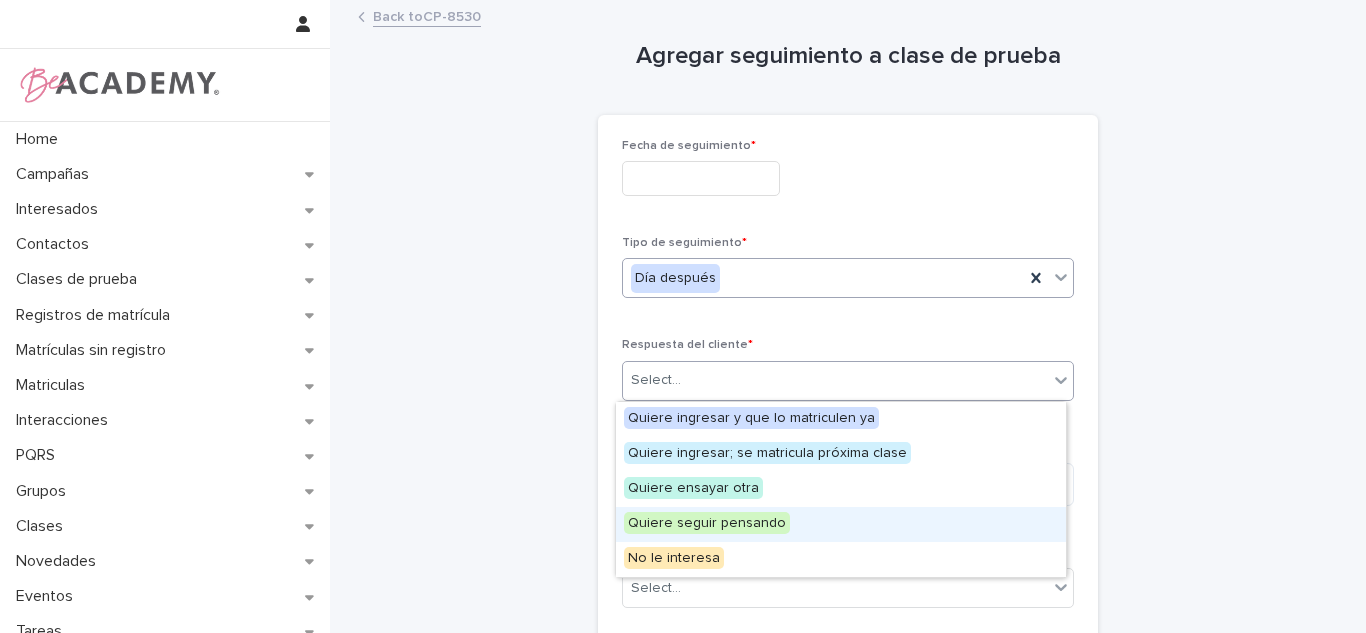 click on "Quiere seguir pensando" at bounding box center [707, 523] 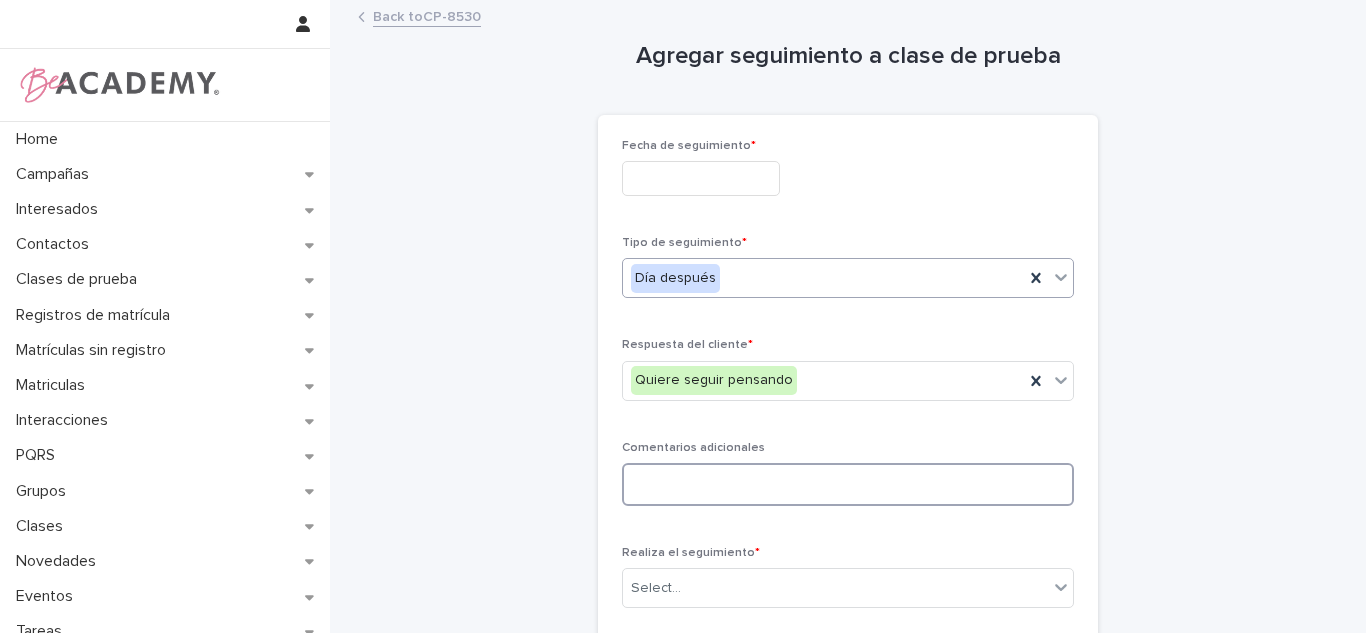 click at bounding box center (848, 484) 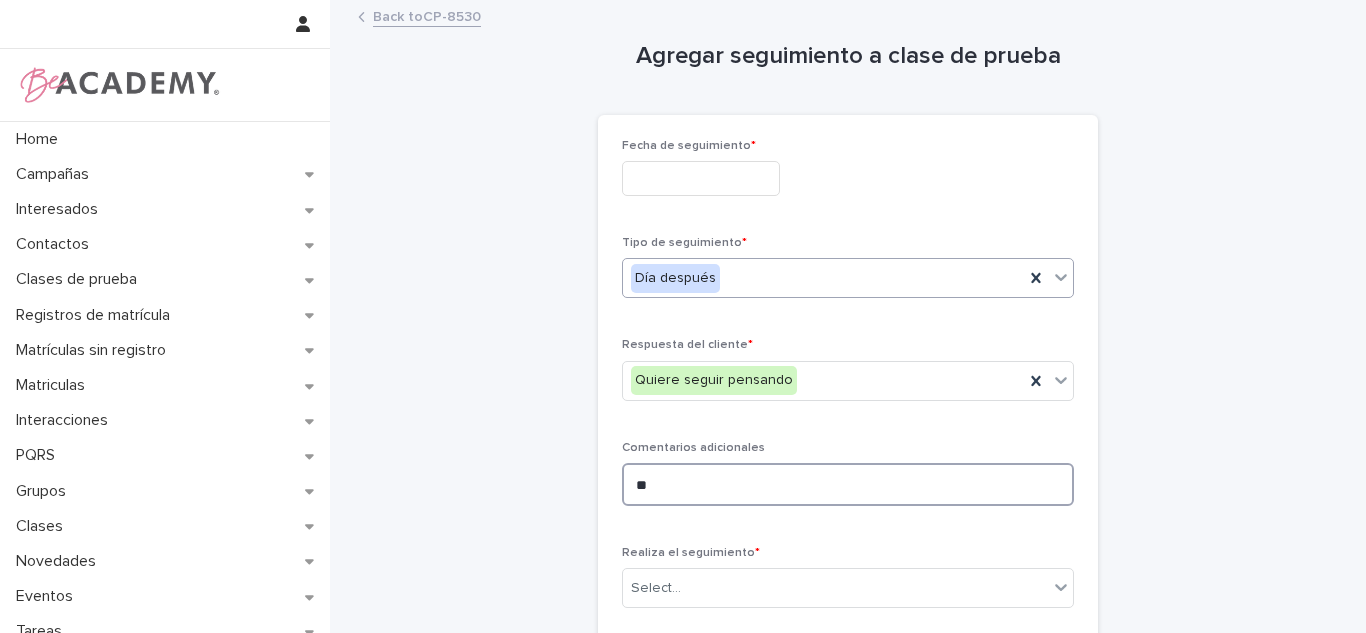 type on "*" 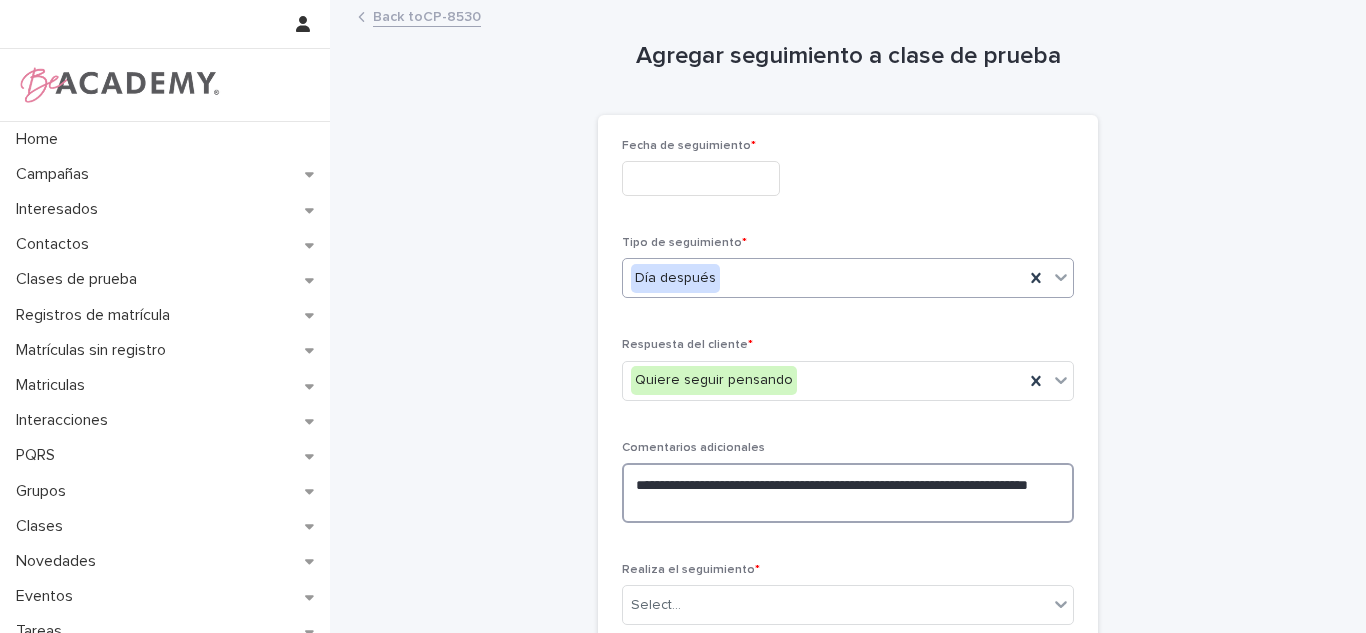 type on "**********" 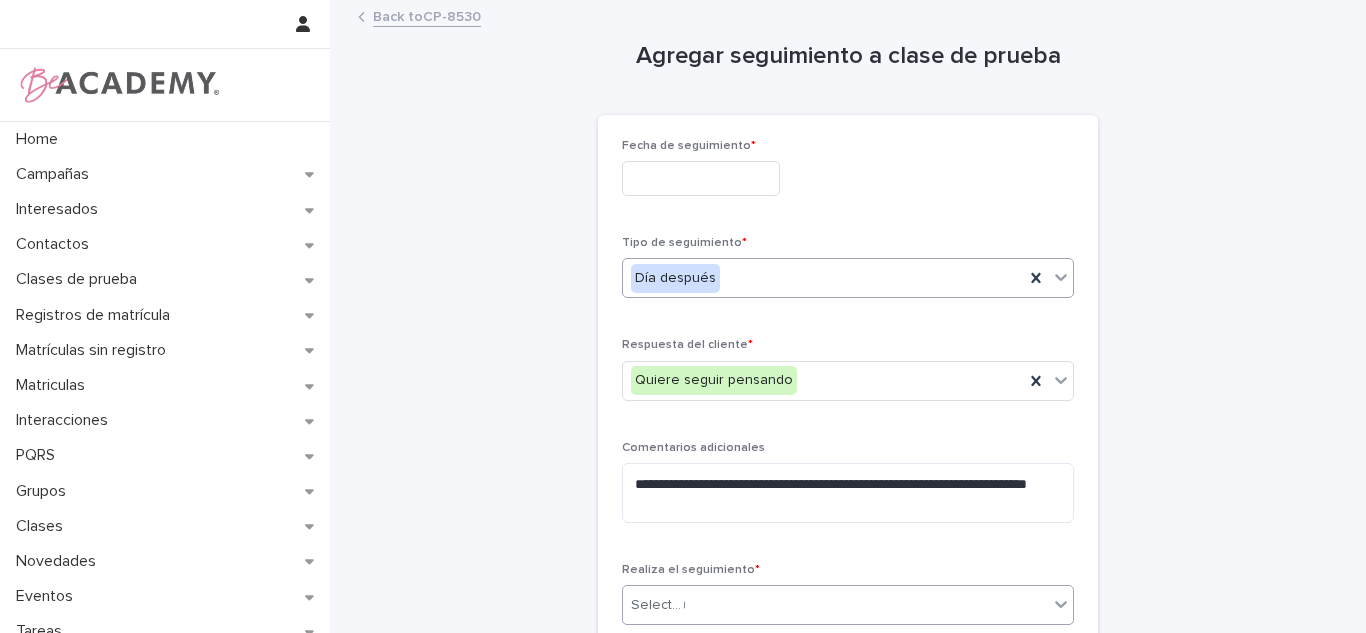 type on "***" 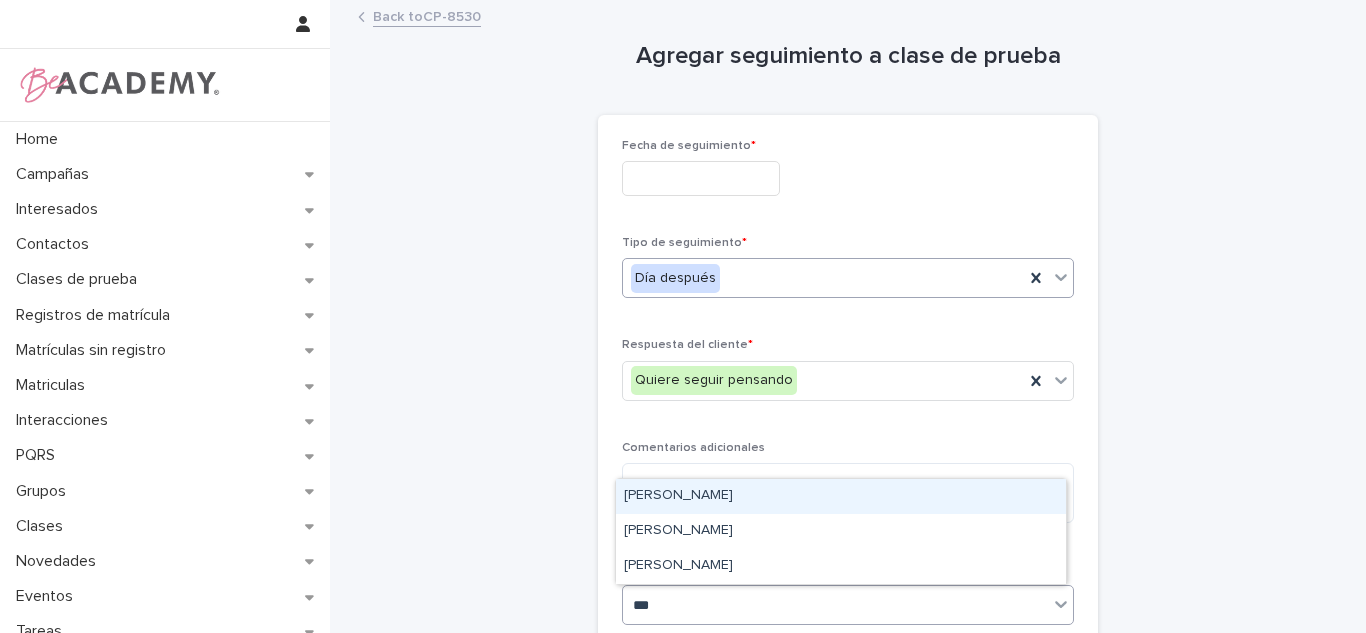 click on "[PERSON_NAME]" at bounding box center [841, 496] 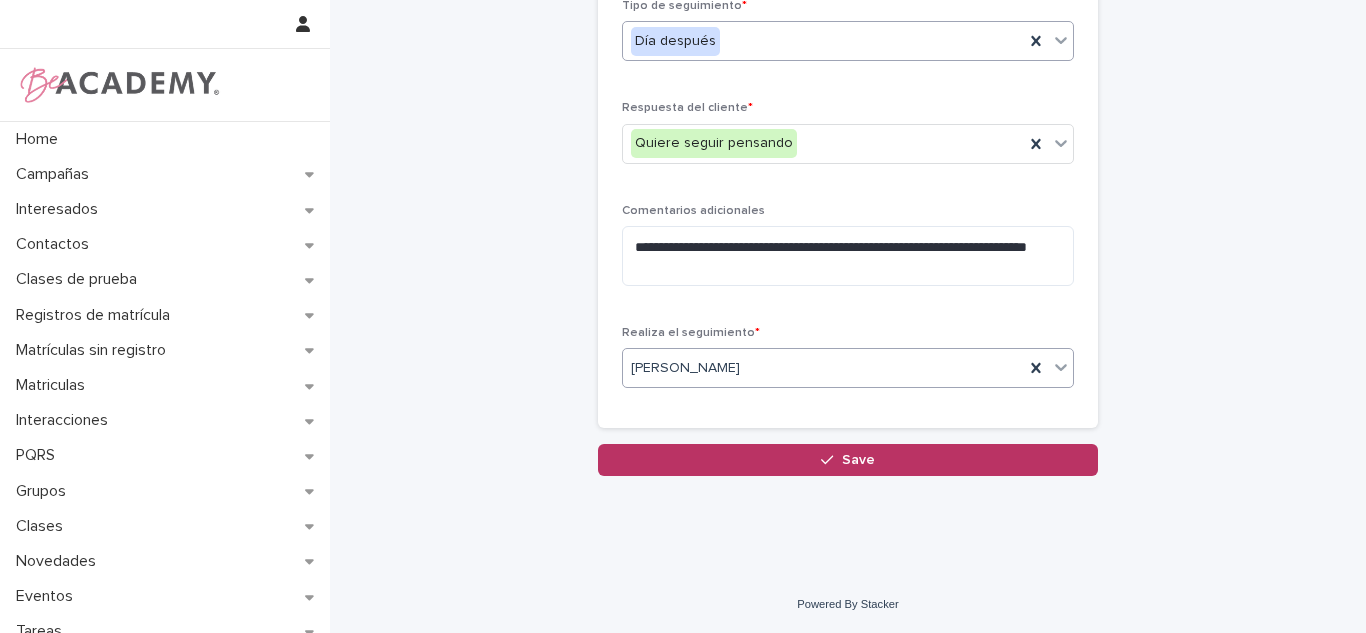 scroll, scrollTop: 0, scrollLeft: 0, axis: both 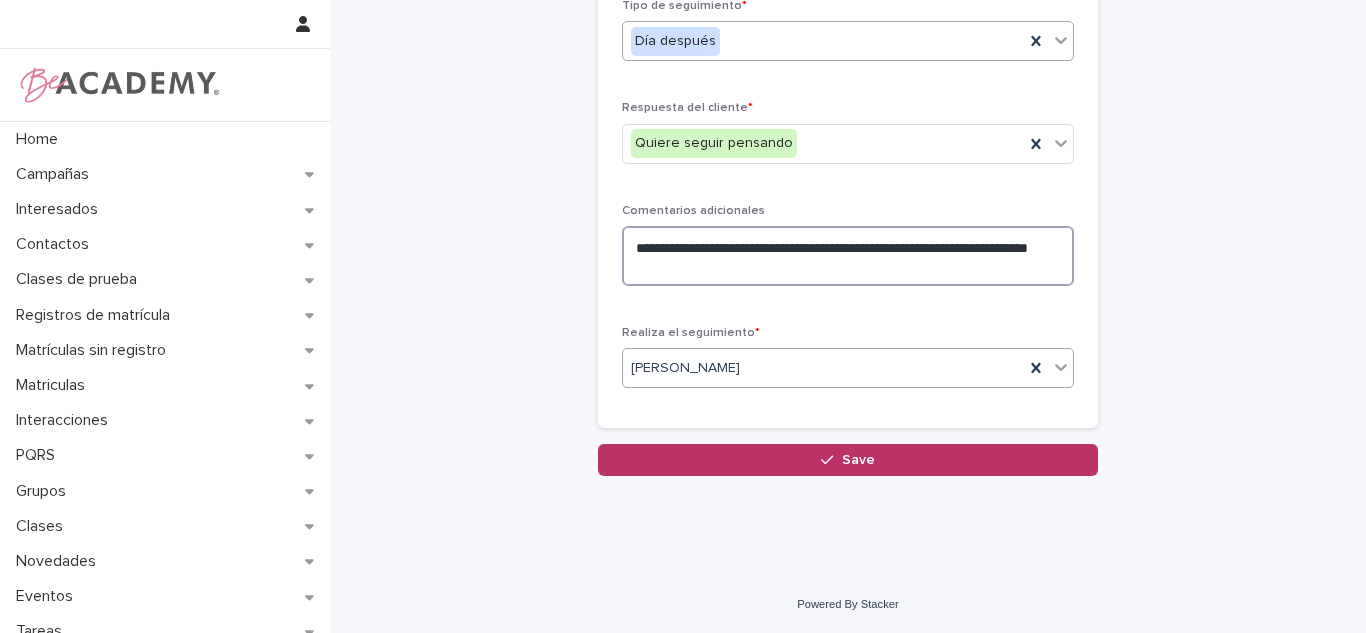 click on "**********" at bounding box center [848, 256] 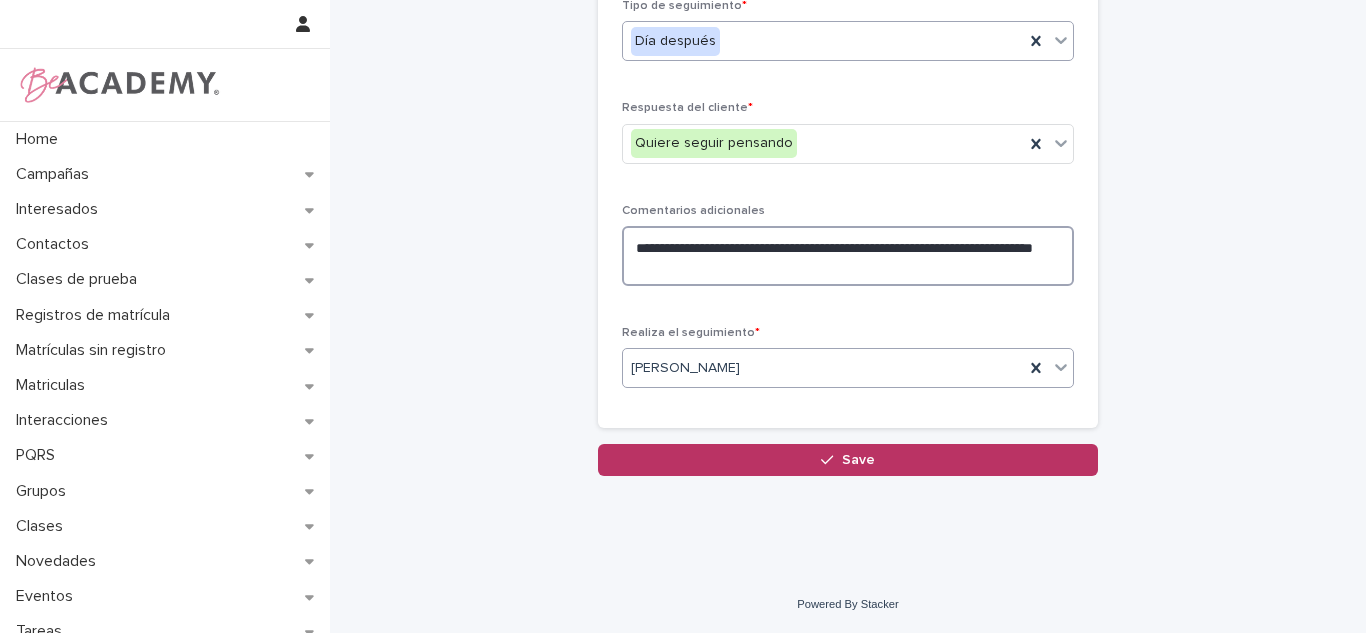 type on "**********" 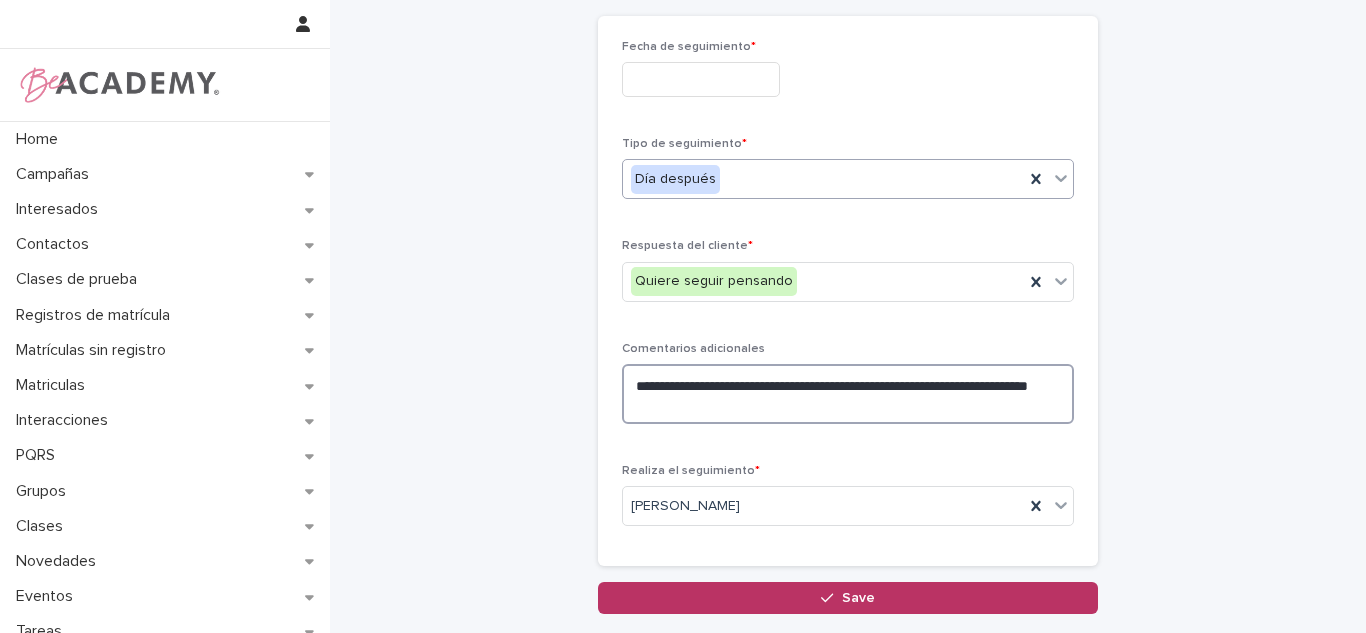 scroll, scrollTop: 95, scrollLeft: 0, axis: vertical 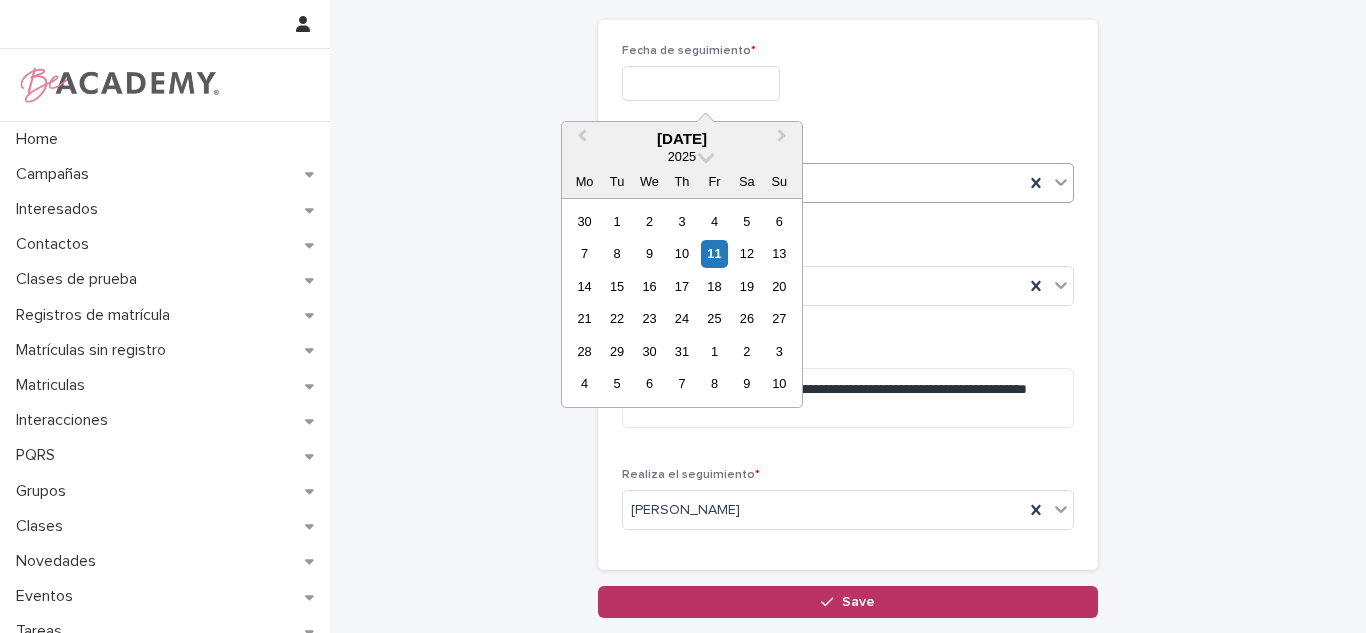 click at bounding box center [701, 83] 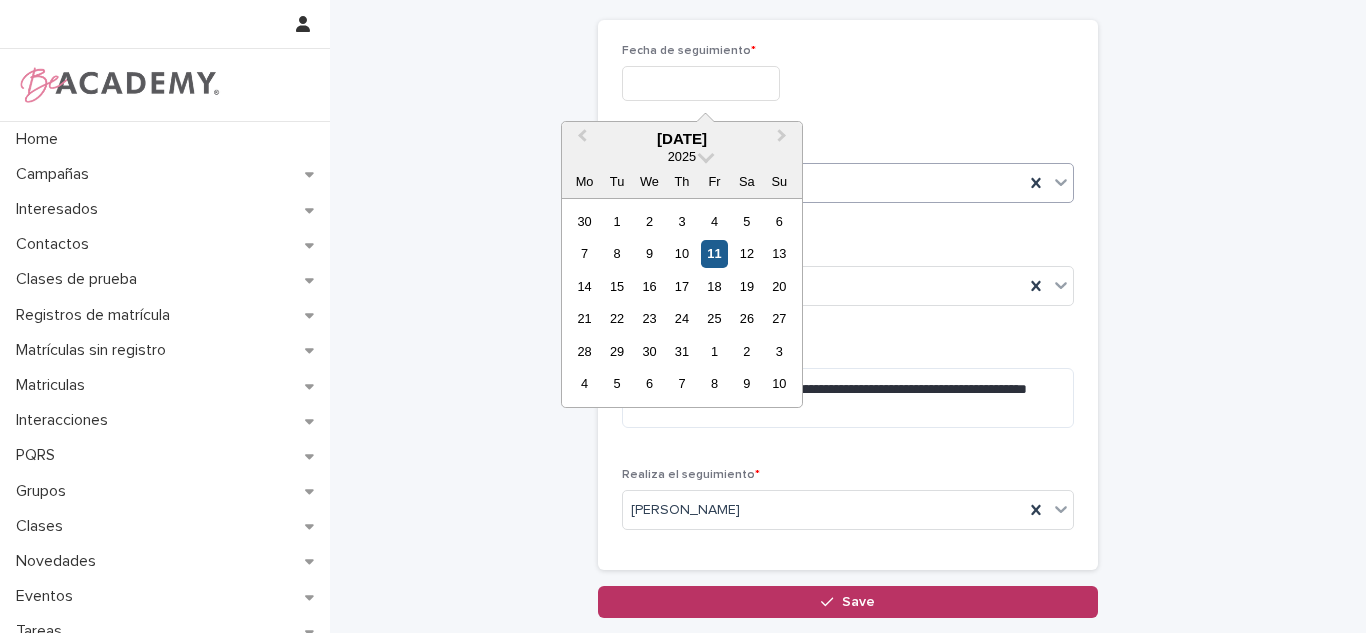click on "11" at bounding box center (714, 253) 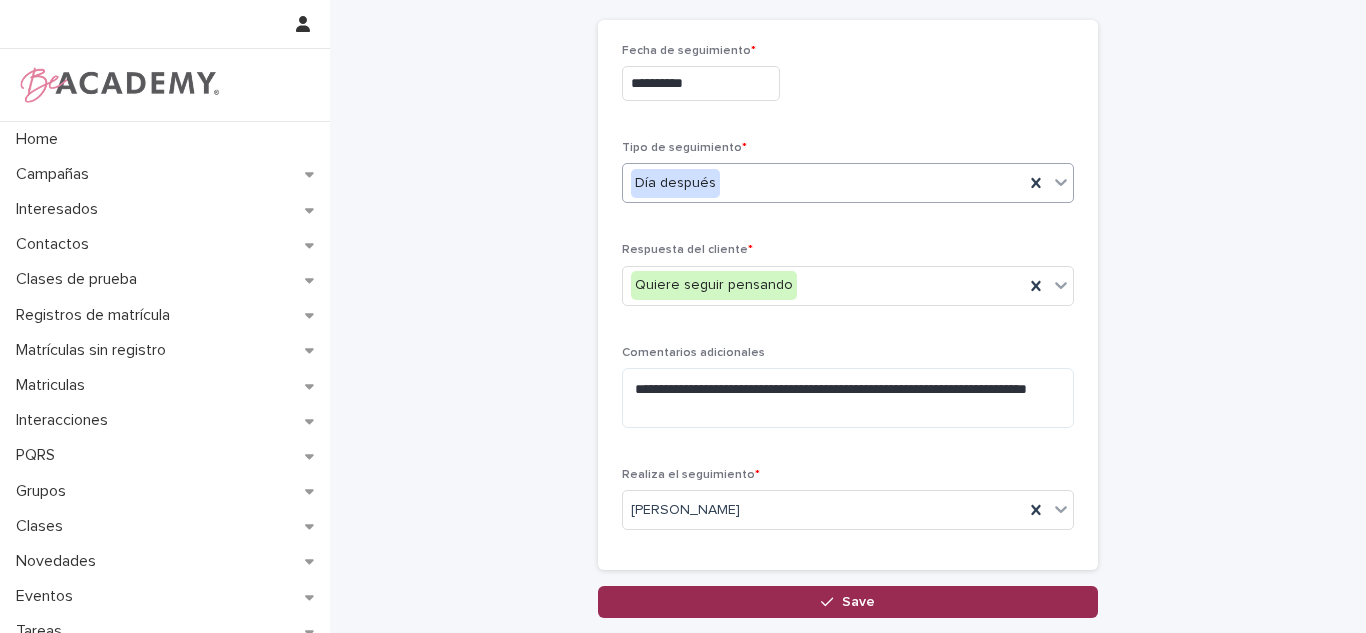 click on "Save" at bounding box center [848, 602] 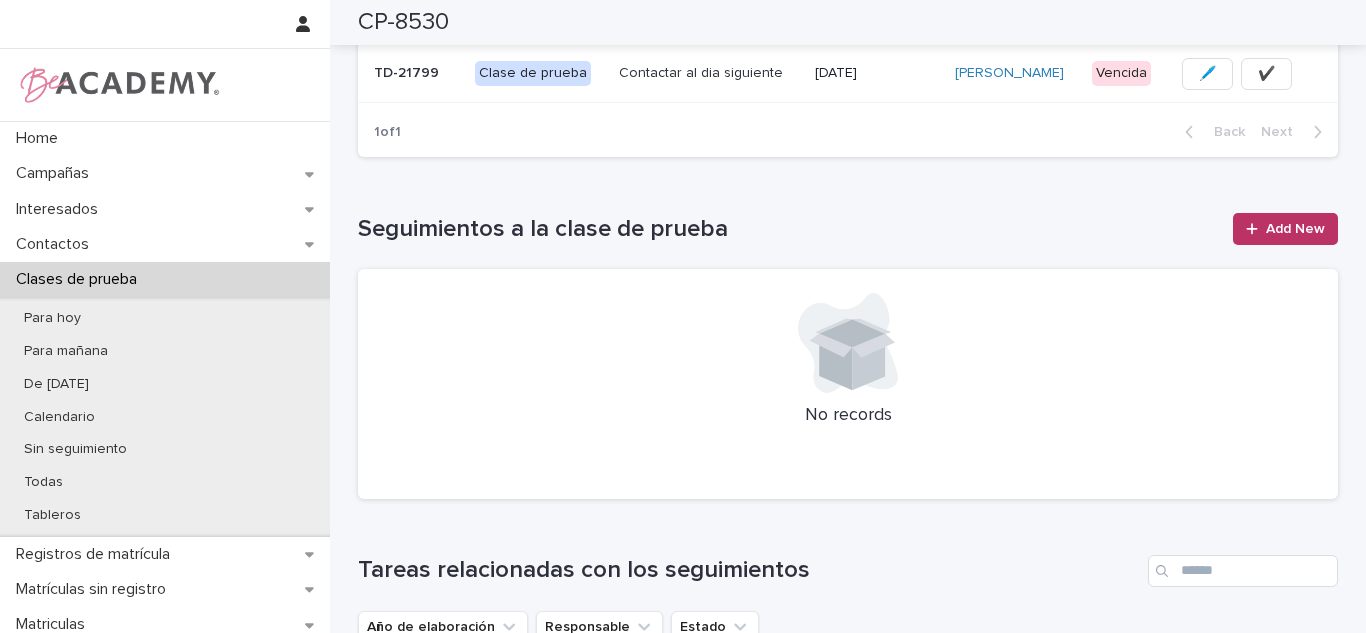 scroll, scrollTop: 425, scrollLeft: 0, axis: vertical 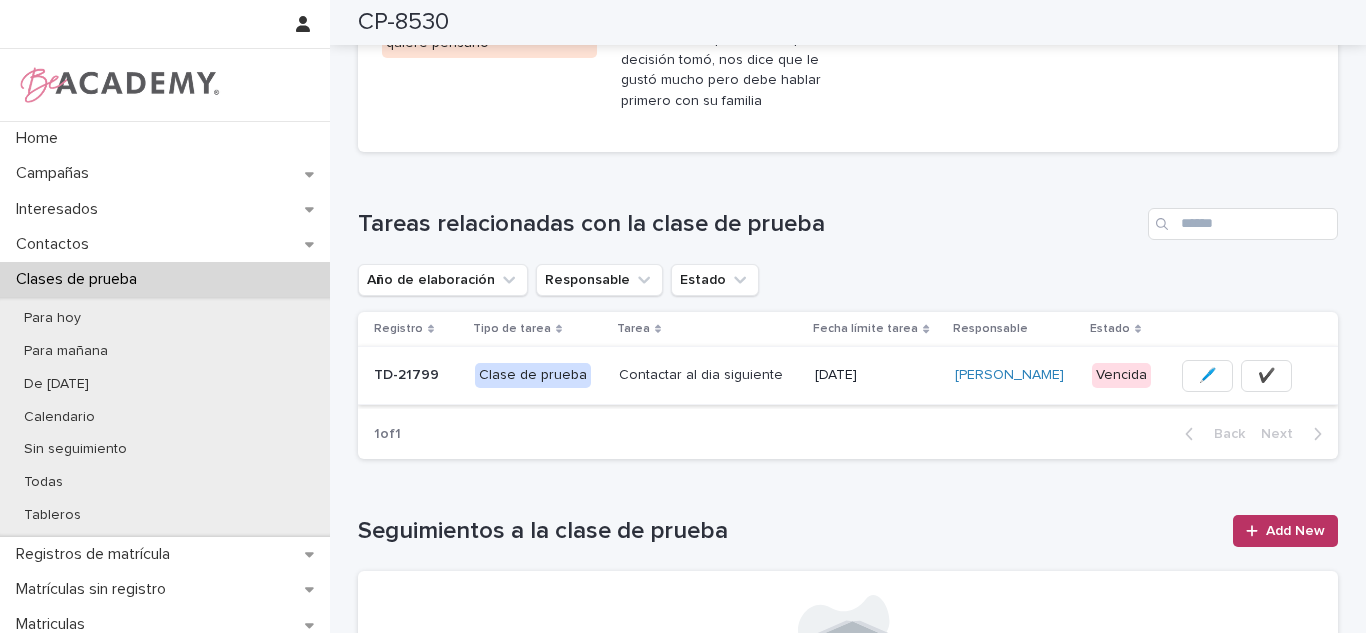 click on "✔️" at bounding box center [1266, 376] 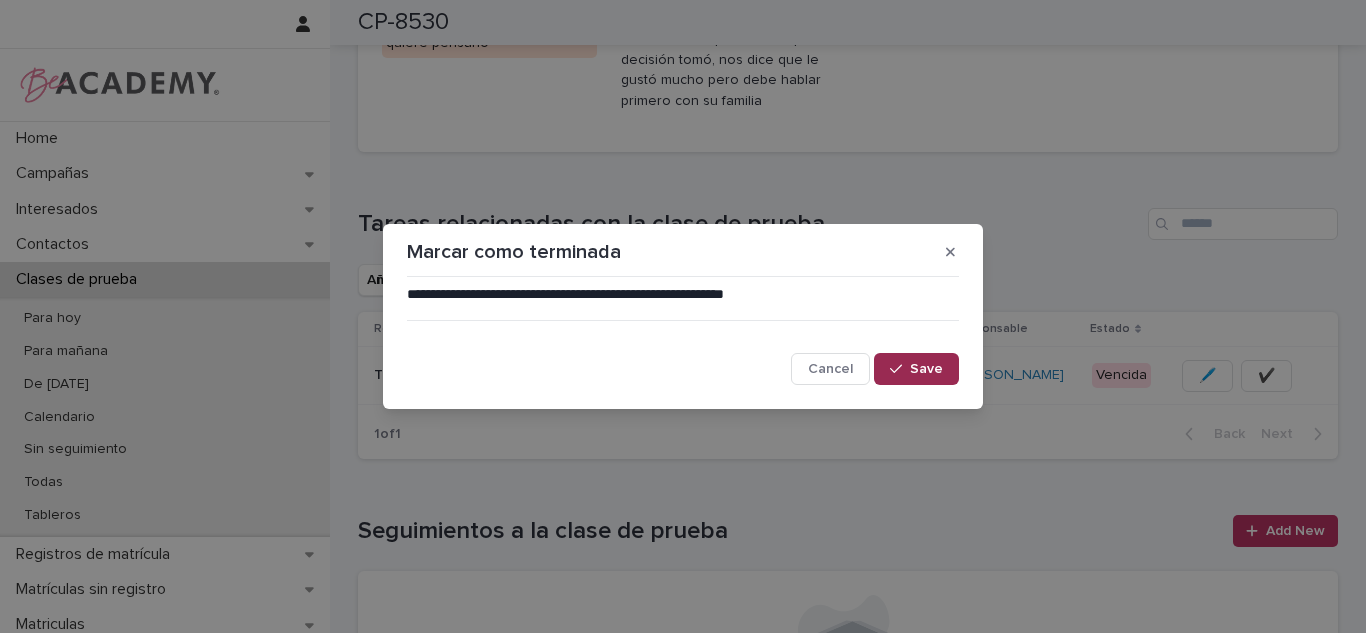 drag, startPoint x: 915, startPoint y: 366, endPoint x: 619, endPoint y: 380, distance: 296.3309 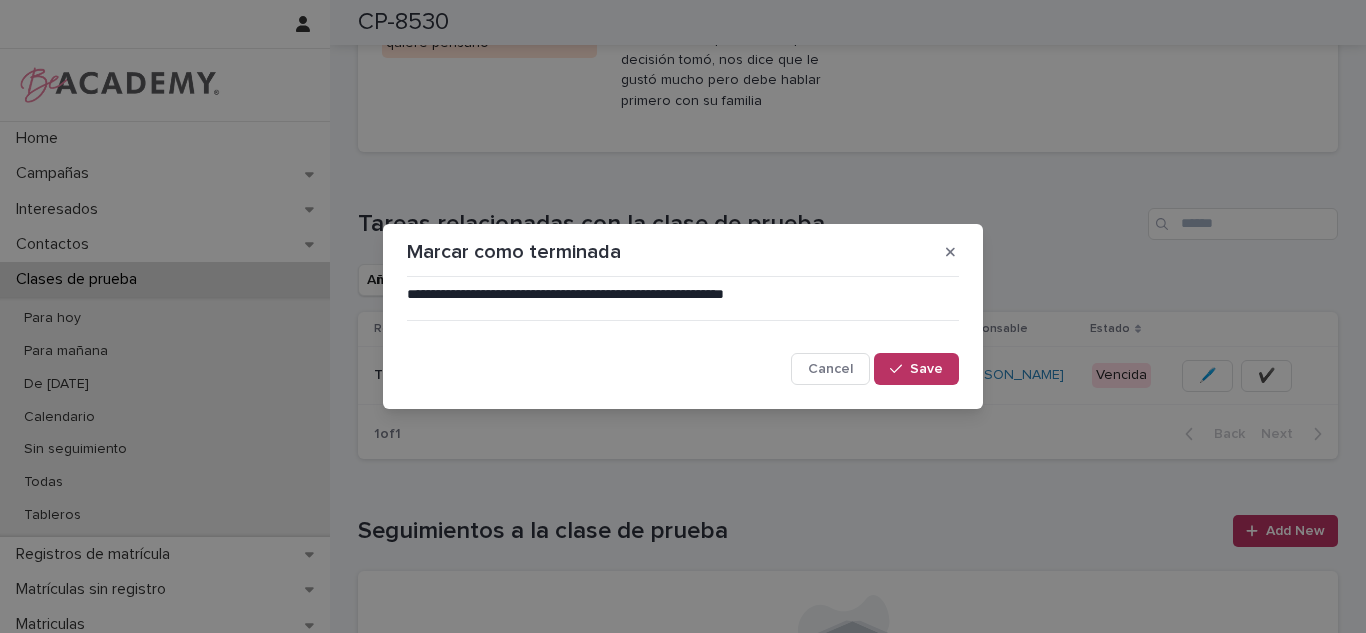 click on "Save" at bounding box center [926, 369] 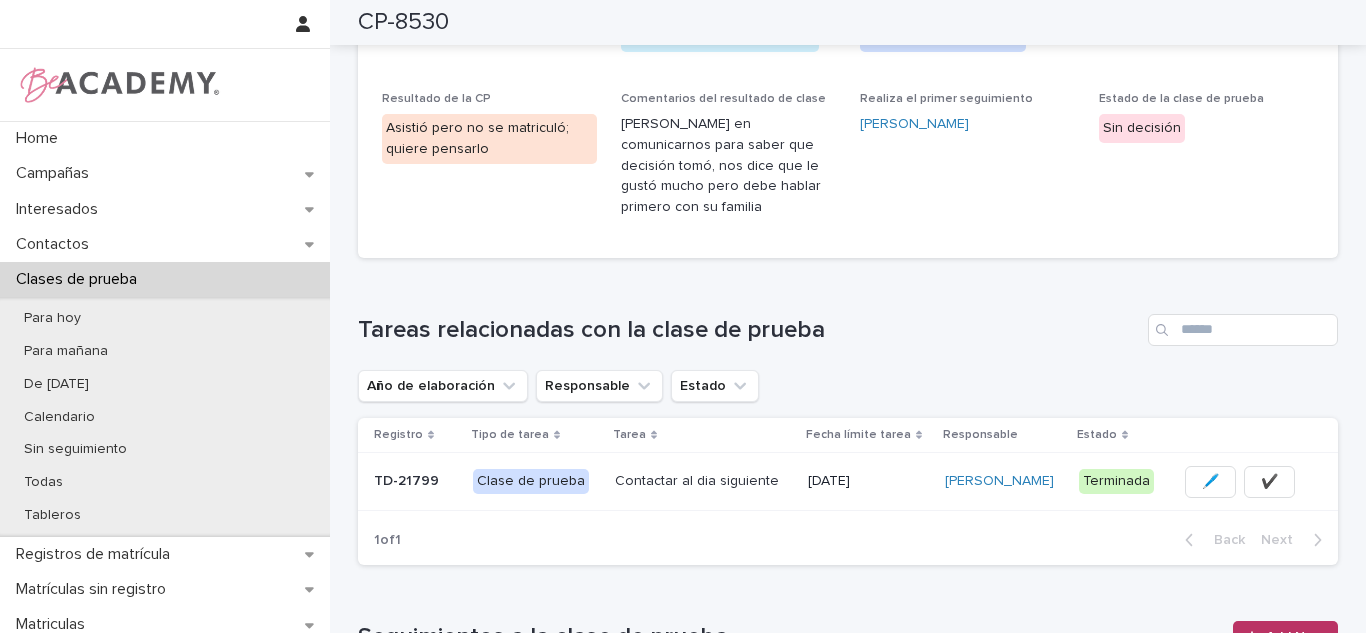 scroll, scrollTop: 0, scrollLeft: 0, axis: both 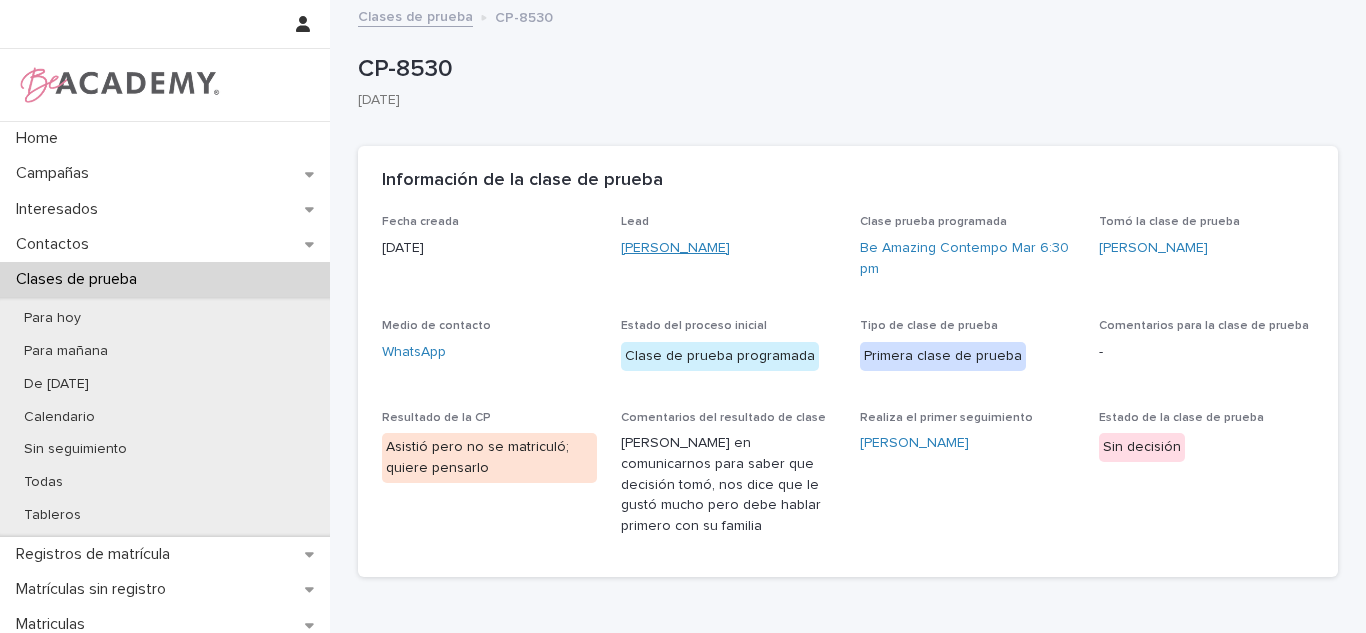 click on "[PERSON_NAME]" at bounding box center (675, 248) 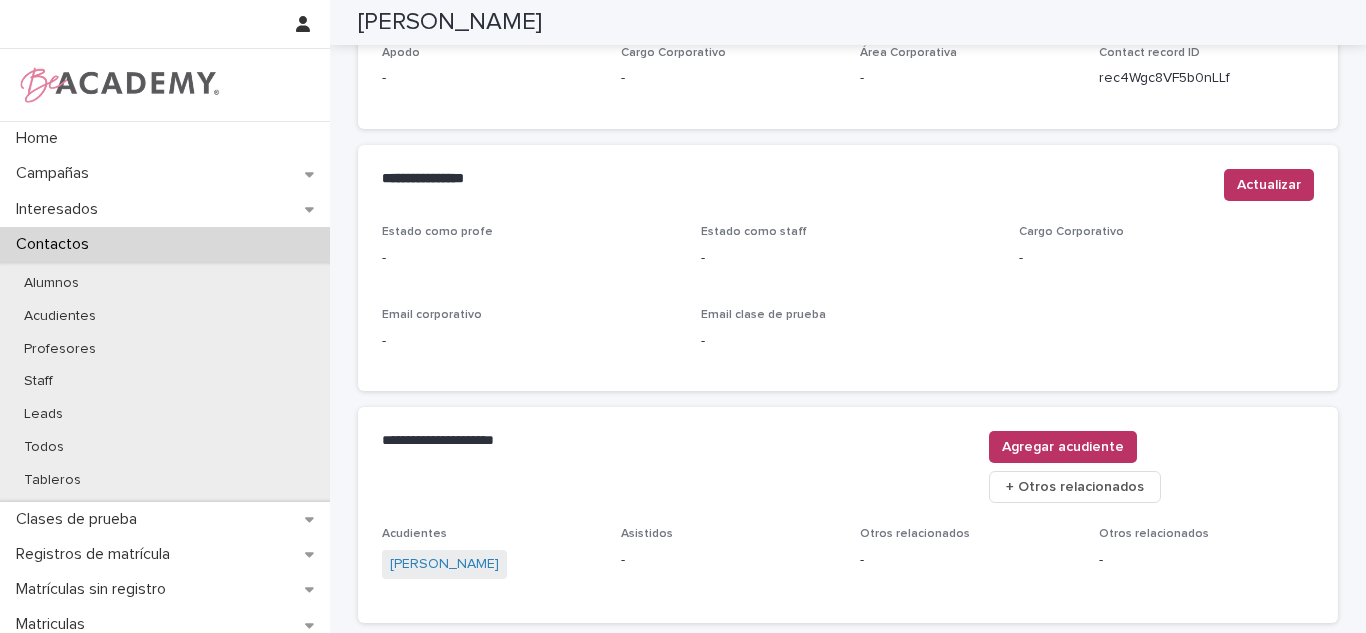 scroll, scrollTop: 805, scrollLeft: 0, axis: vertical 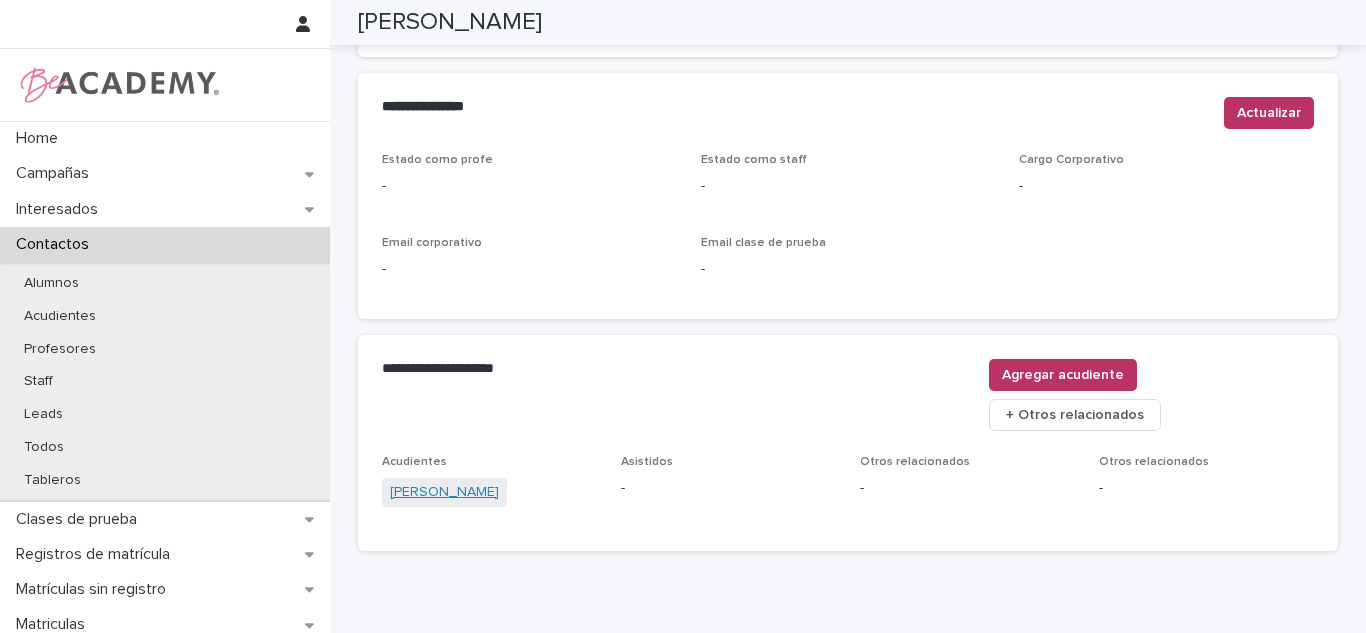 click on "[PERSON_NAME]" at bounding box center [444, 492] 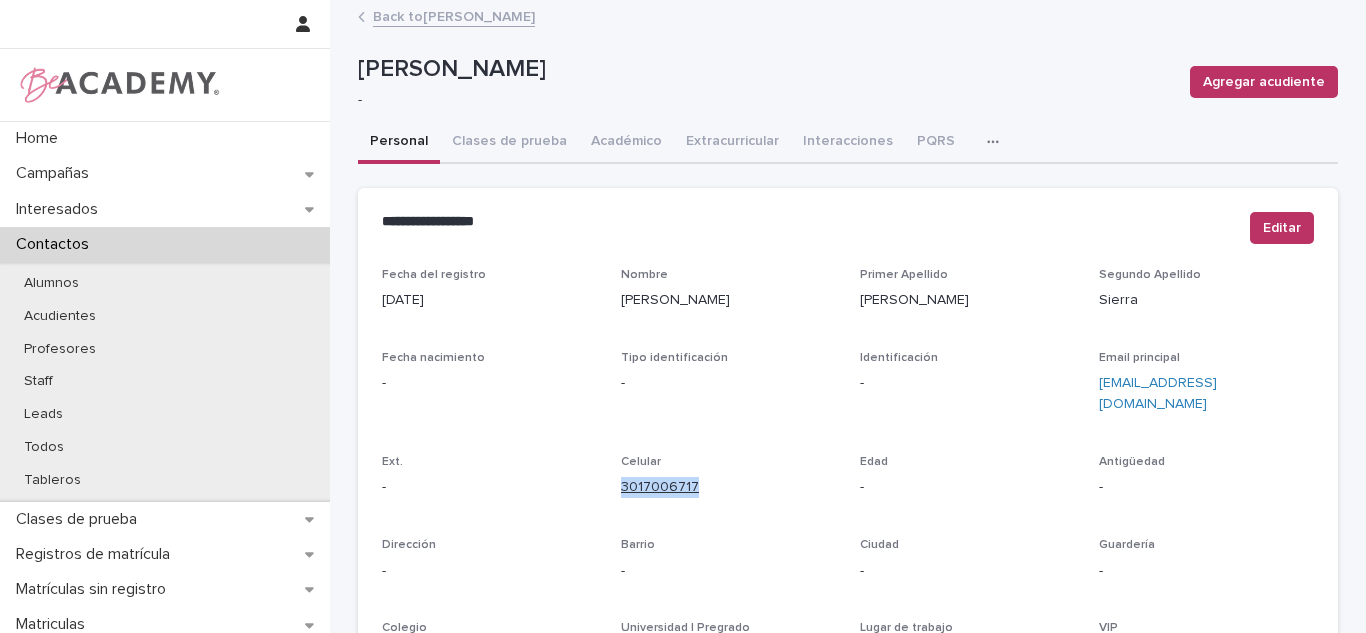 drag, startPoint x: 690, startPoint y: 460, endPoint x: 614, endPoint y: 466, distance: 76.23647 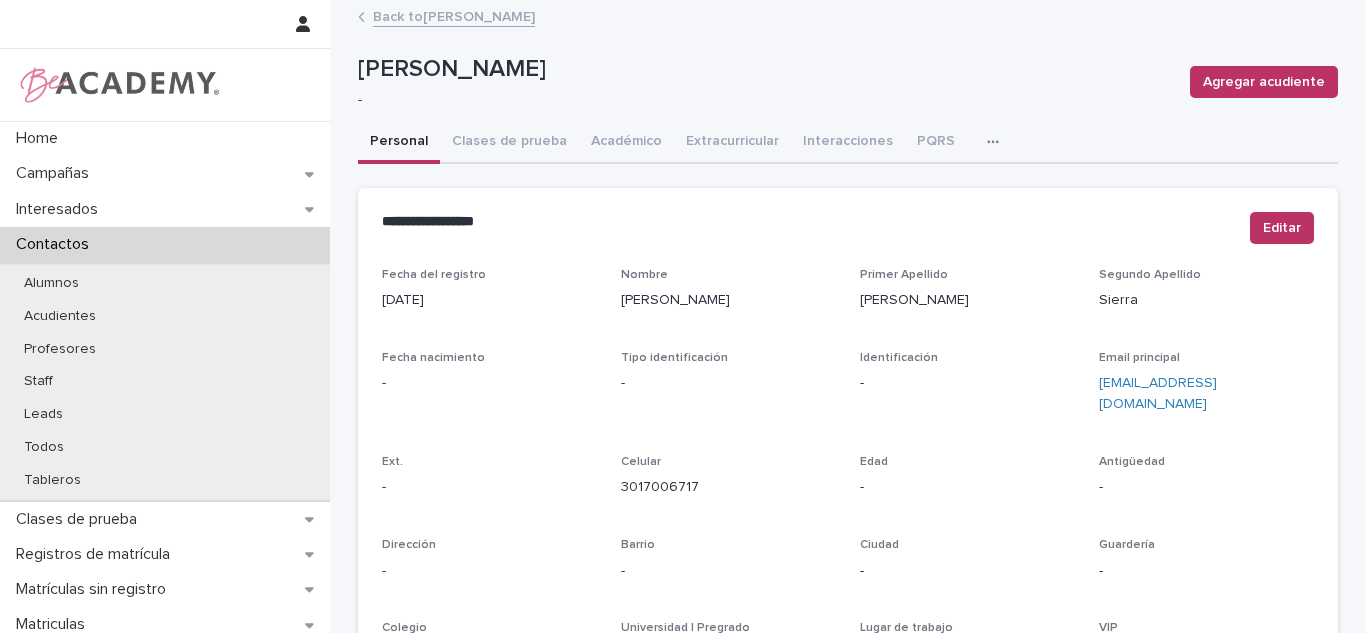 scroll, scrollTop: 0, scrollLeft: 0, axis: both 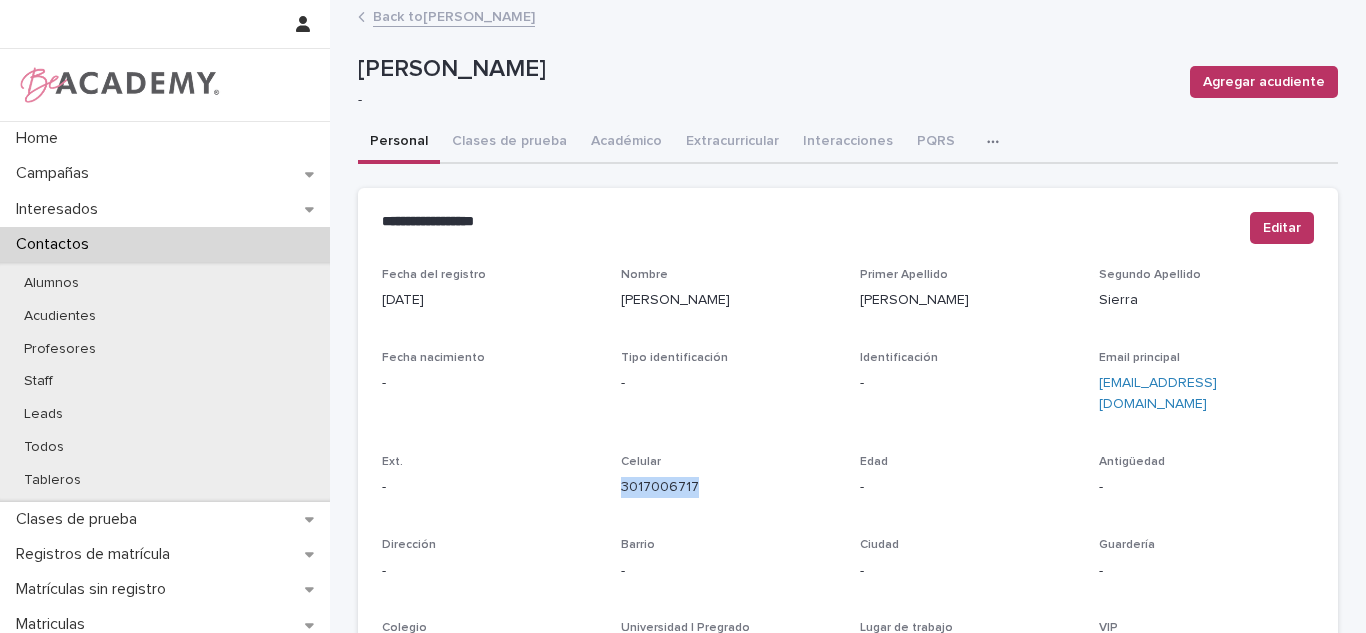 click on "Back to  [PERSON_NAME]" at bounding box center [454, 15] 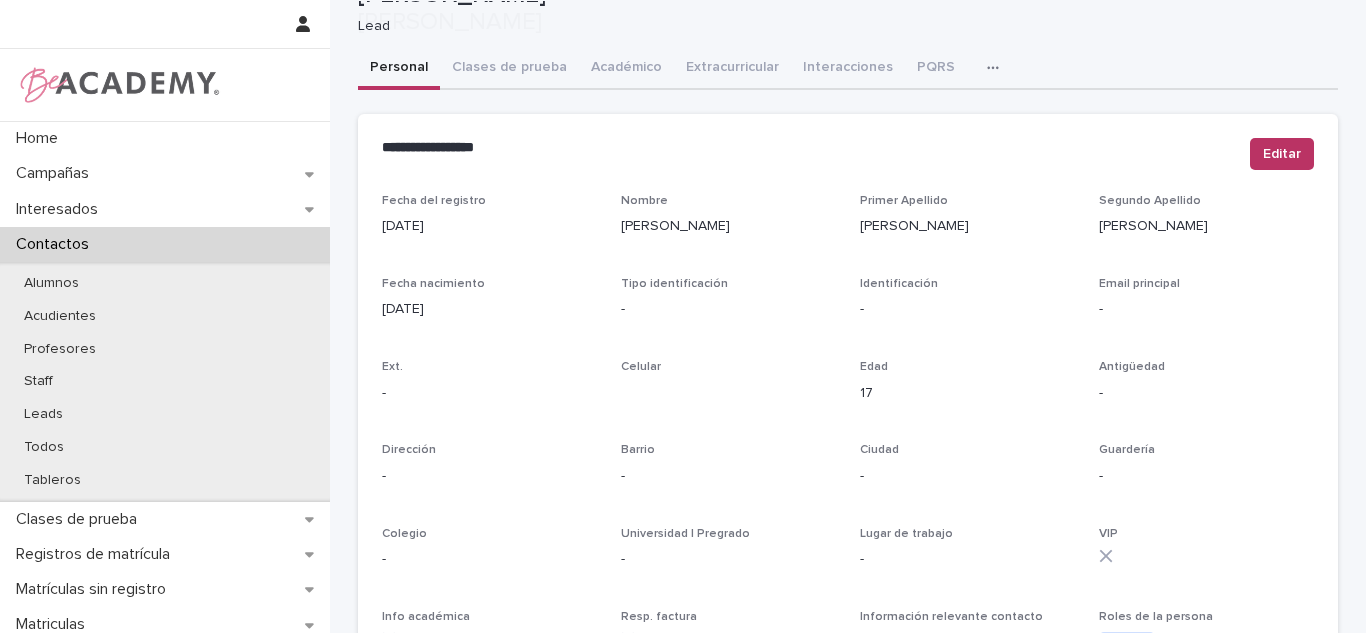 scroll, scrollTop: 365, scrollLeft: 0, axis: vertical 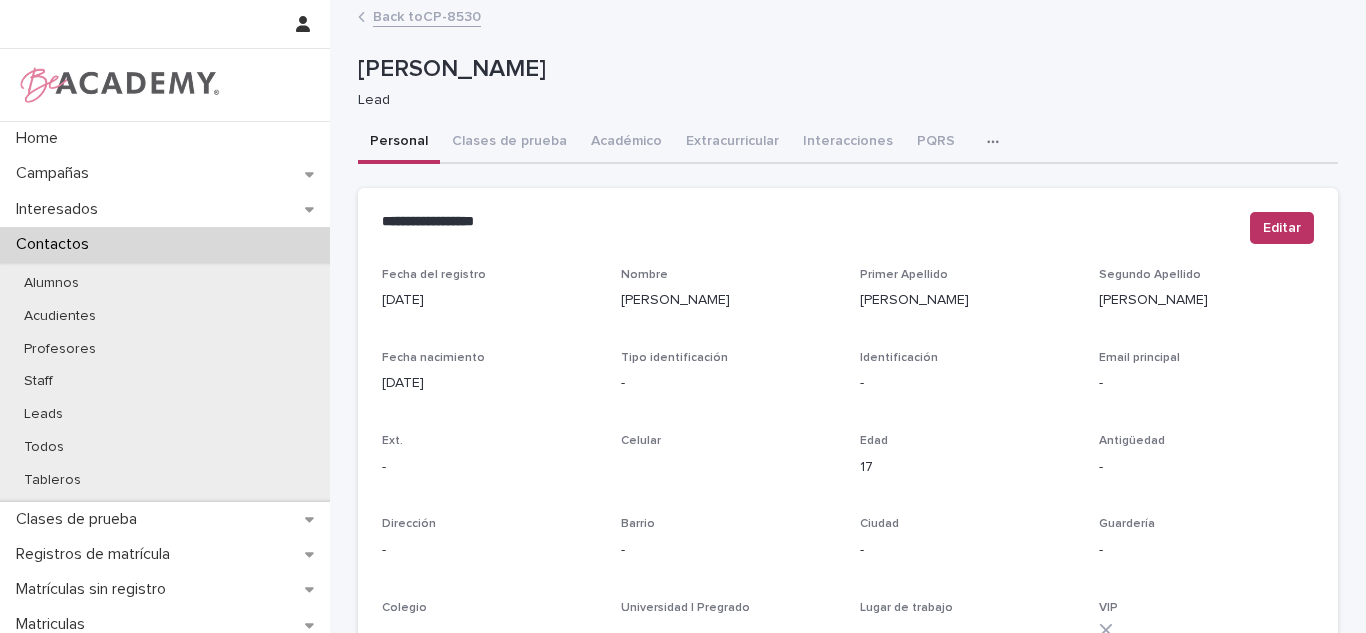 click on "Back to  CP-8530" at bounding box center (427, 15) 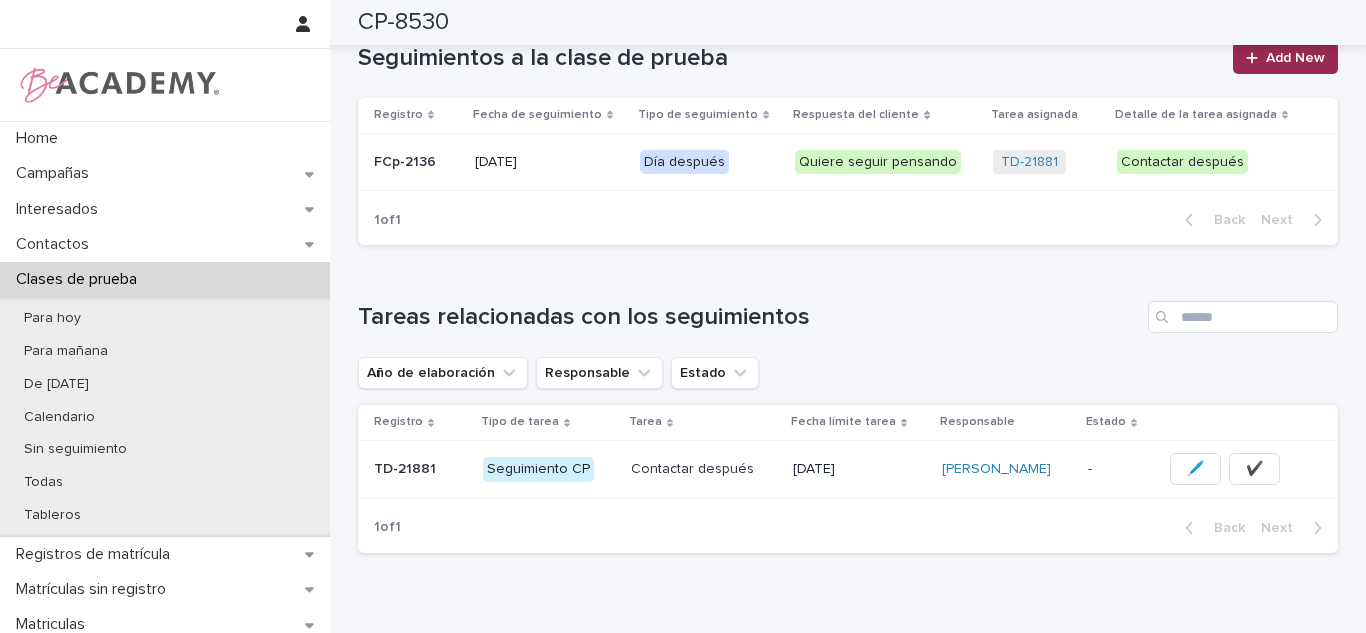 scroll, scrollTop: 573, scrollLeft: 0, axis: vertical 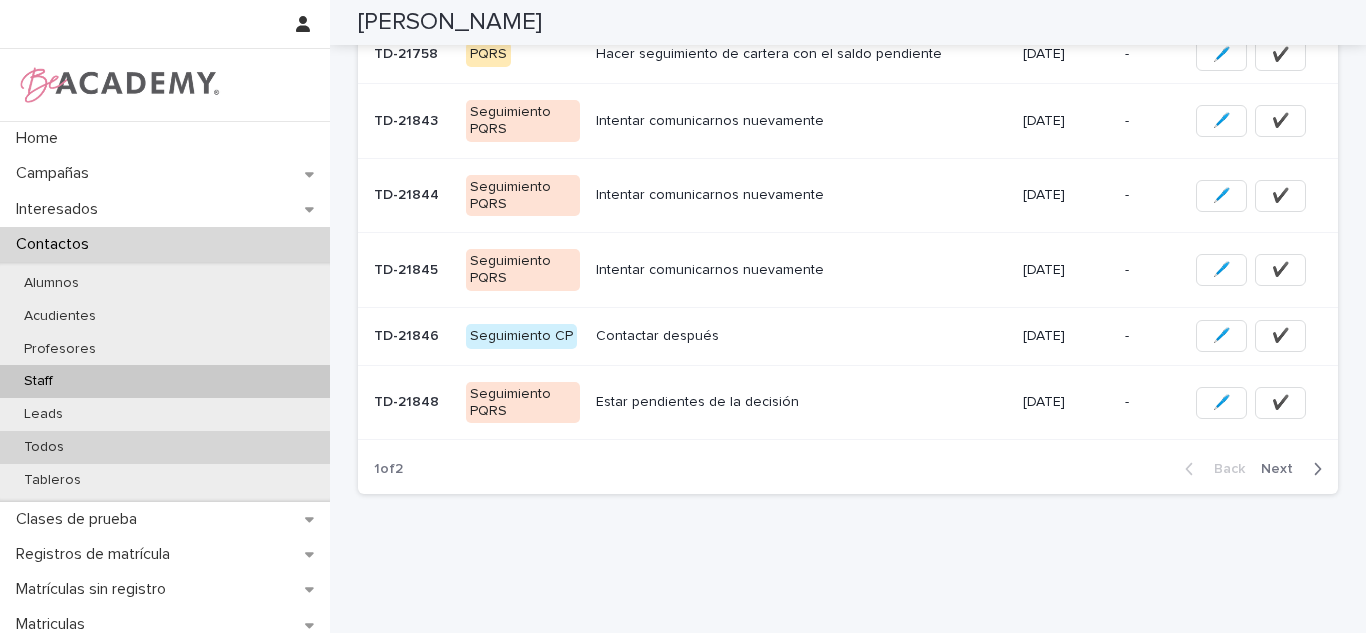 click on "Todos" at bounding box center [165, 447] 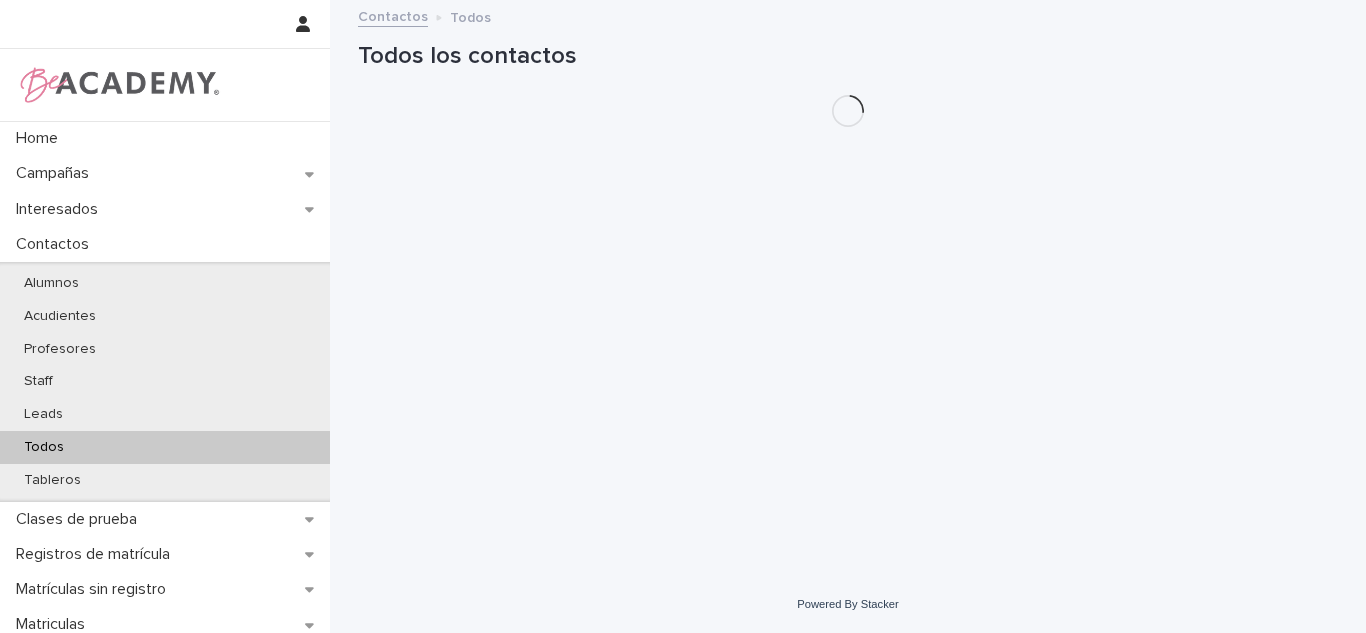 scroll, scrollTop: 0, scrollLeft: 0, axis: both 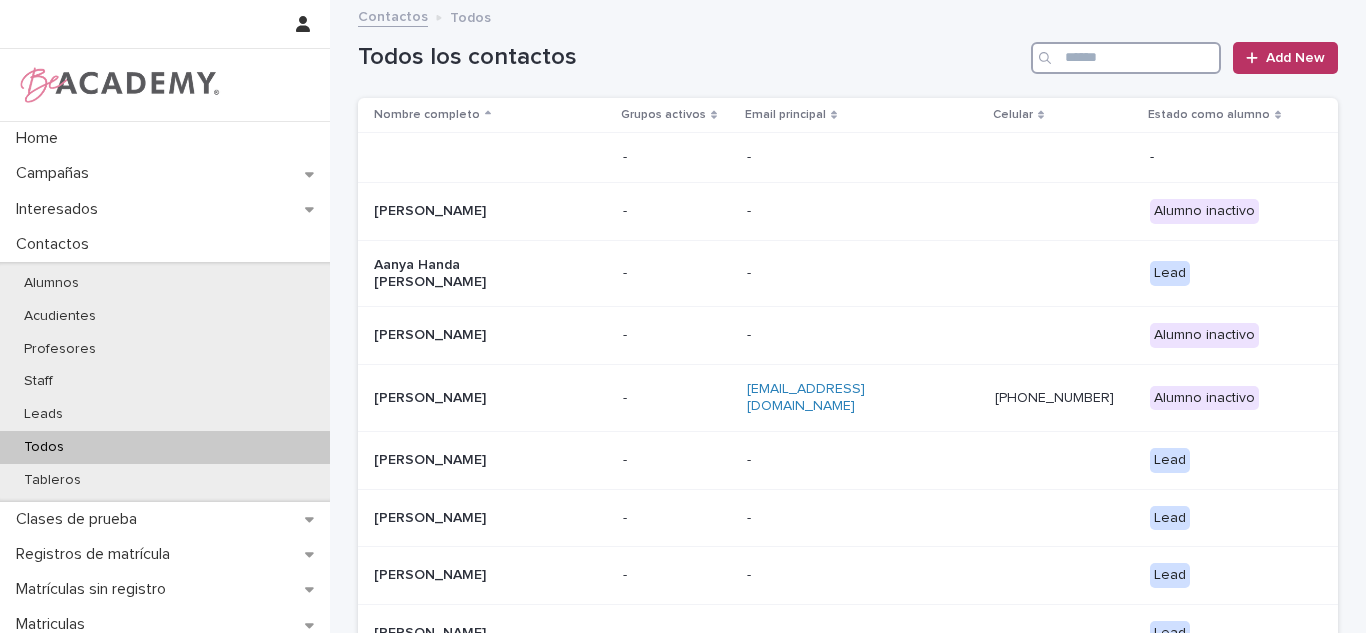 click at bounding box center [1126, 58] 